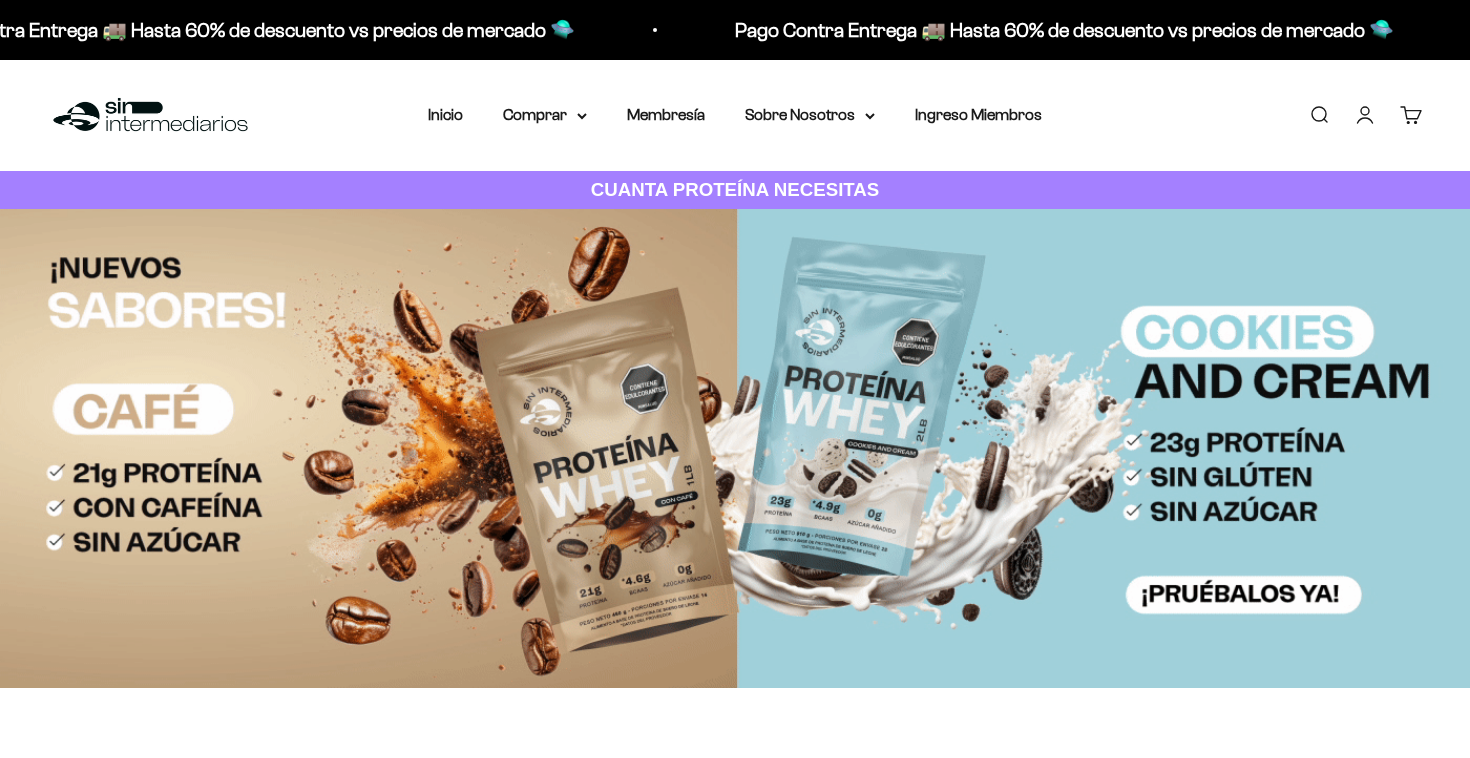 scroll, scrollTop: 0, scrollLeft: 0, axis: both 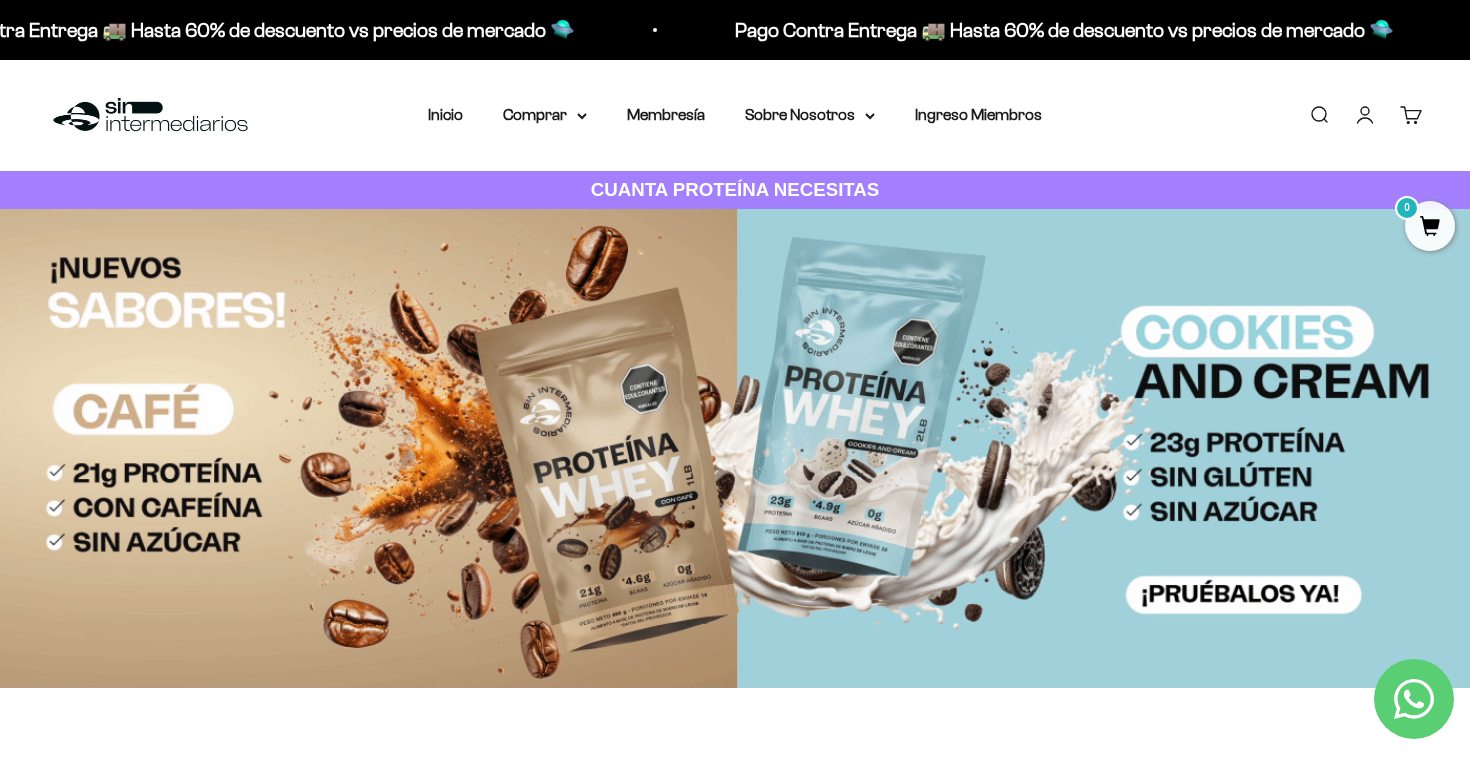 click on "Carrito
0" at bounding box center (1411, 115) 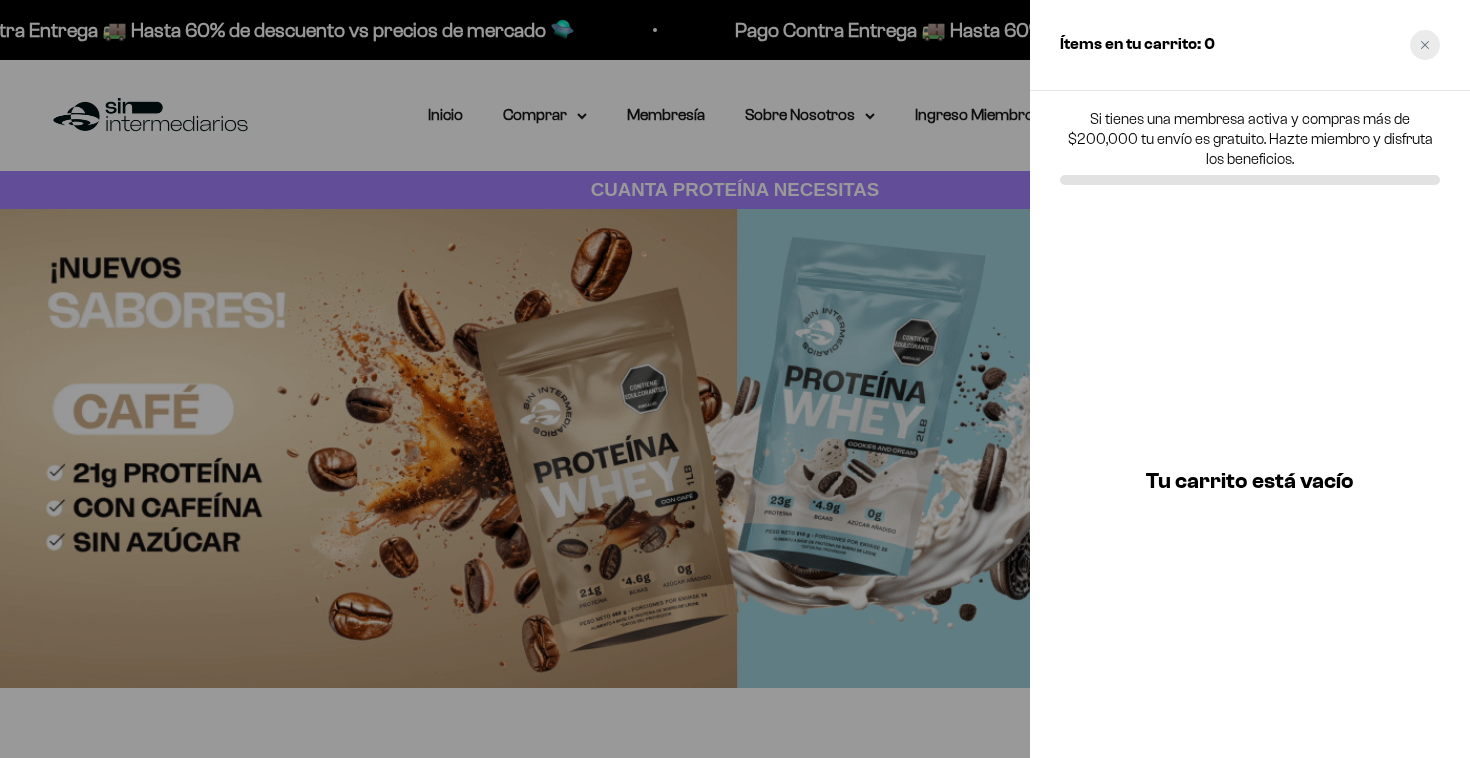 click at bounding box center [1425, 45] 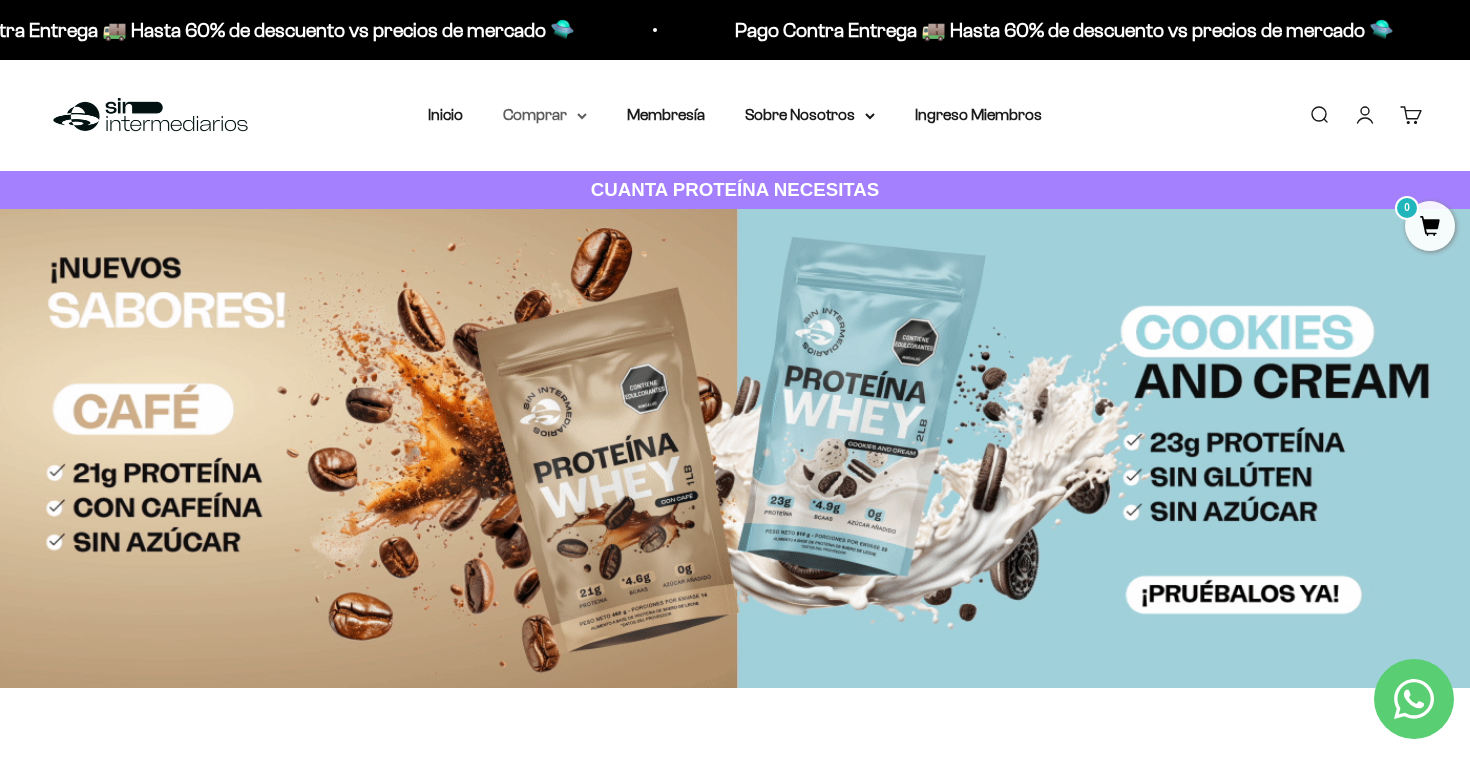 click on "Comprar" at bounding box center [545, 115] 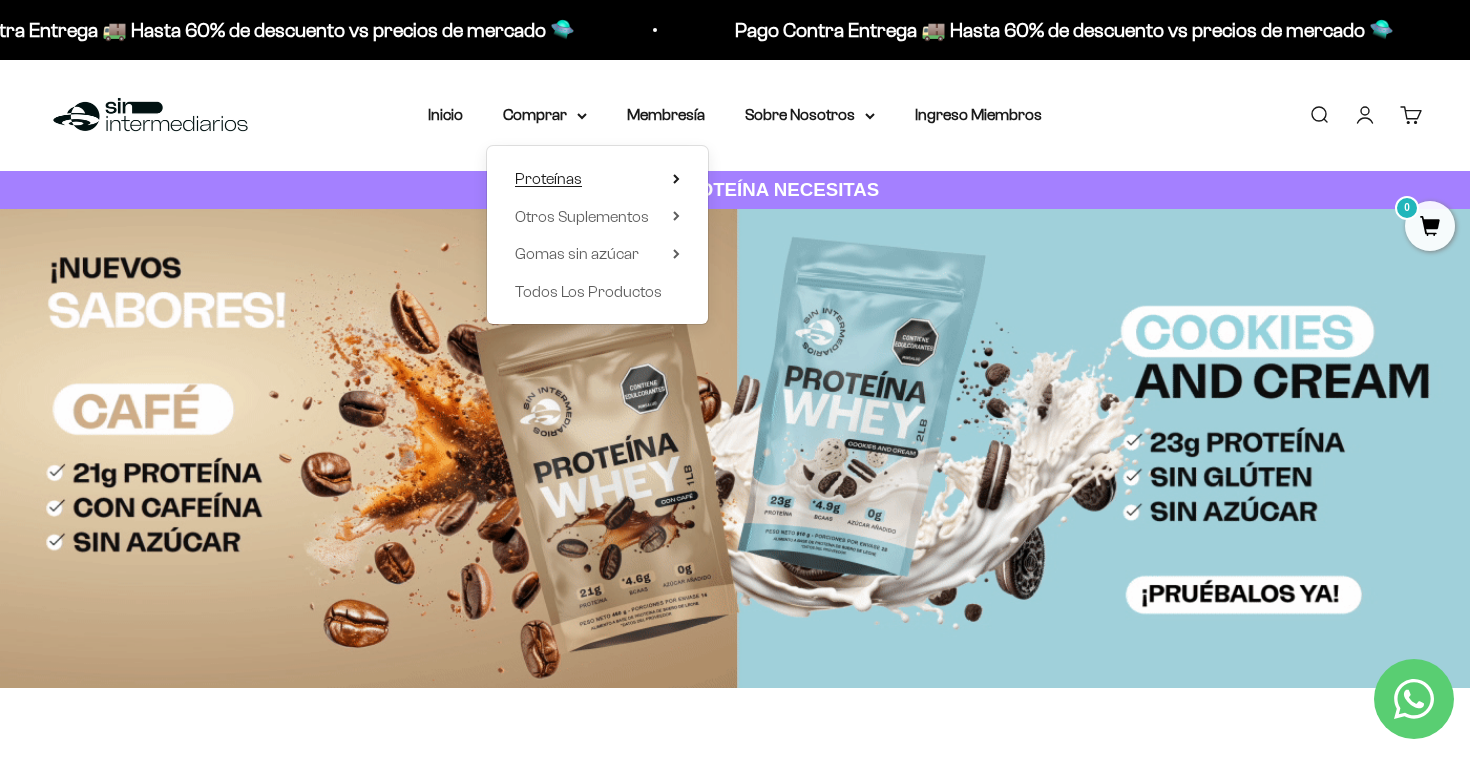 click on "Proteínas" at bounding box center (548, 179) 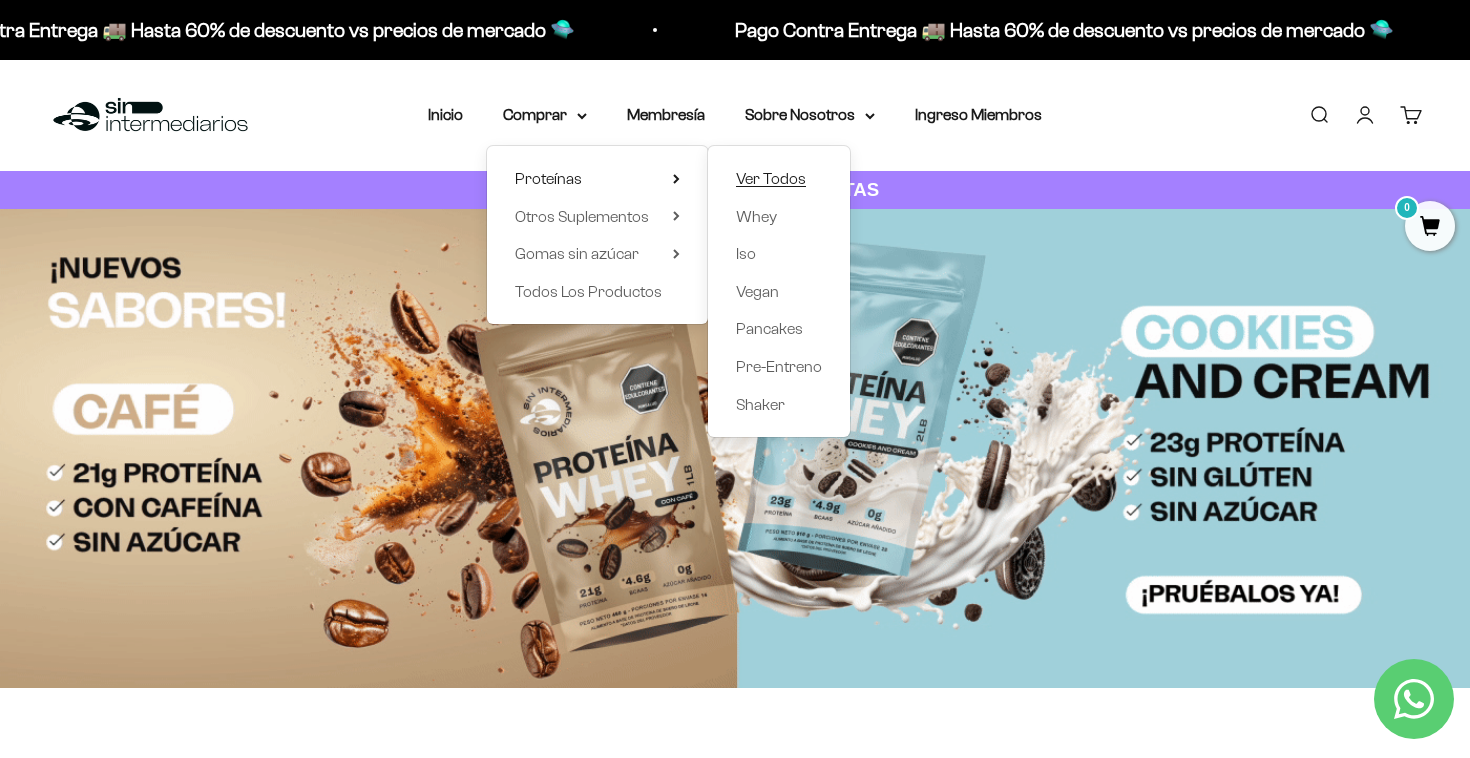 click on "Ver Todos" at bounding box center [771, 178] 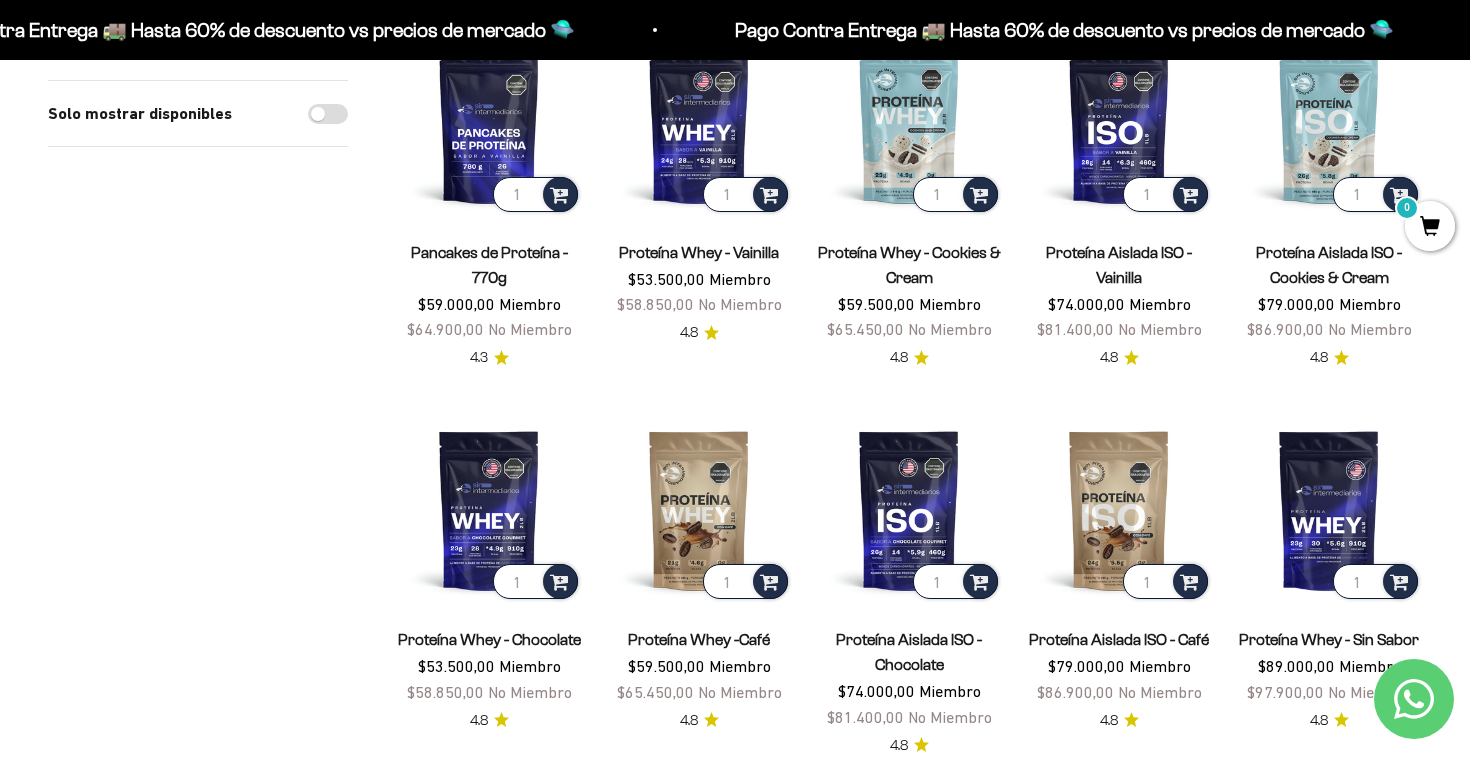 scroll, scrollTop: 255, scrollLeft: 0, axis: vertical 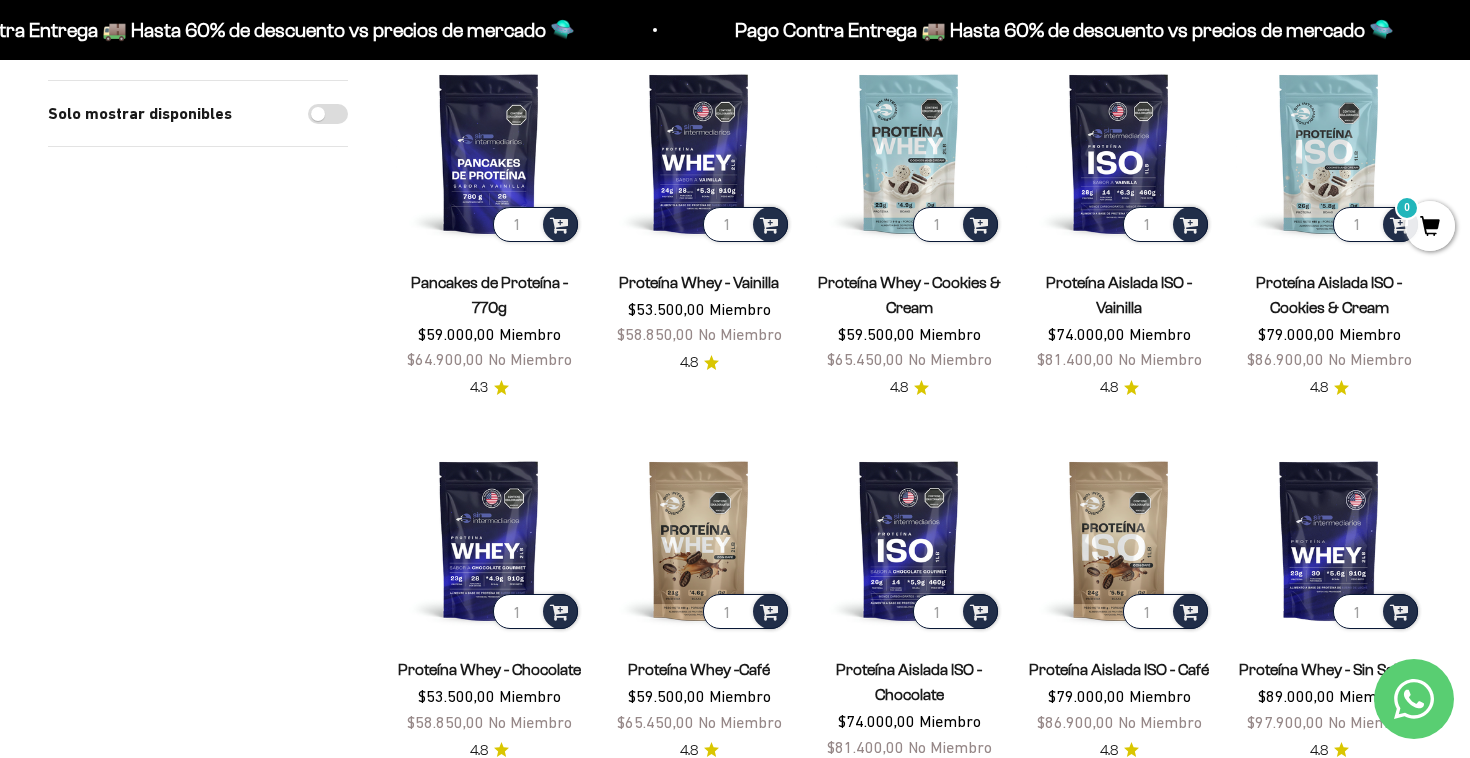 click on "Solo mostrar disponibles" at bounding box center (328, 114) 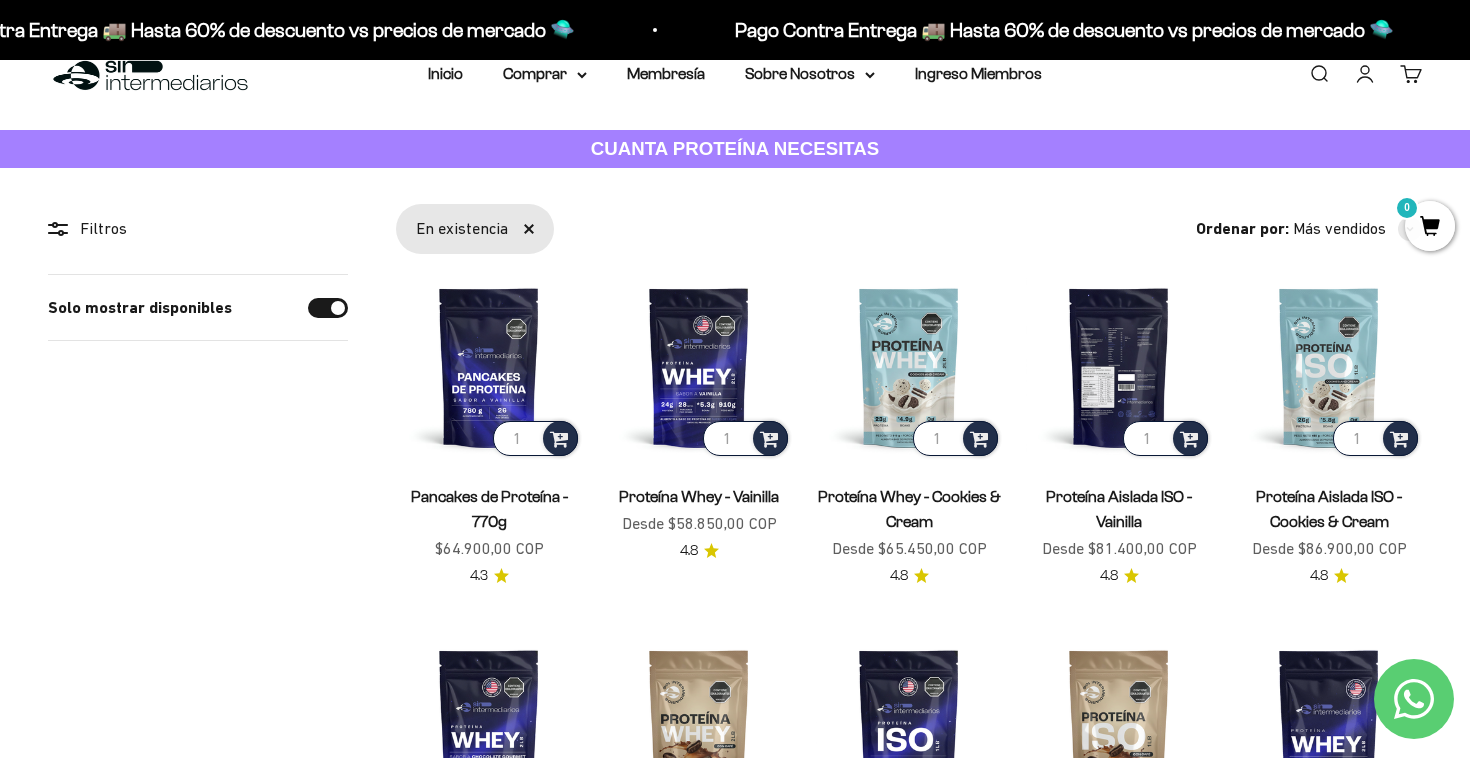 scroll, scrollTop: 30, scrollLeft: 0, axis: vertical 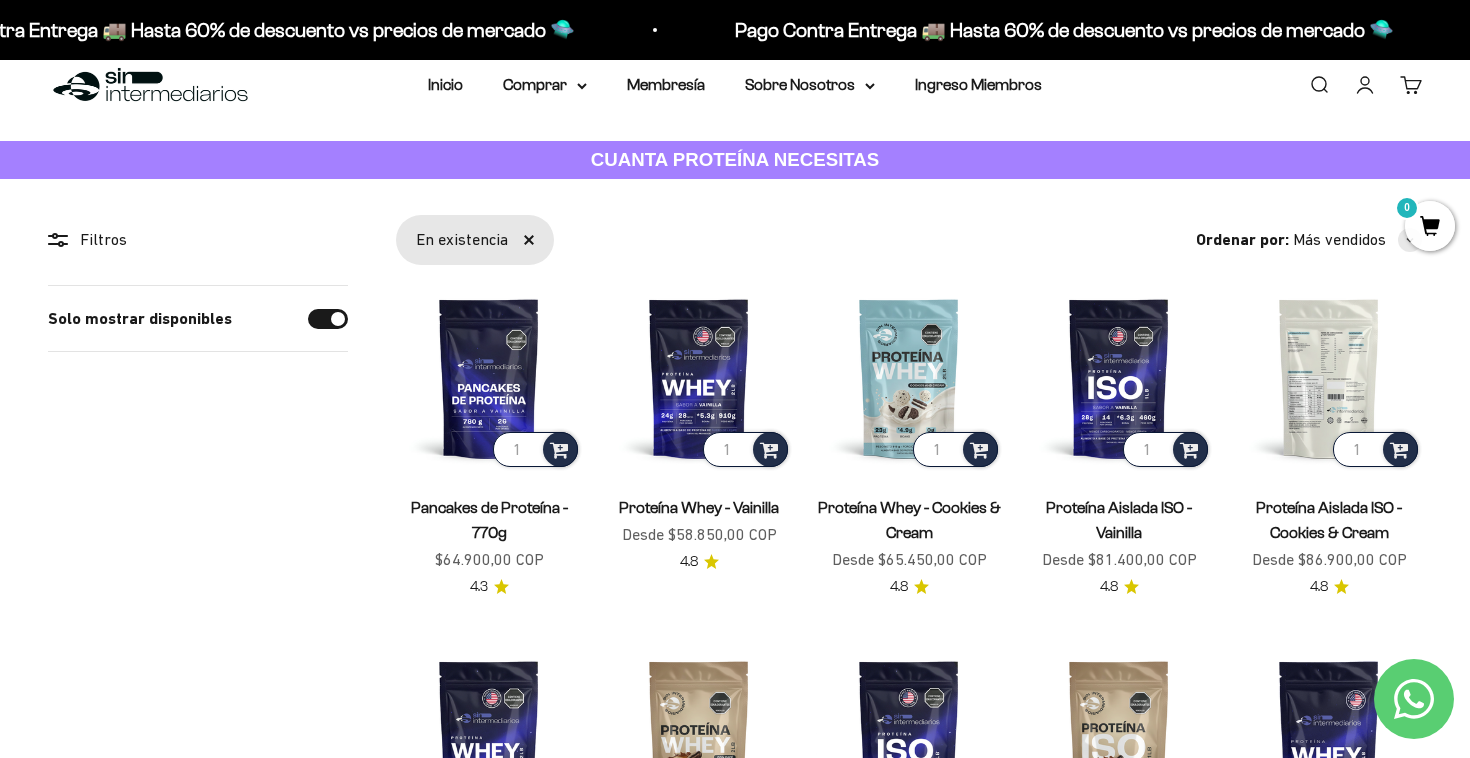 click at bounding box center [1329, 378] 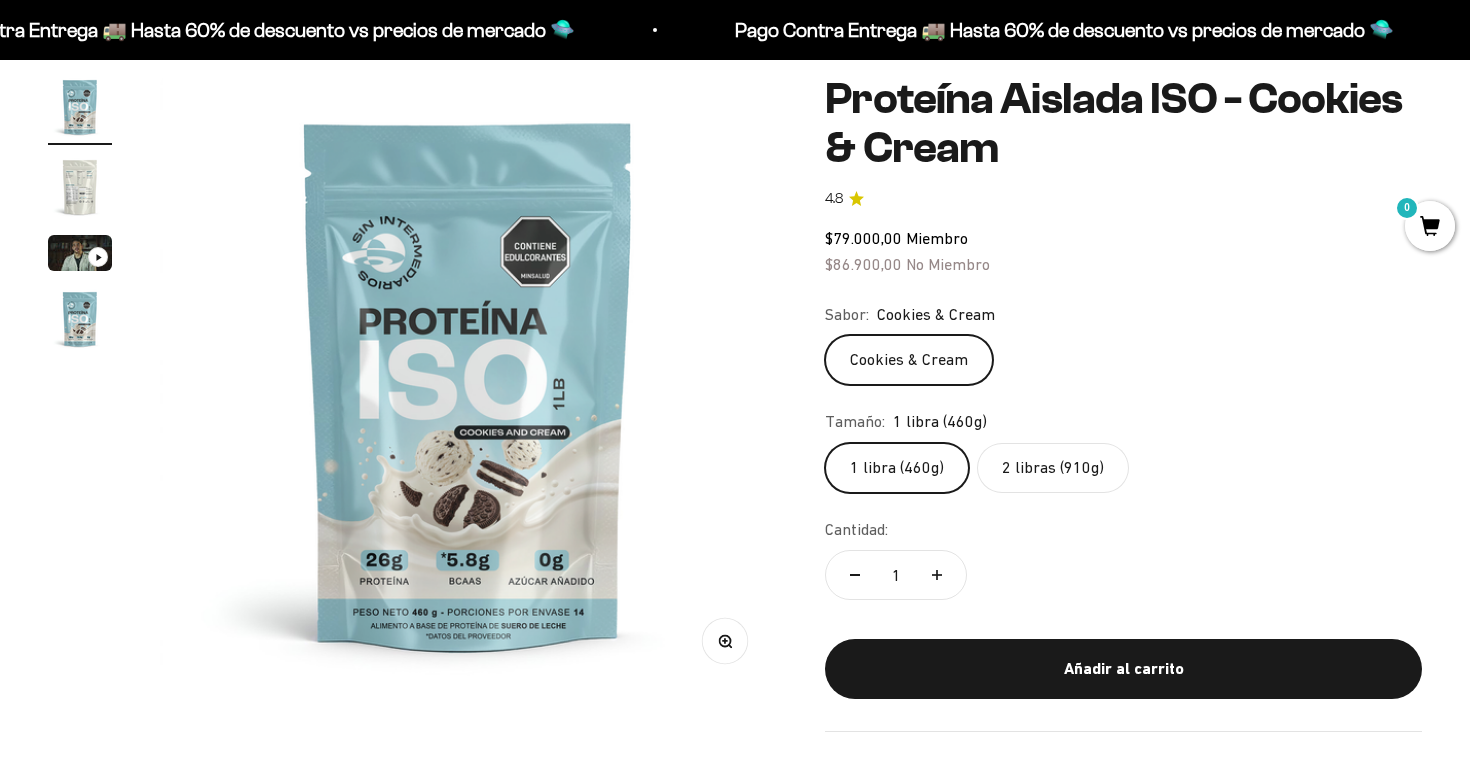 scroll, scrollTop: 206, scrollLeft: 0, axis: vertical 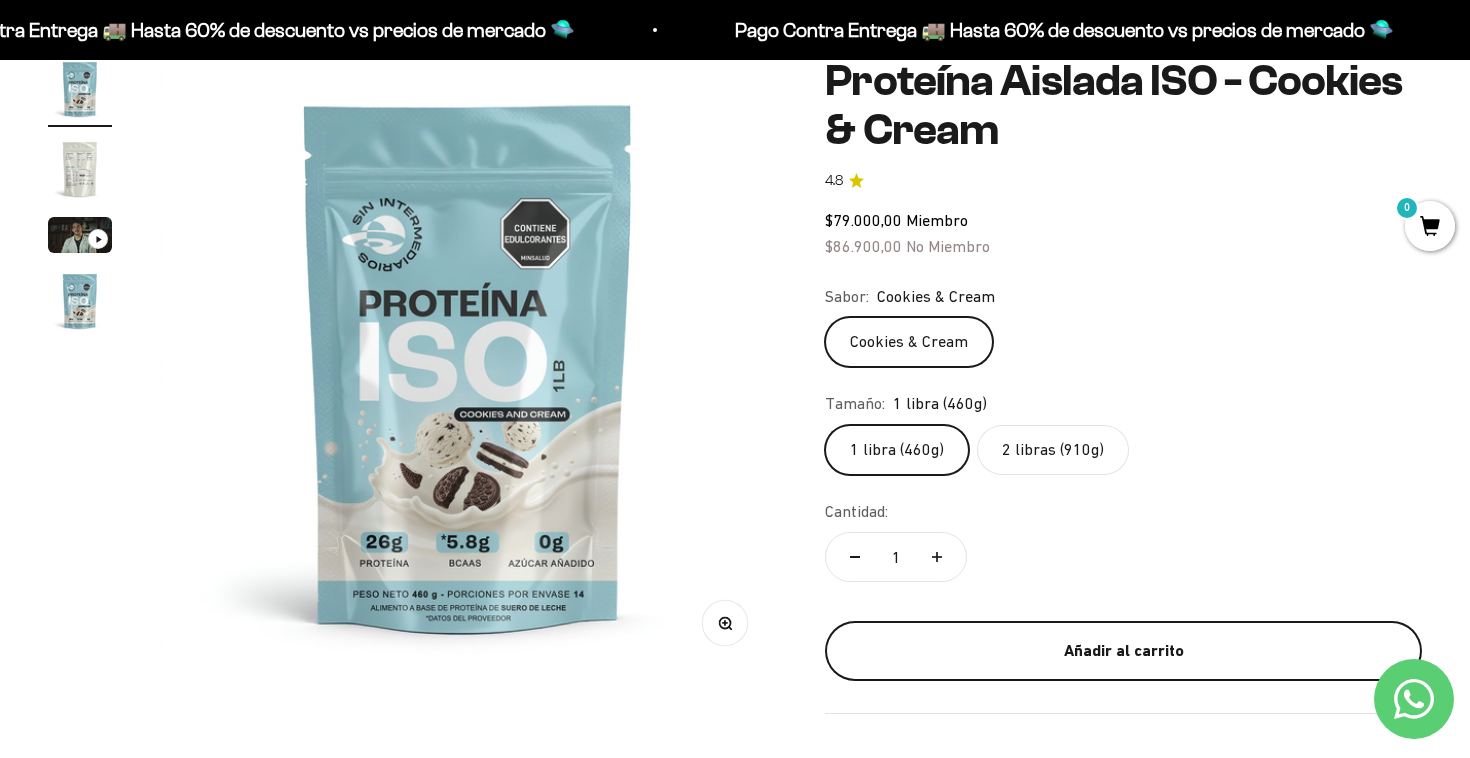 click on "Añadir al carrito" at bounding box center [1123, 651] 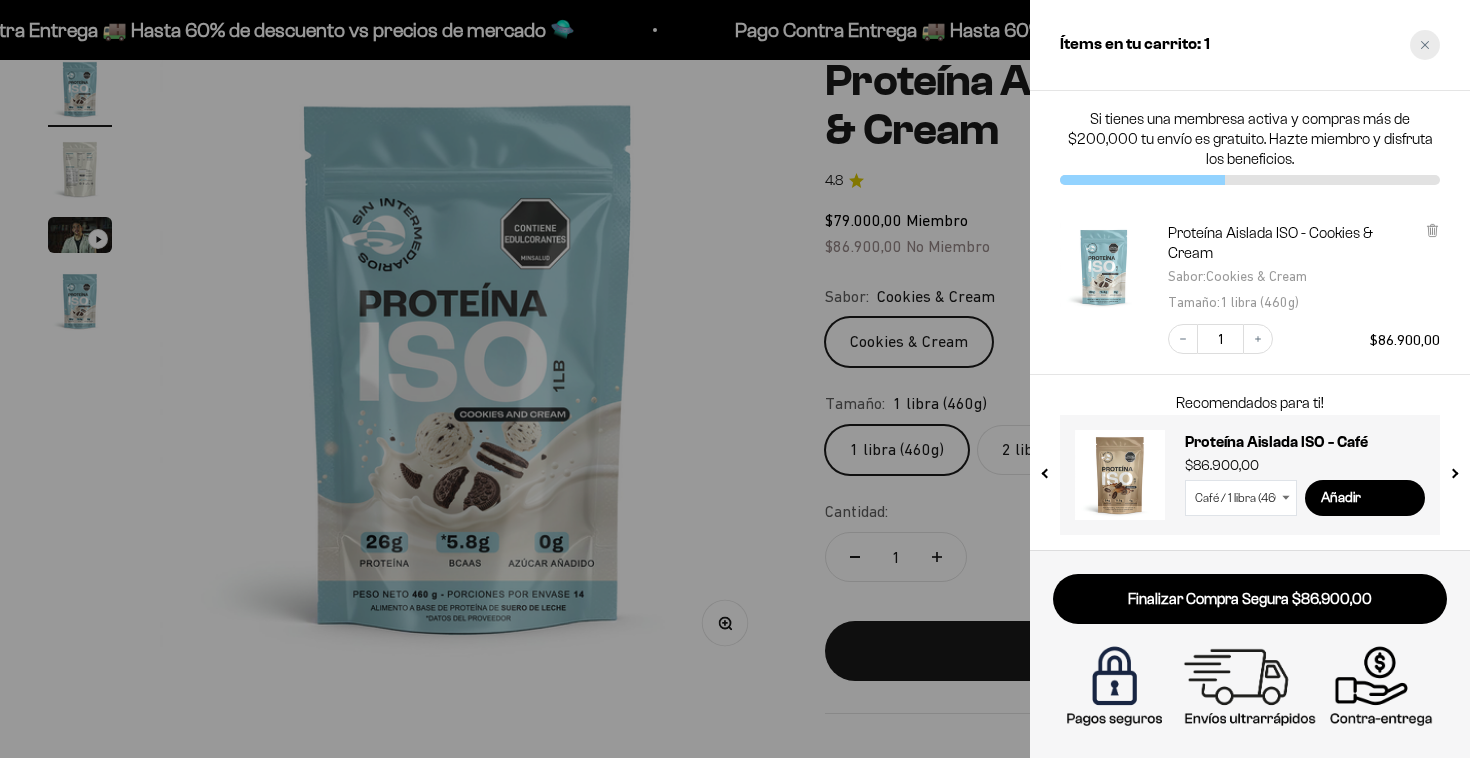 click 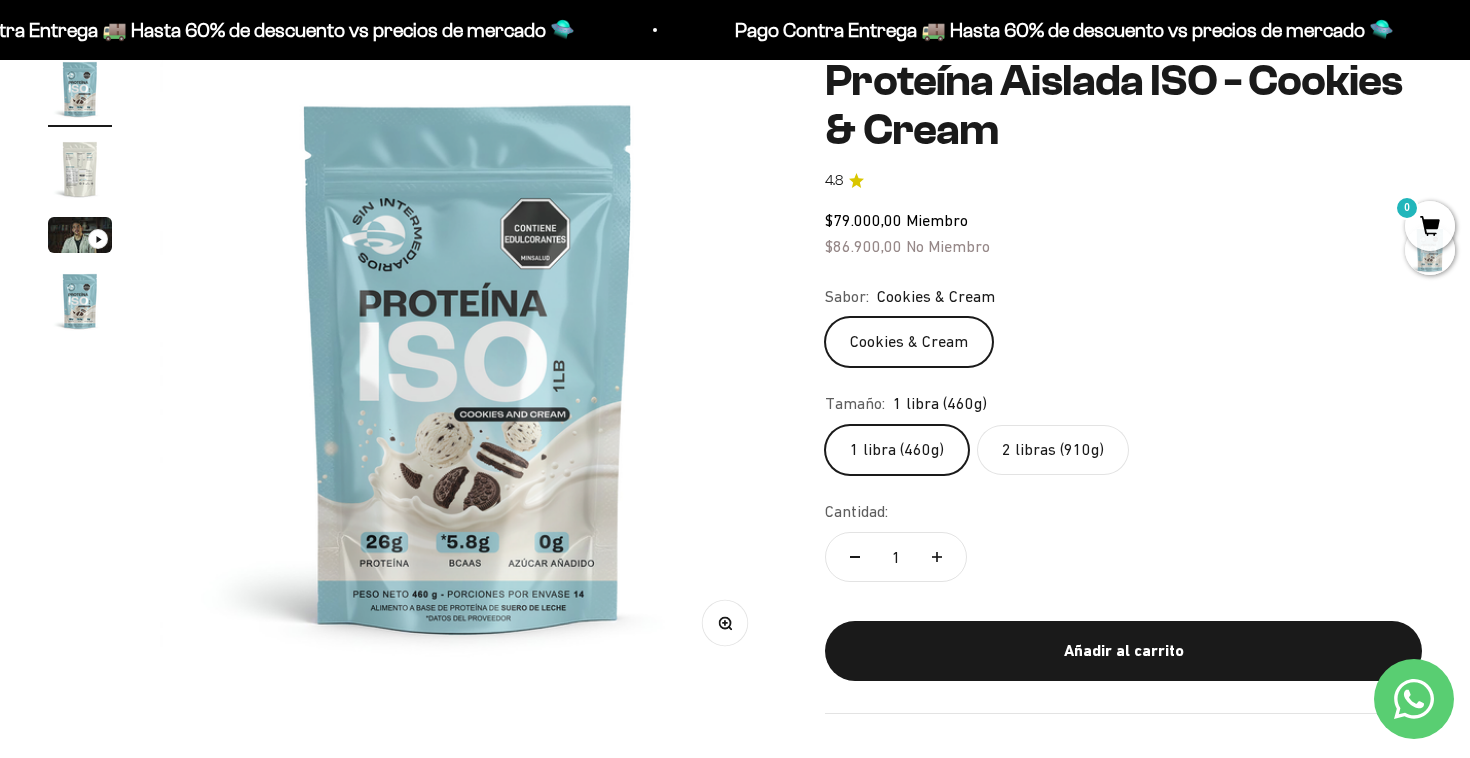 scroll, scrollTop: 0, scrollLeft: 0, axis: both 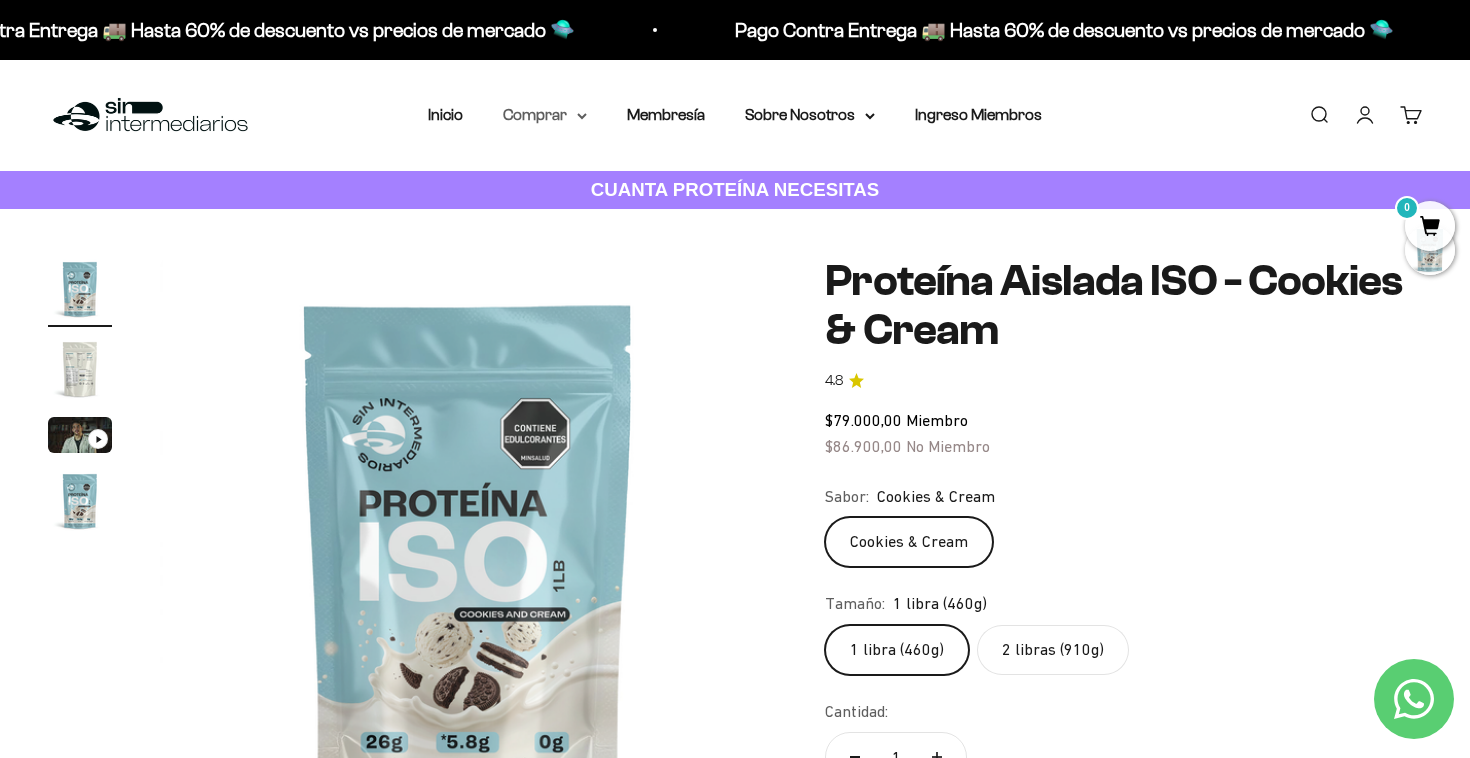 click on "Comprar" at bounding box center (545, 115) 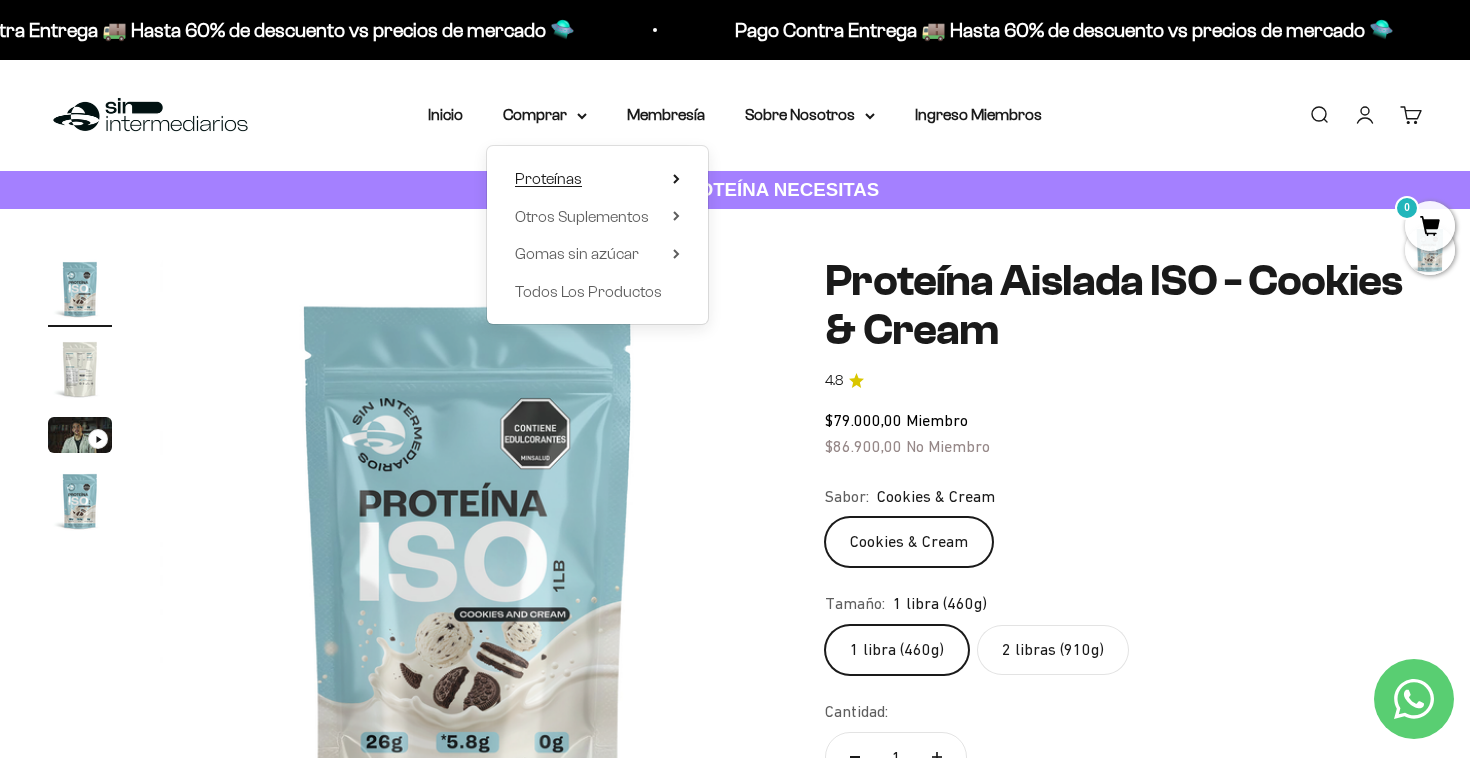 click on "Proteínas" at bounding box center (597, 179) 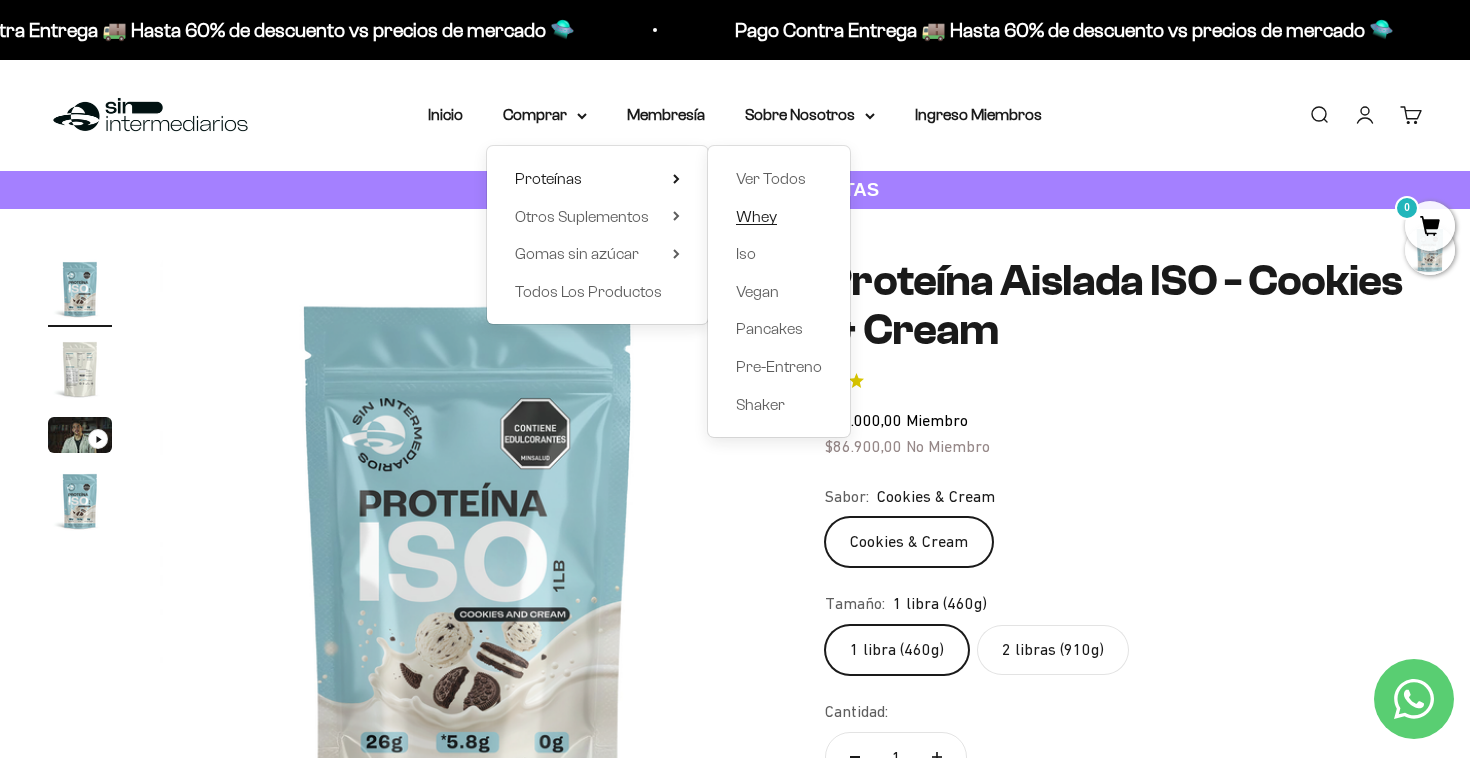 click on "Whey" at bounding box center (756, 216) 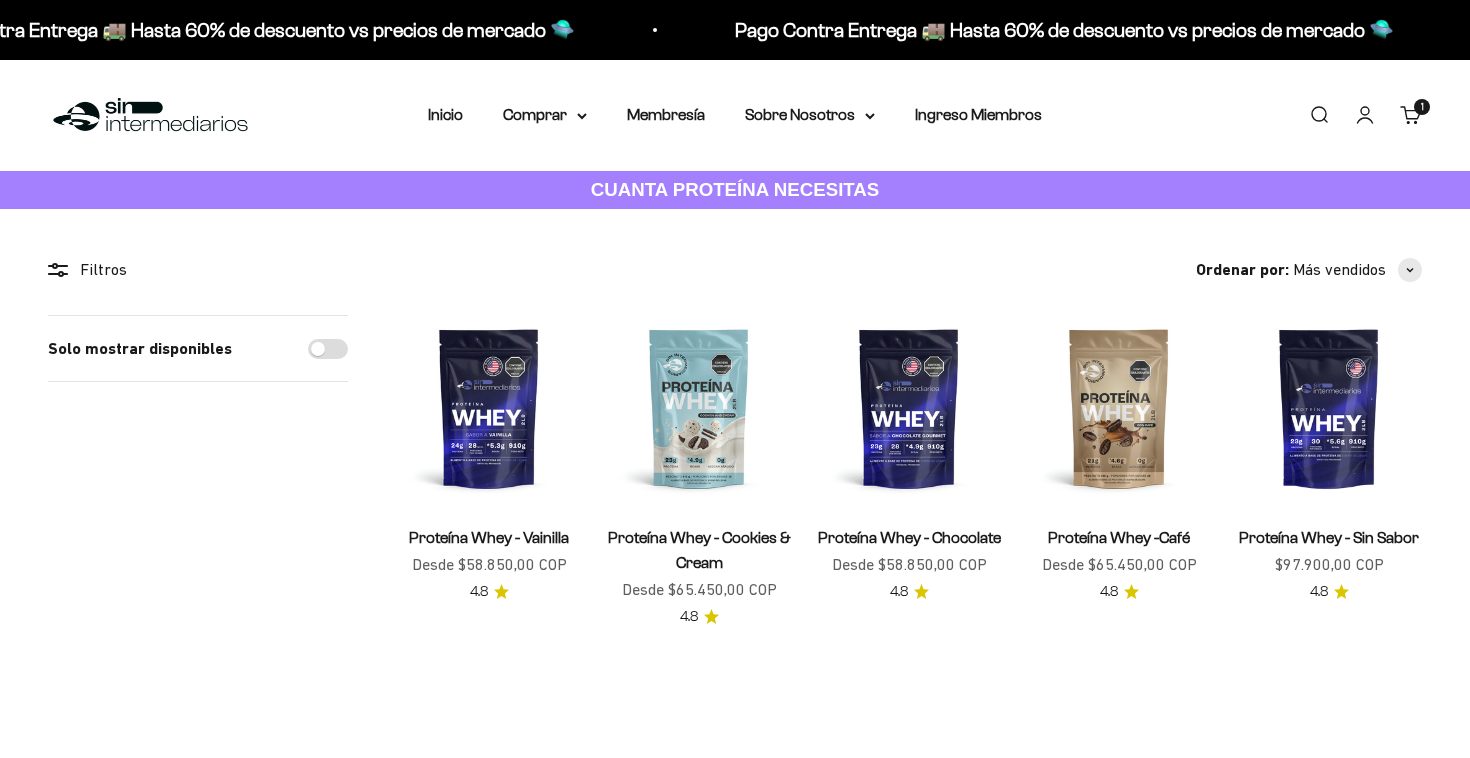 scroll, scrollTop: 0, scrollLeft: 0, axis: both 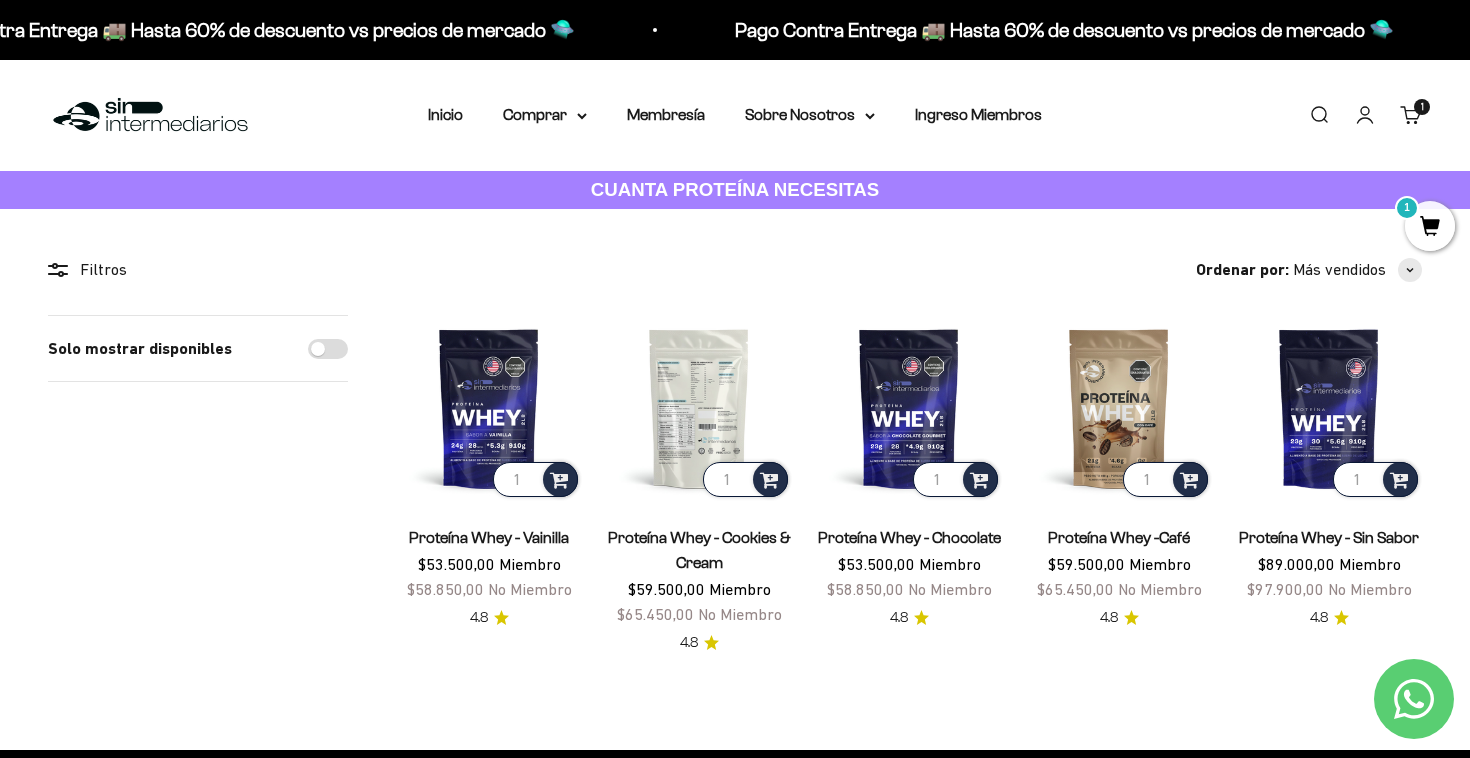 click at bounding box center (699, 408) 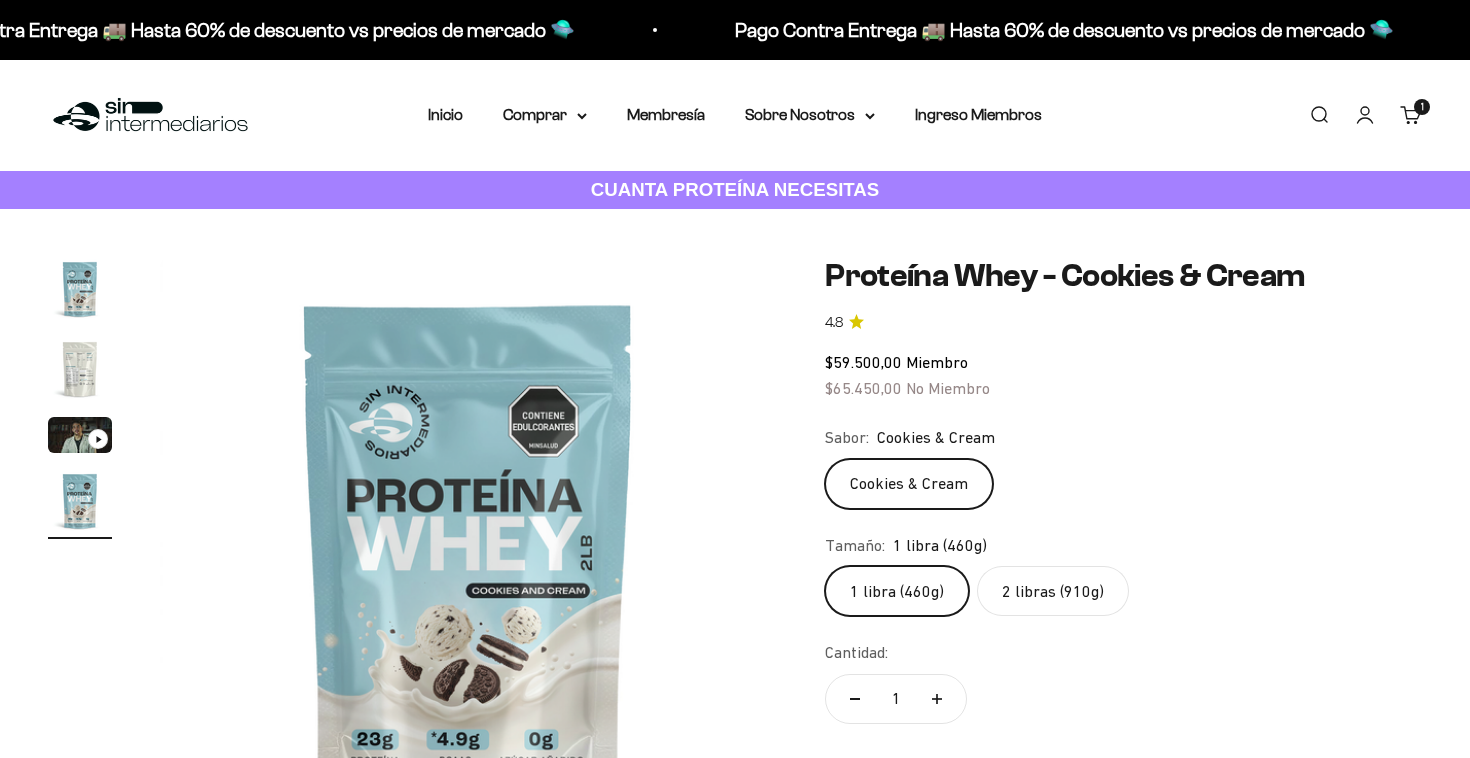 scroll, scrollTop: 0, scrollLeft: 0, axis: both 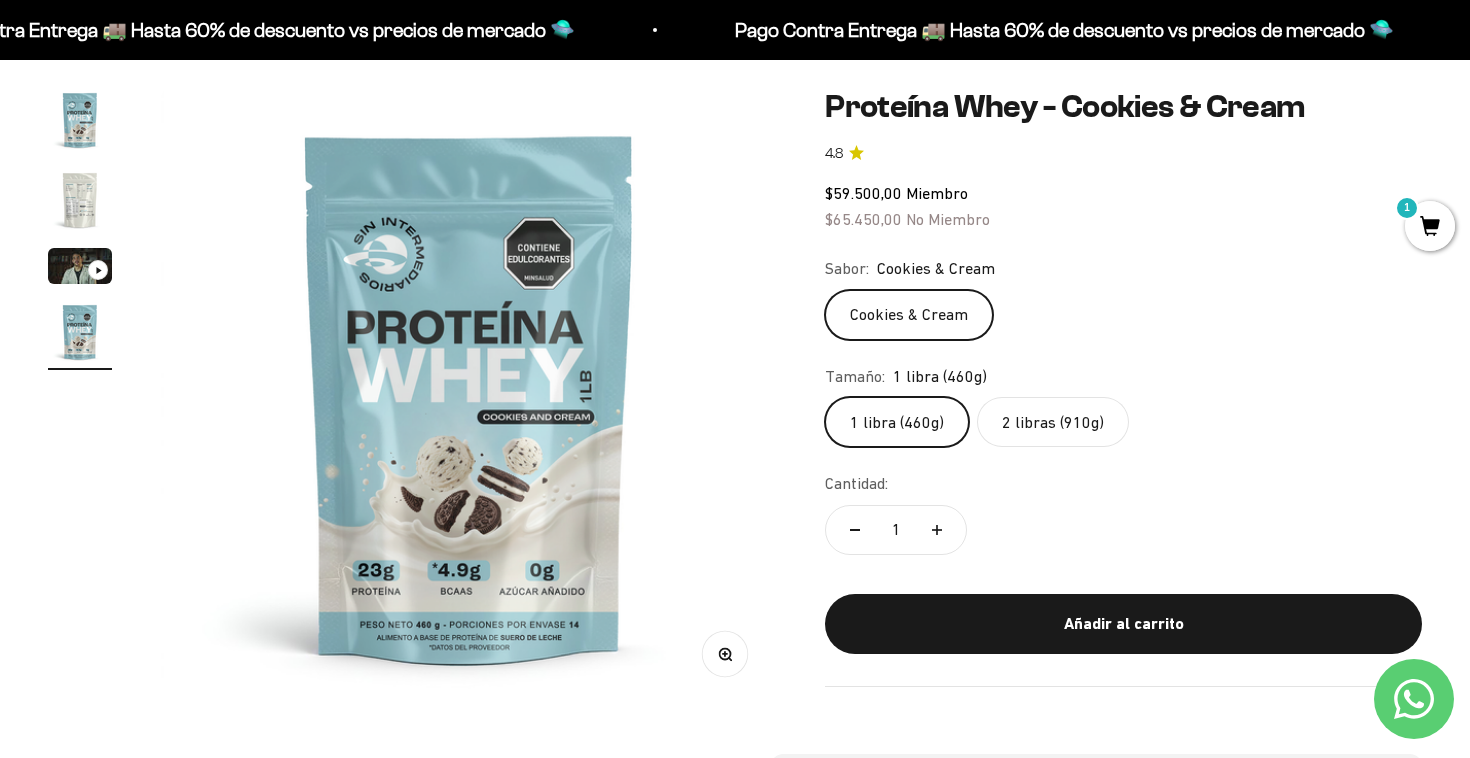 click on "2 libras (910g)" 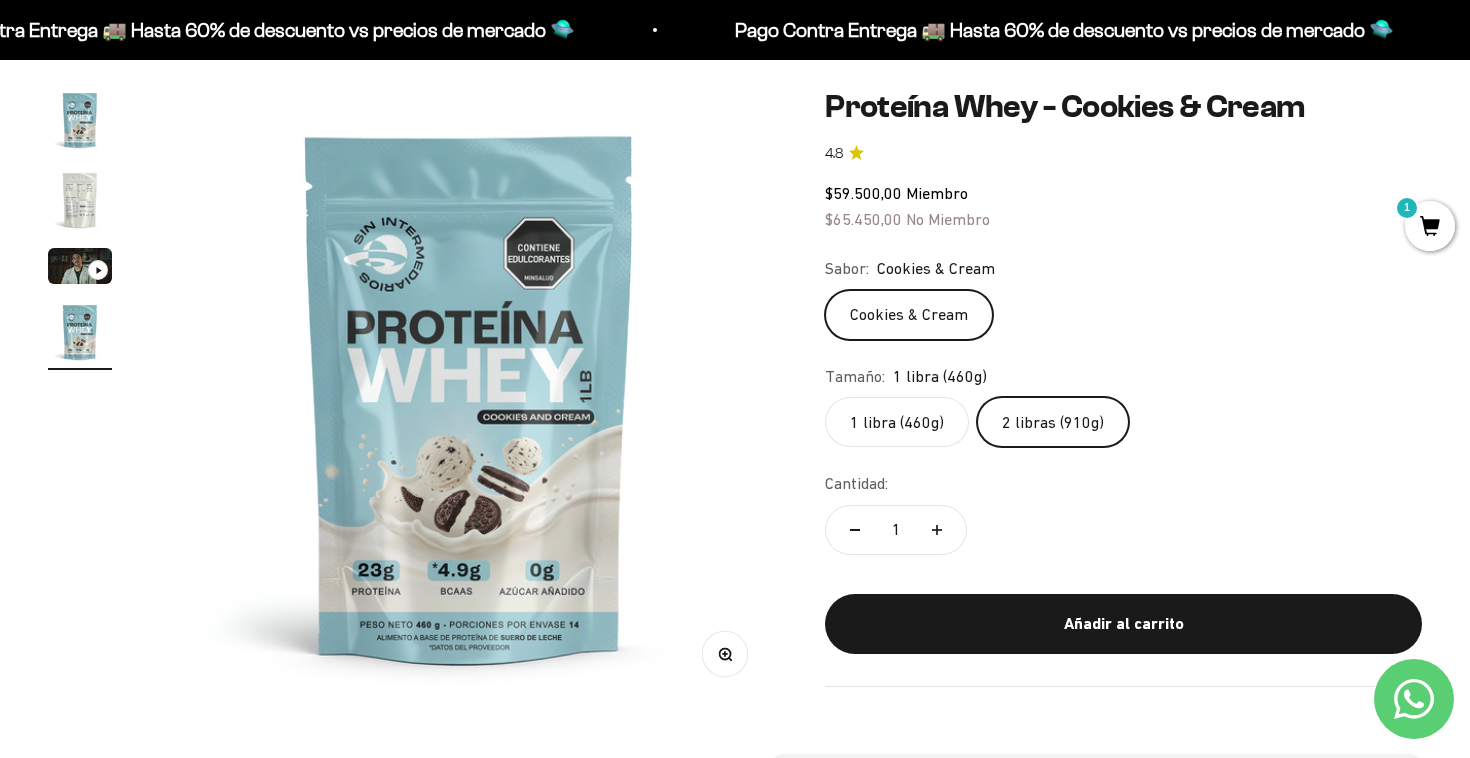 scroll, scrollTop: 0, scrollLeft: 0, axis: both 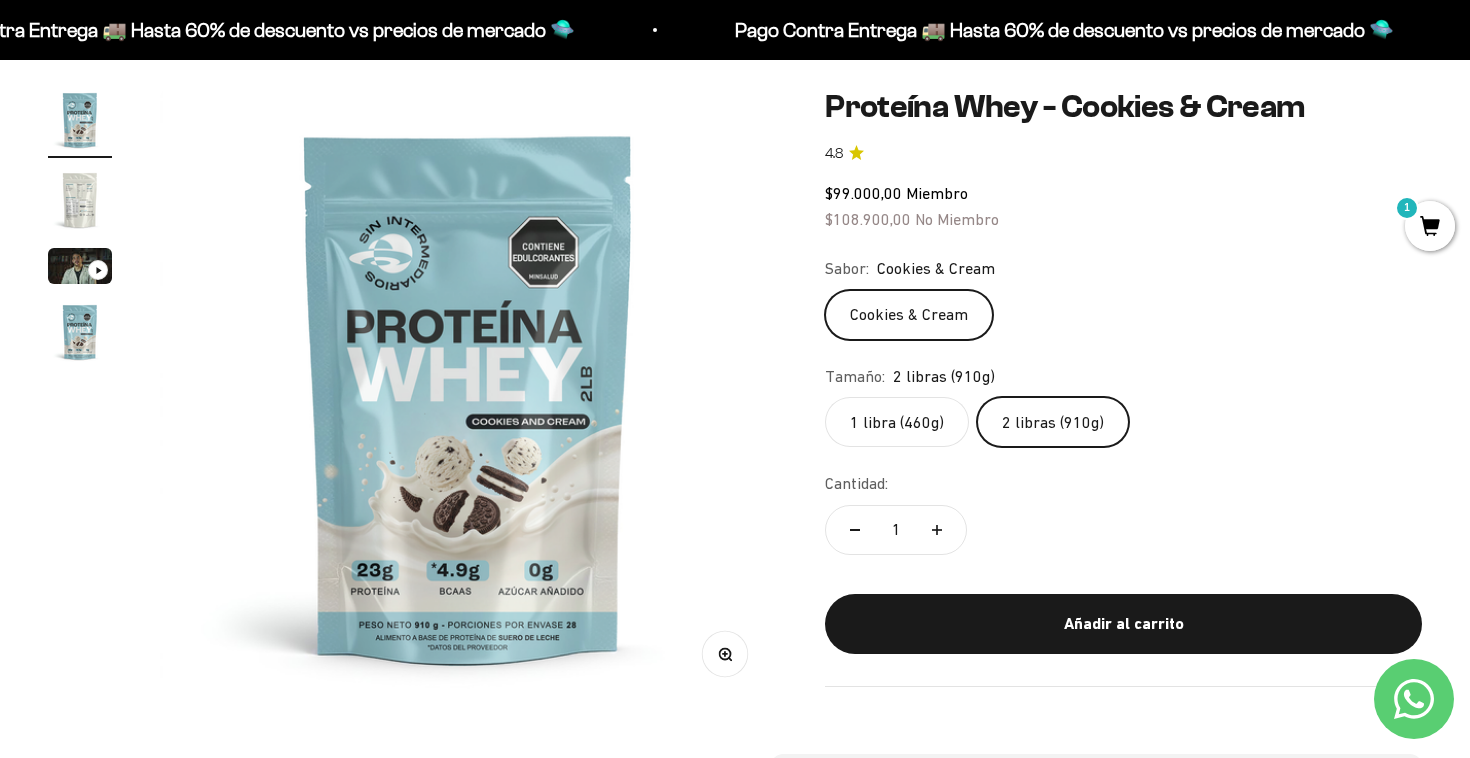 click on "1 libra (460g)" 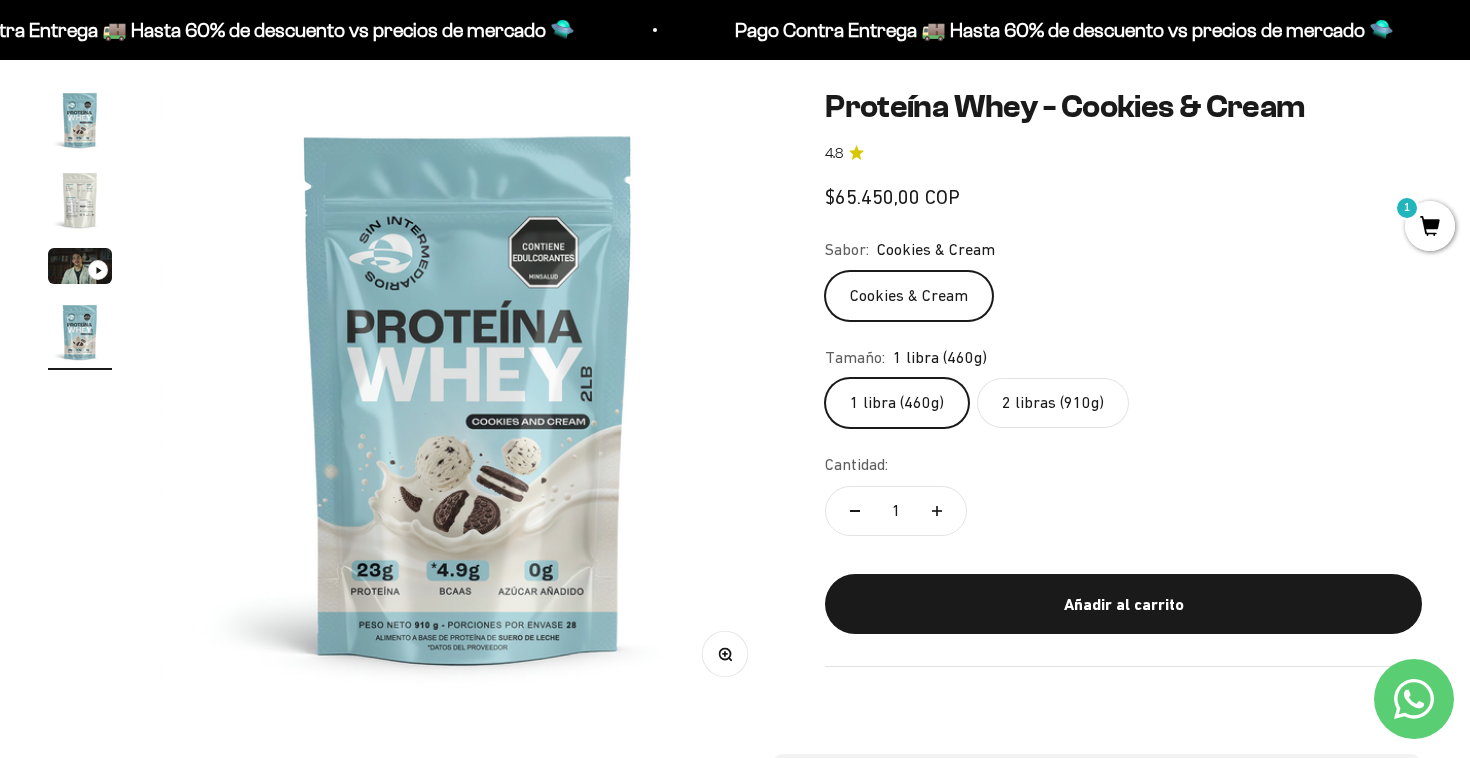 scroll, scrollTop: 0, scrollLeft: 1923, axis: horizontal 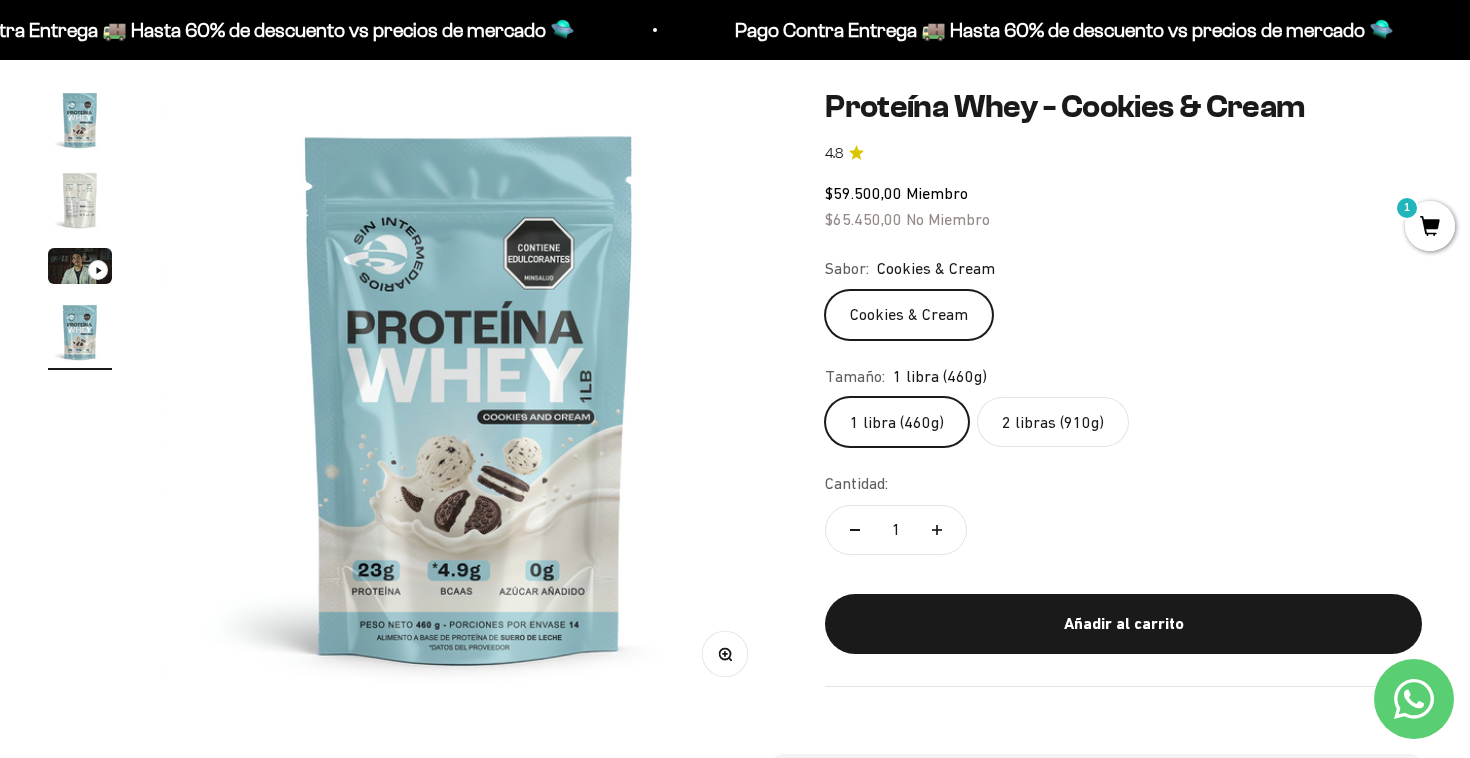 click on "2 libras (910g)" 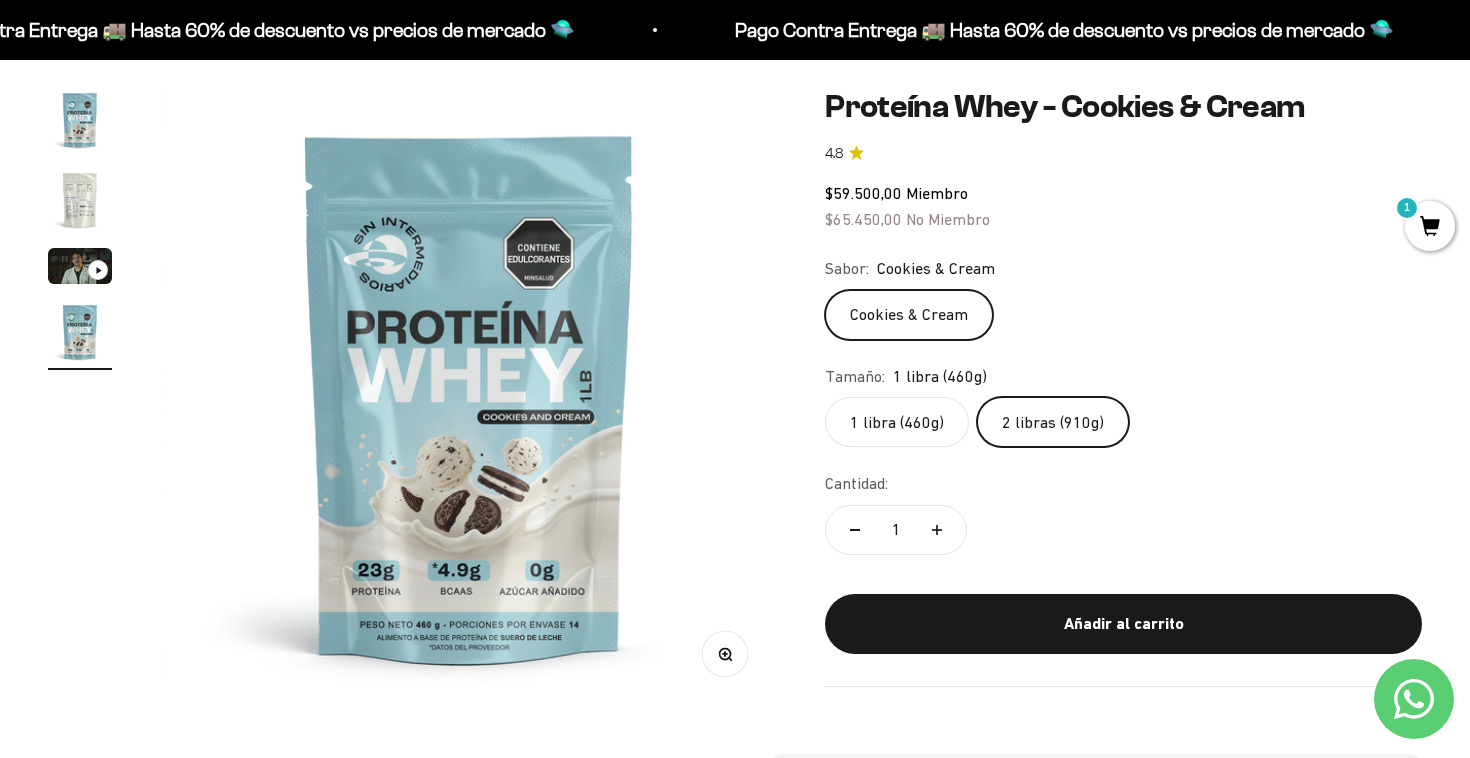 scroll, scrollTop: 0, scrollLeft: 0, axis: both 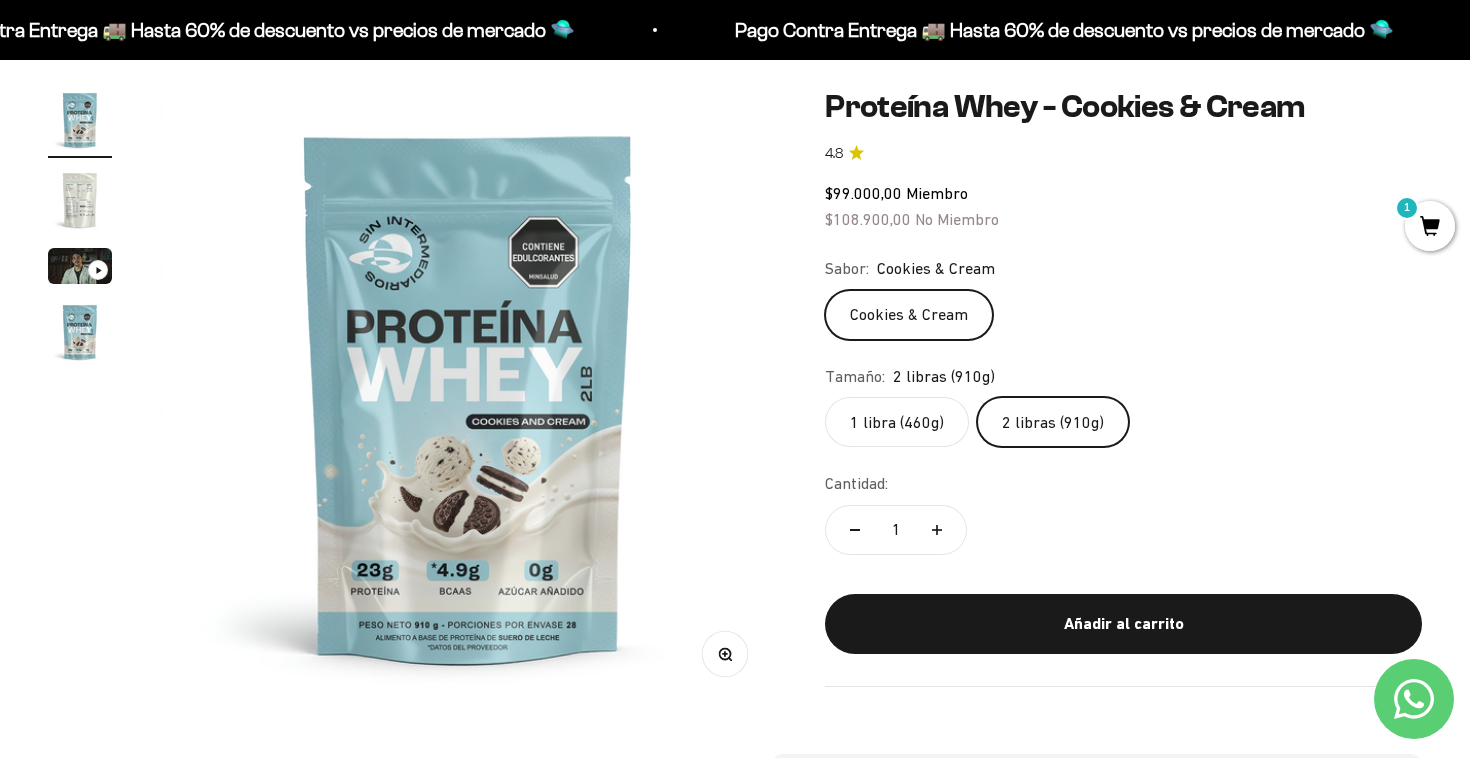 click on "1" at bounding box center [1430, 226] 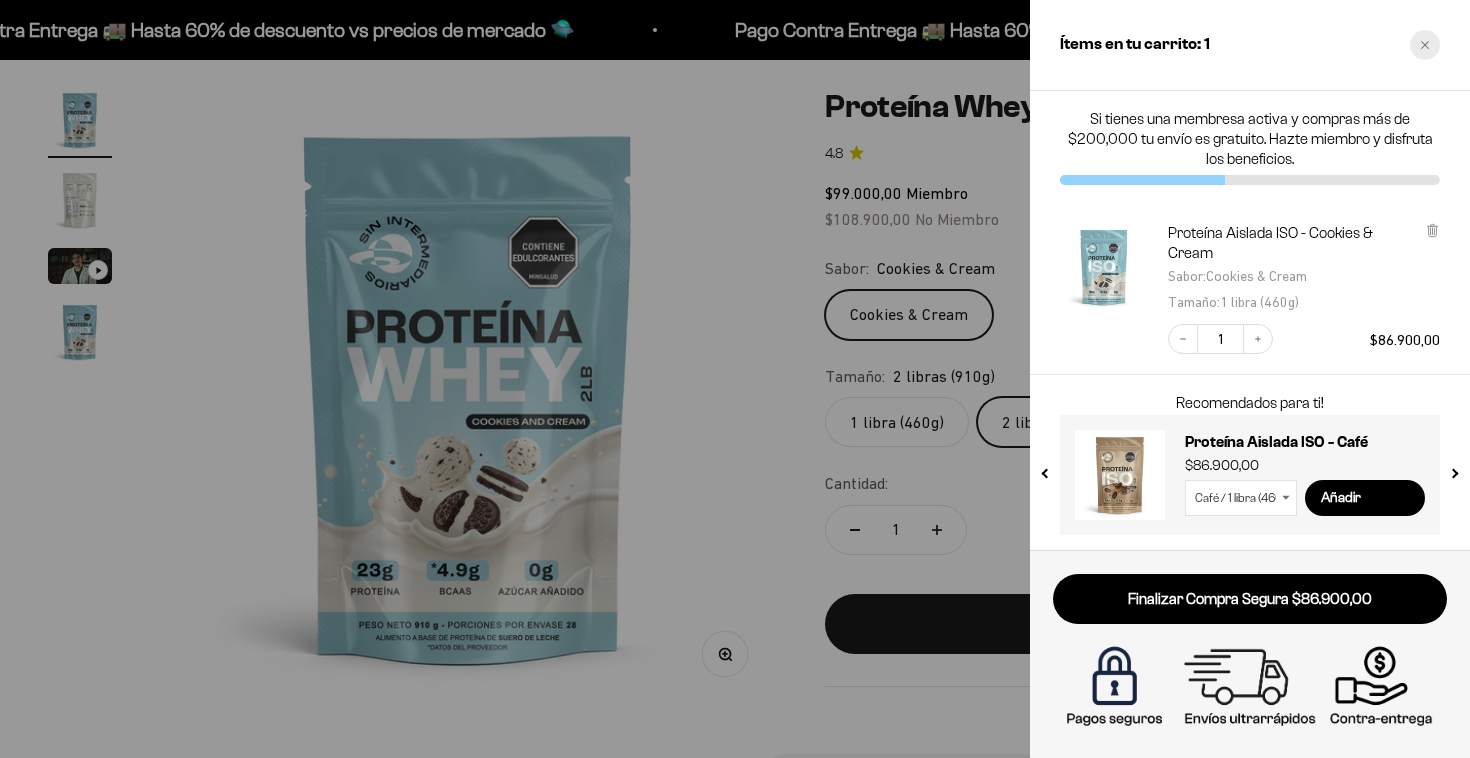click at bounding box center (1425, 45) 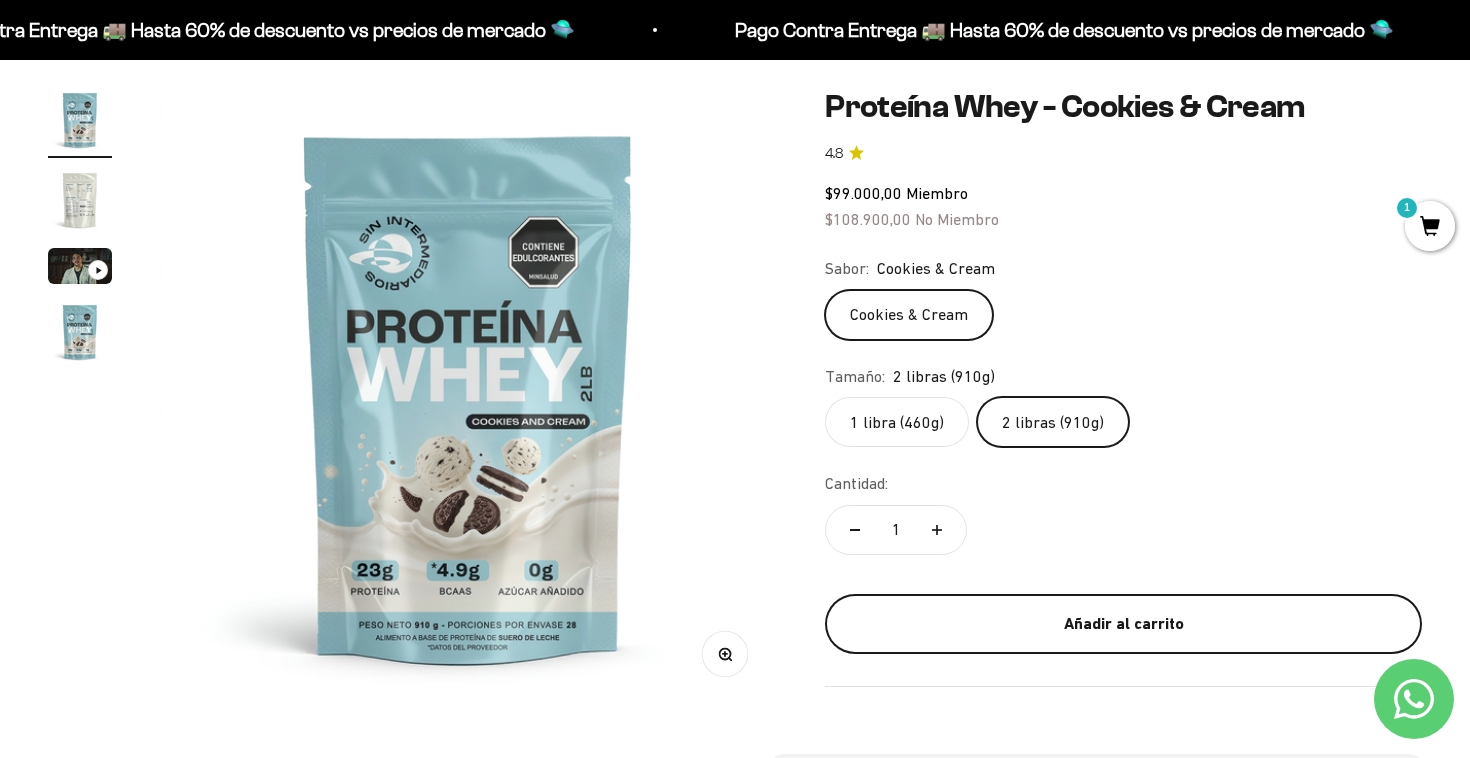 click on "Añadir al carrito" at bounding box center [1123, 624] 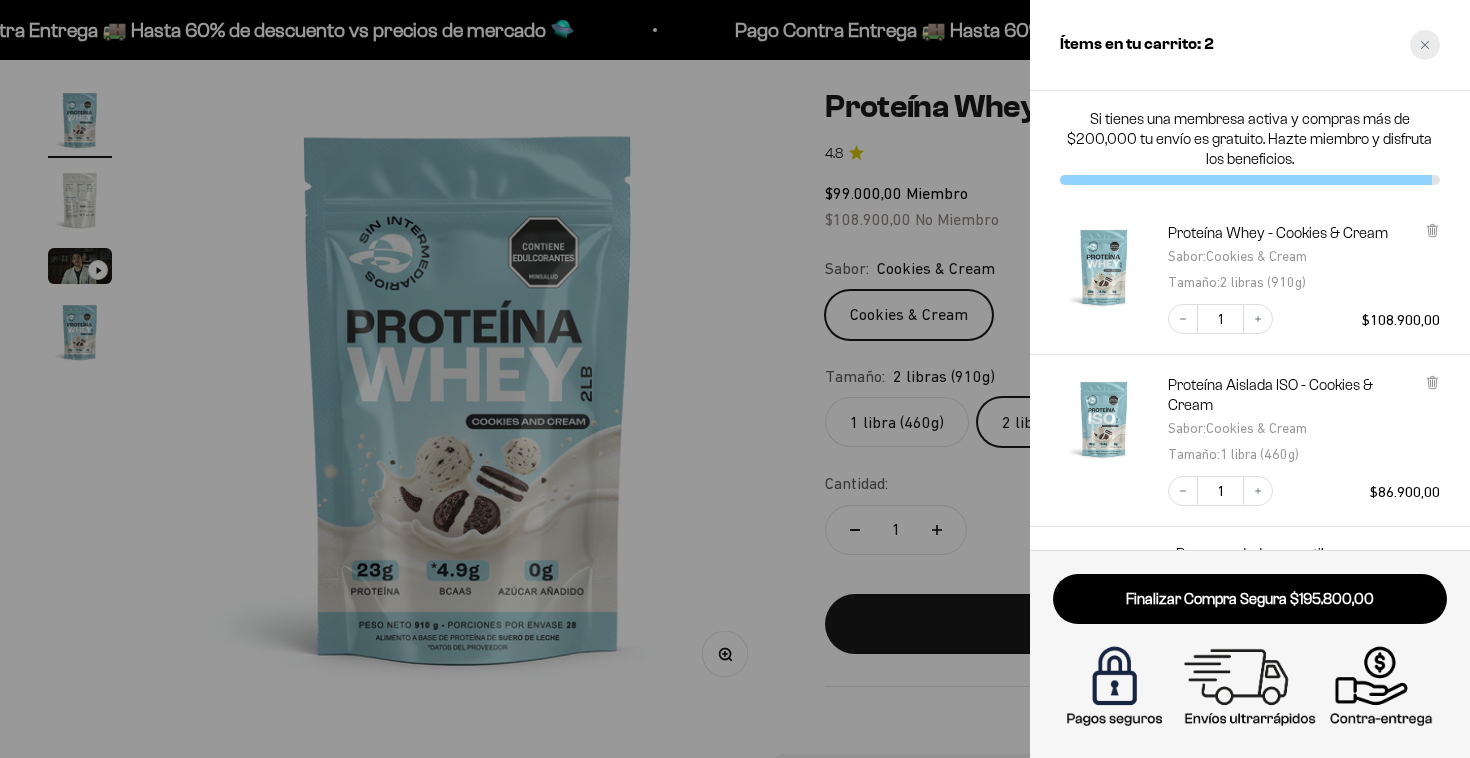click at bounding box center [1425, 45] 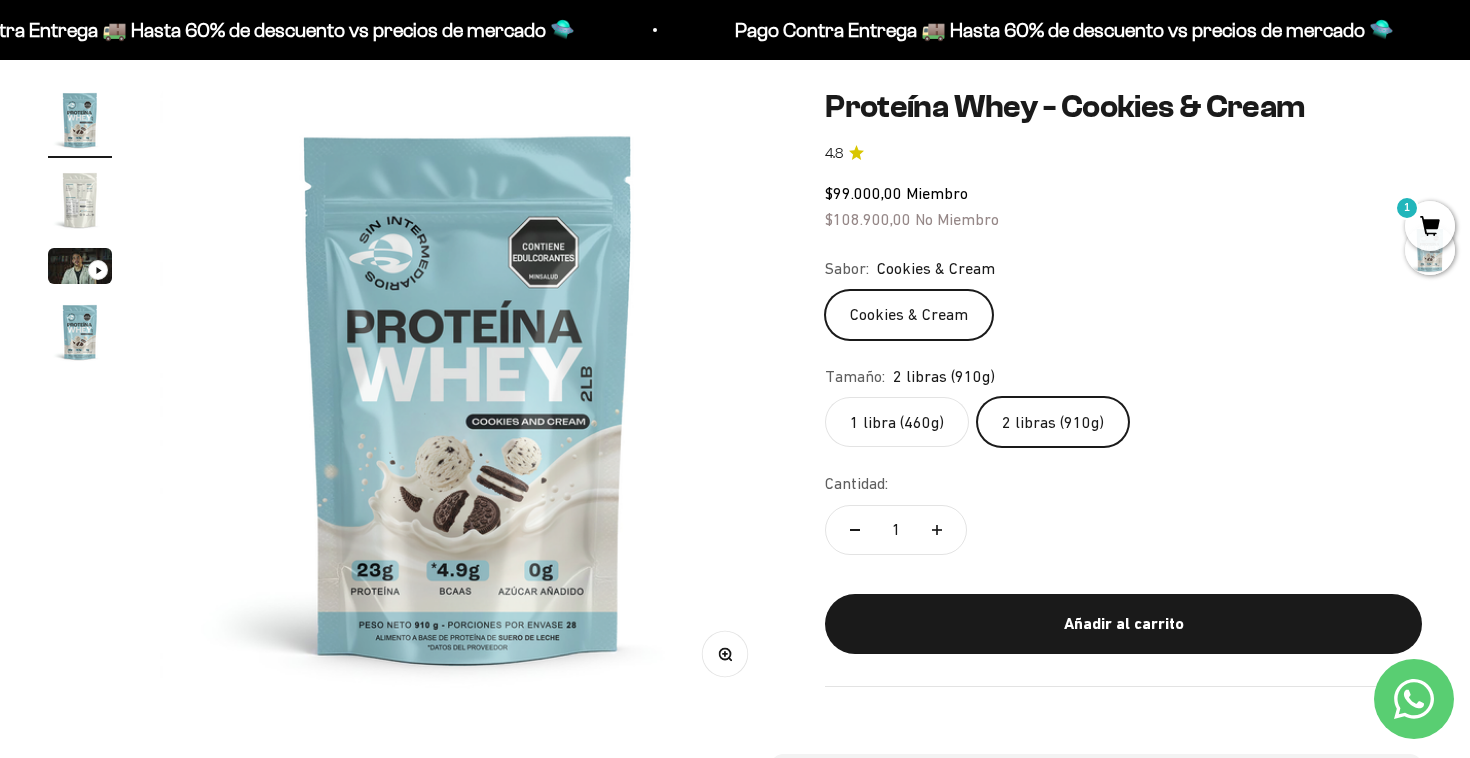 scroll, scrollTop: 0, scrollLeft: 0, axis: both 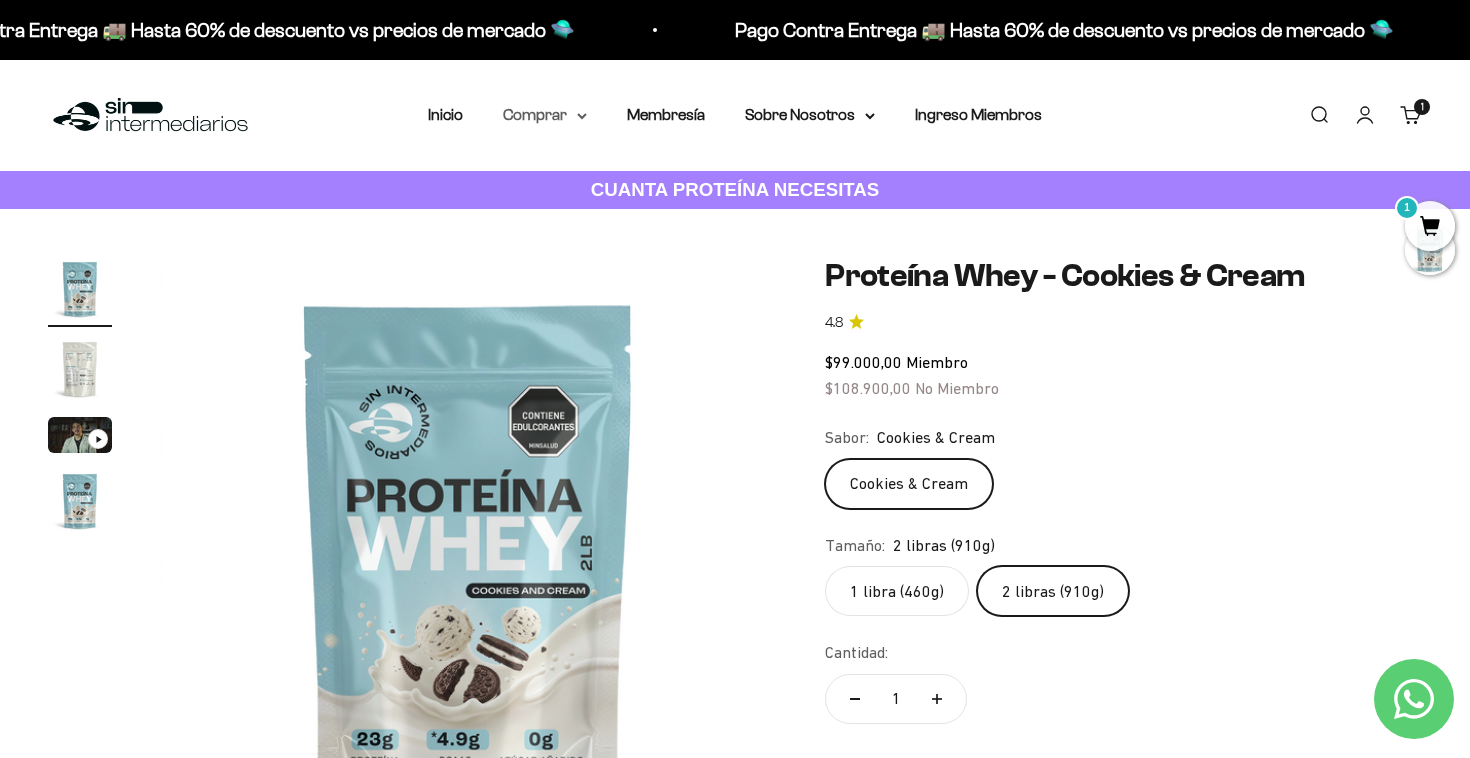 click on "Comprar" at bounding box center (545, 115) 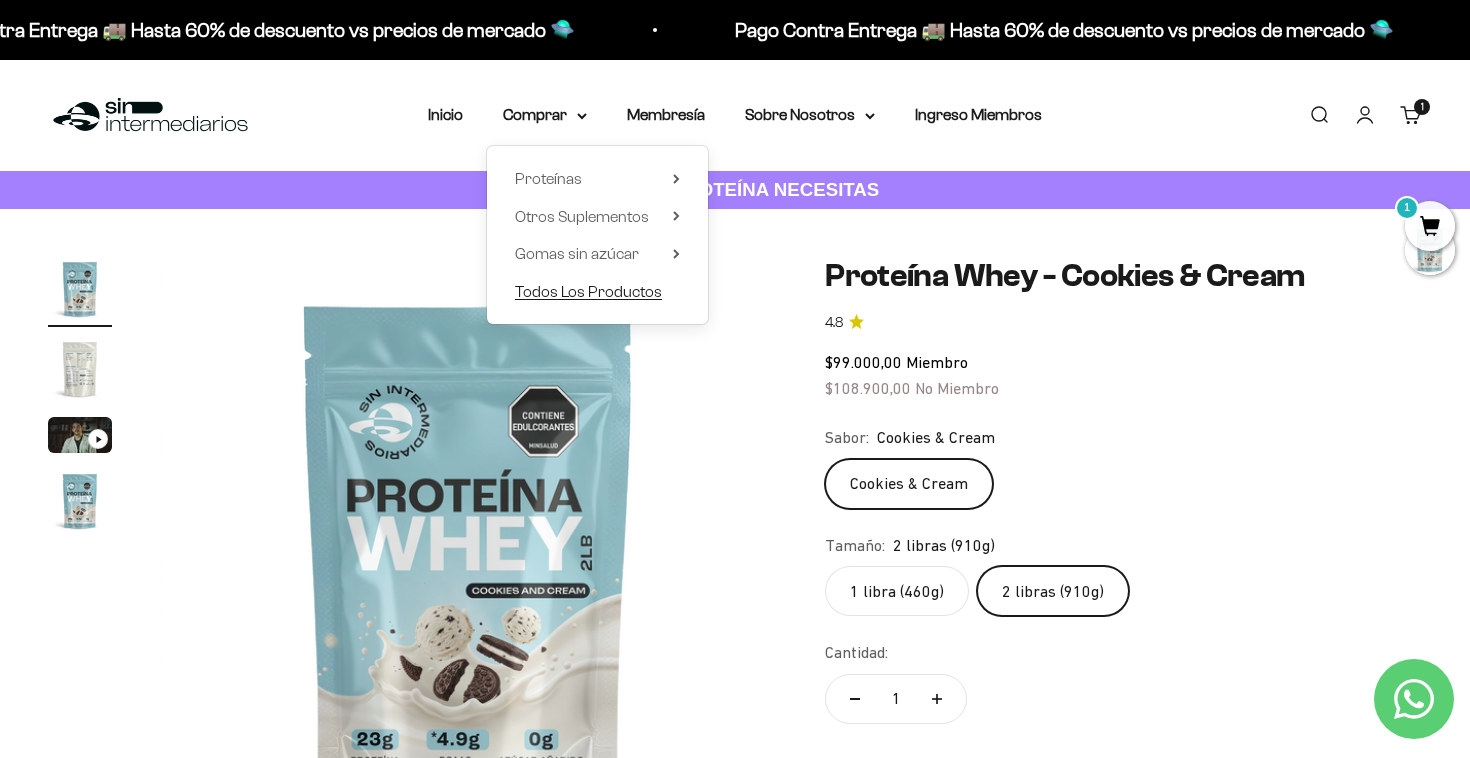 click on "Todos Los Productos" at bounding box center [588, 291] 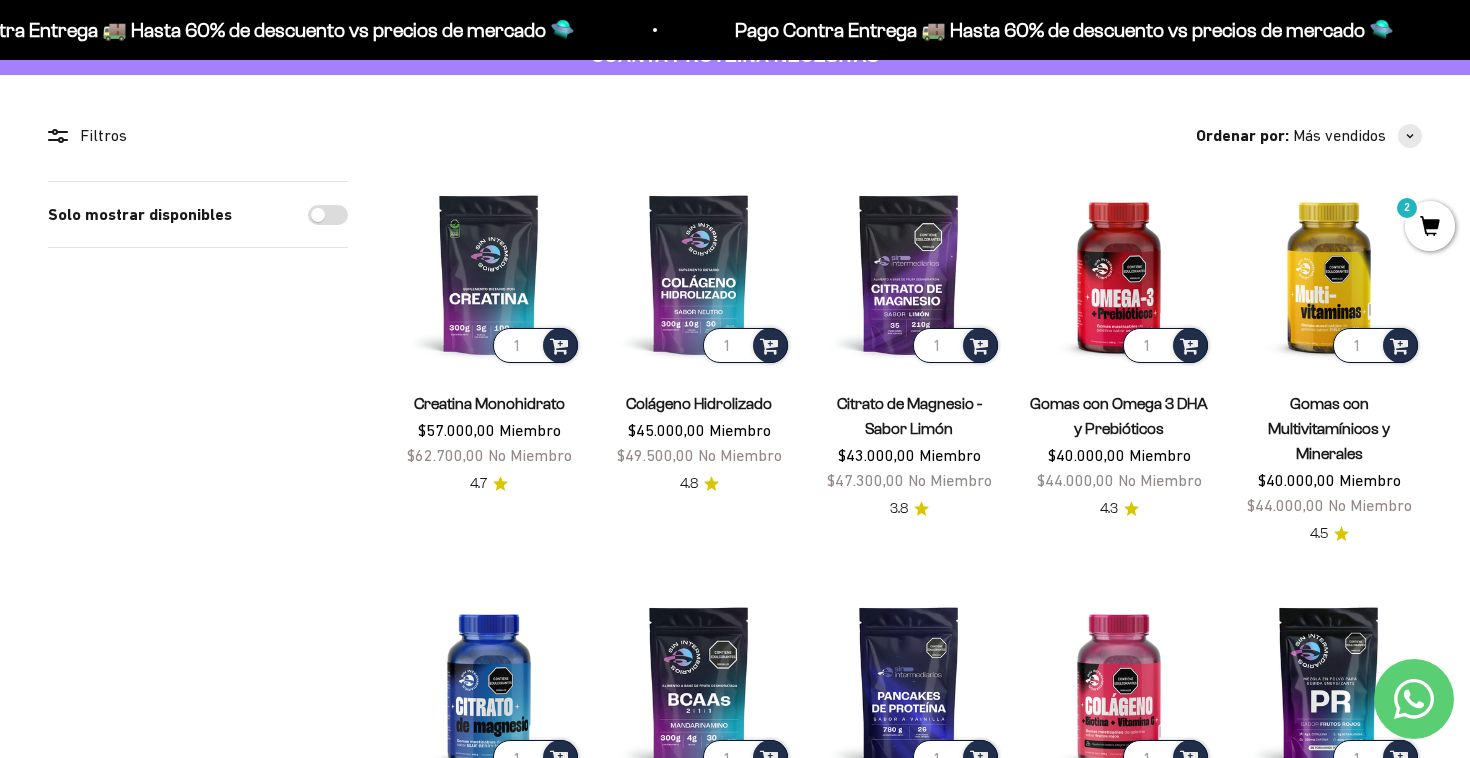 scroll, scrollTop: 132, scrollLeft: 0, axis: vertical 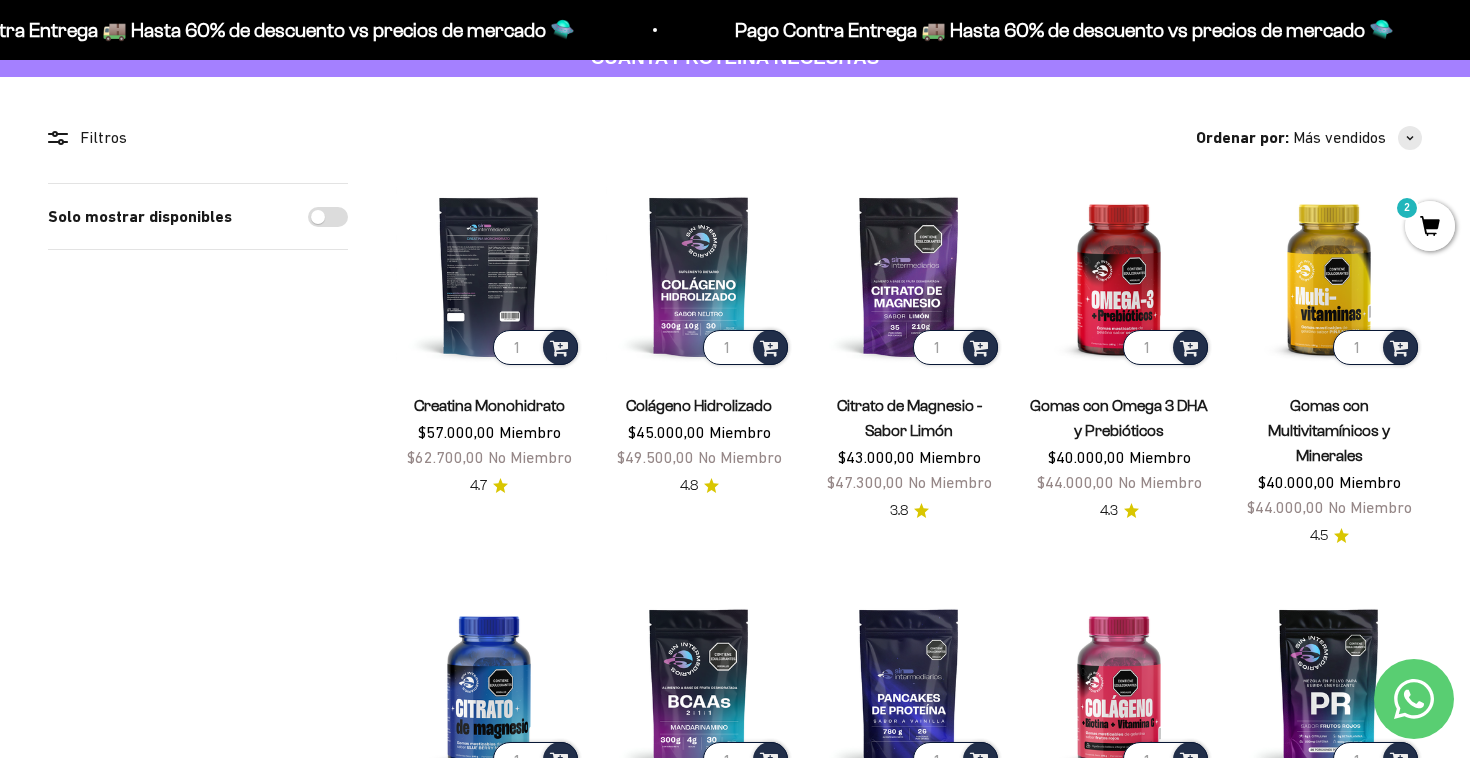 click at bounding box center (489, 276) 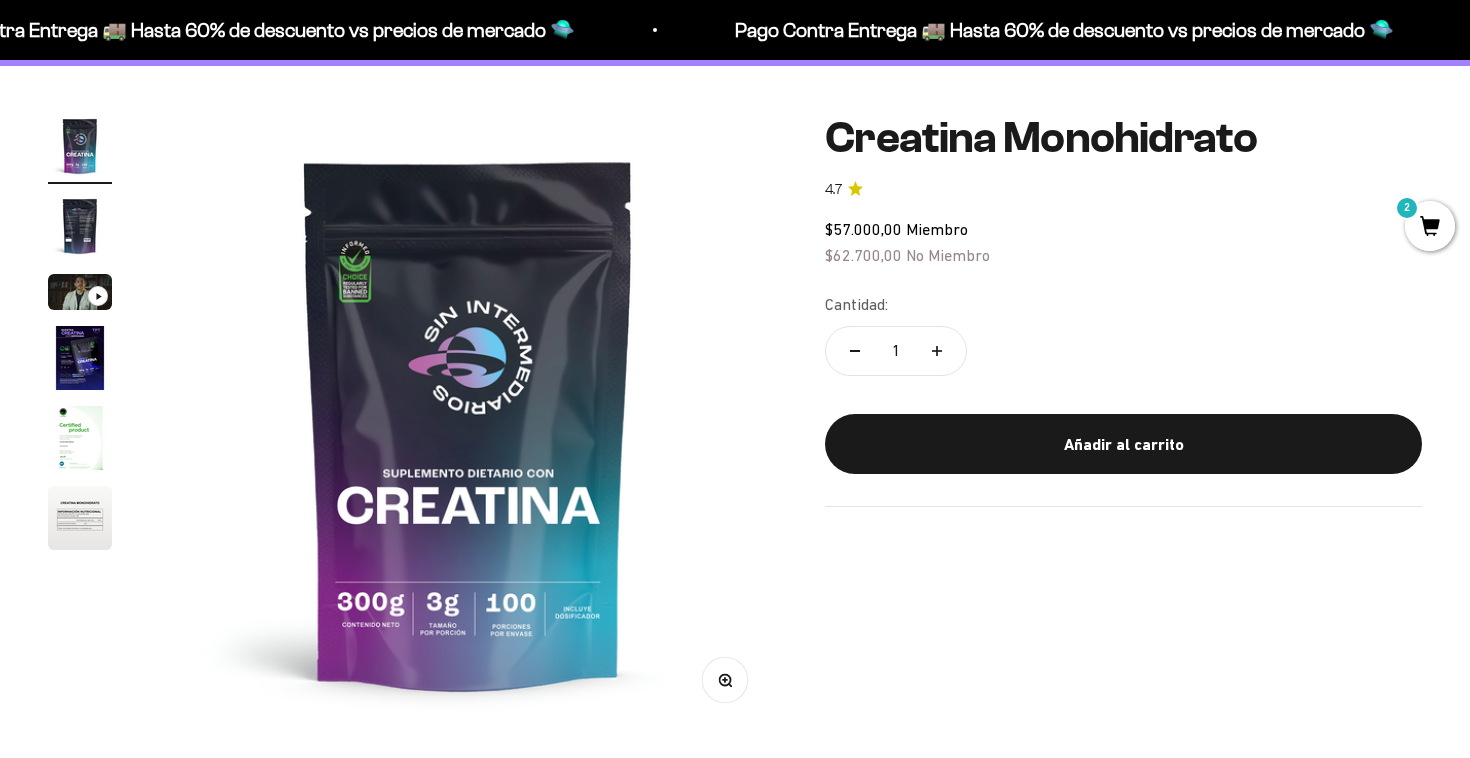 scroll, scrollTop: 148, scrollLeft: 0, axis: vertical 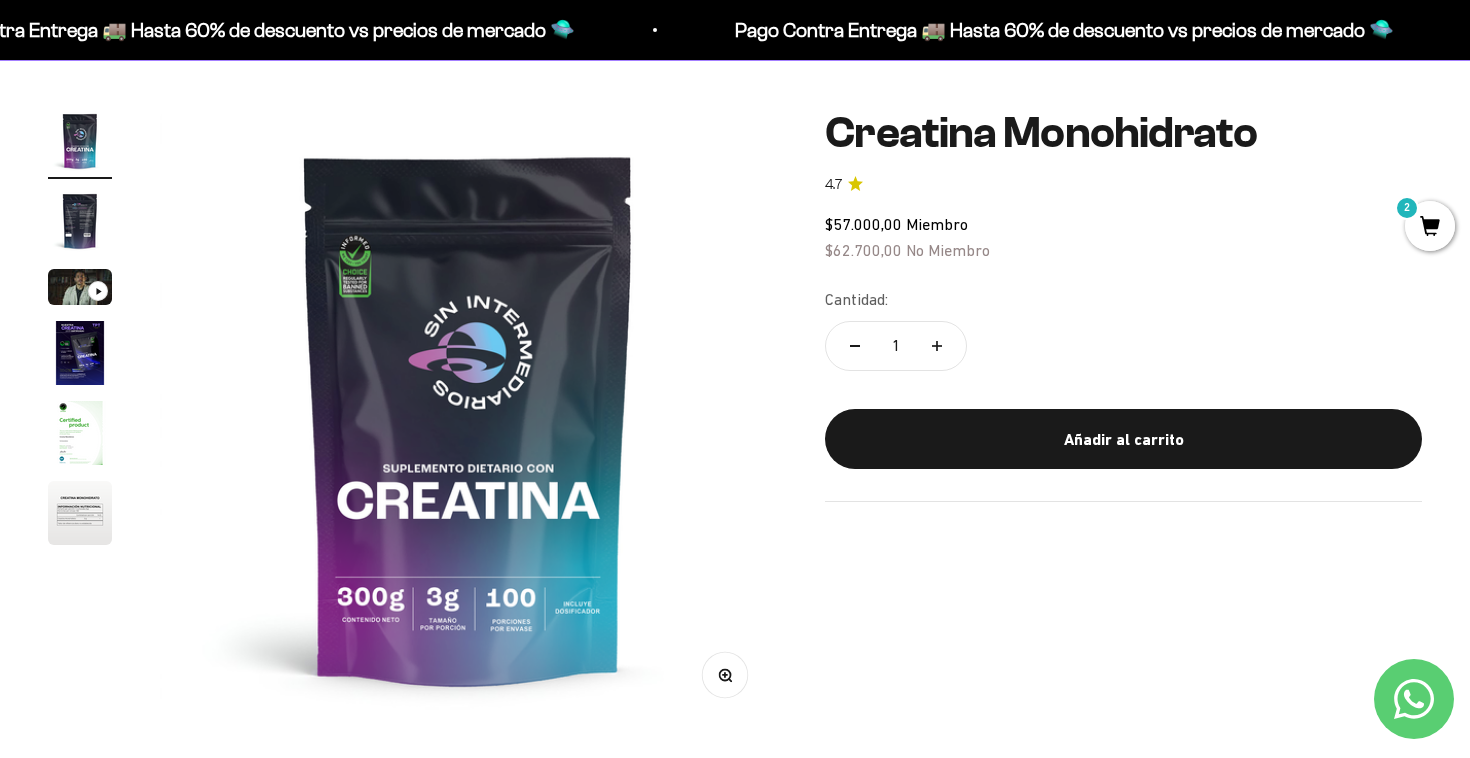 click 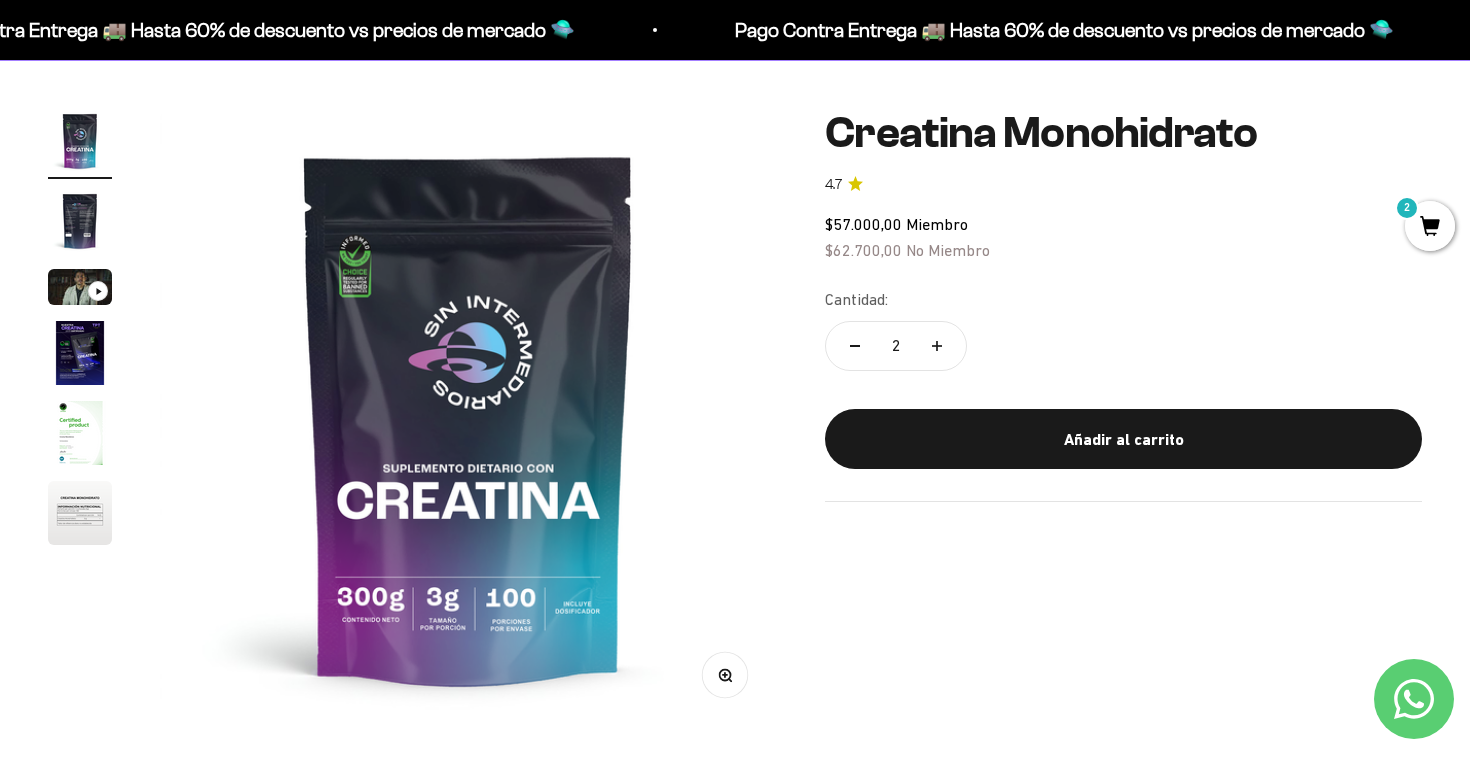 click 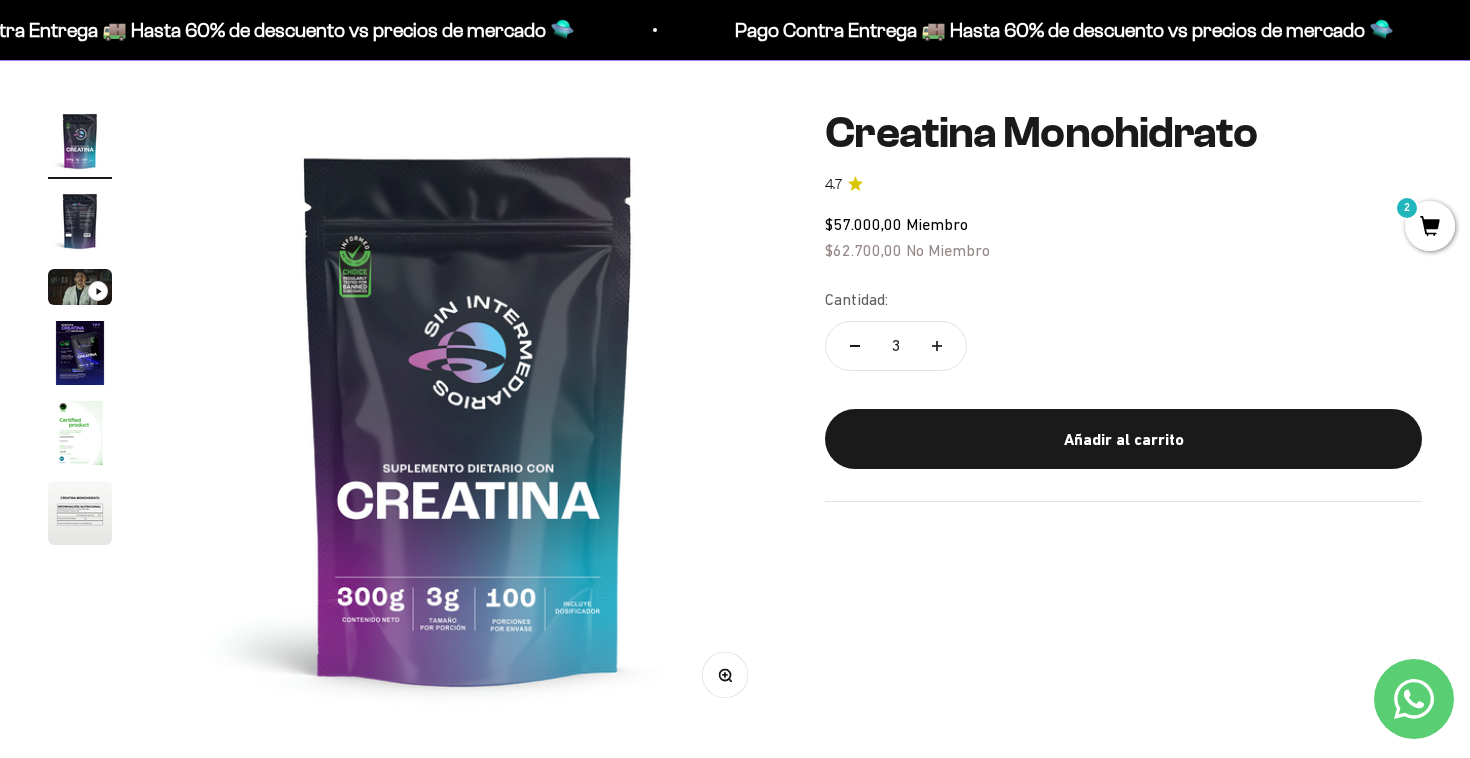 click 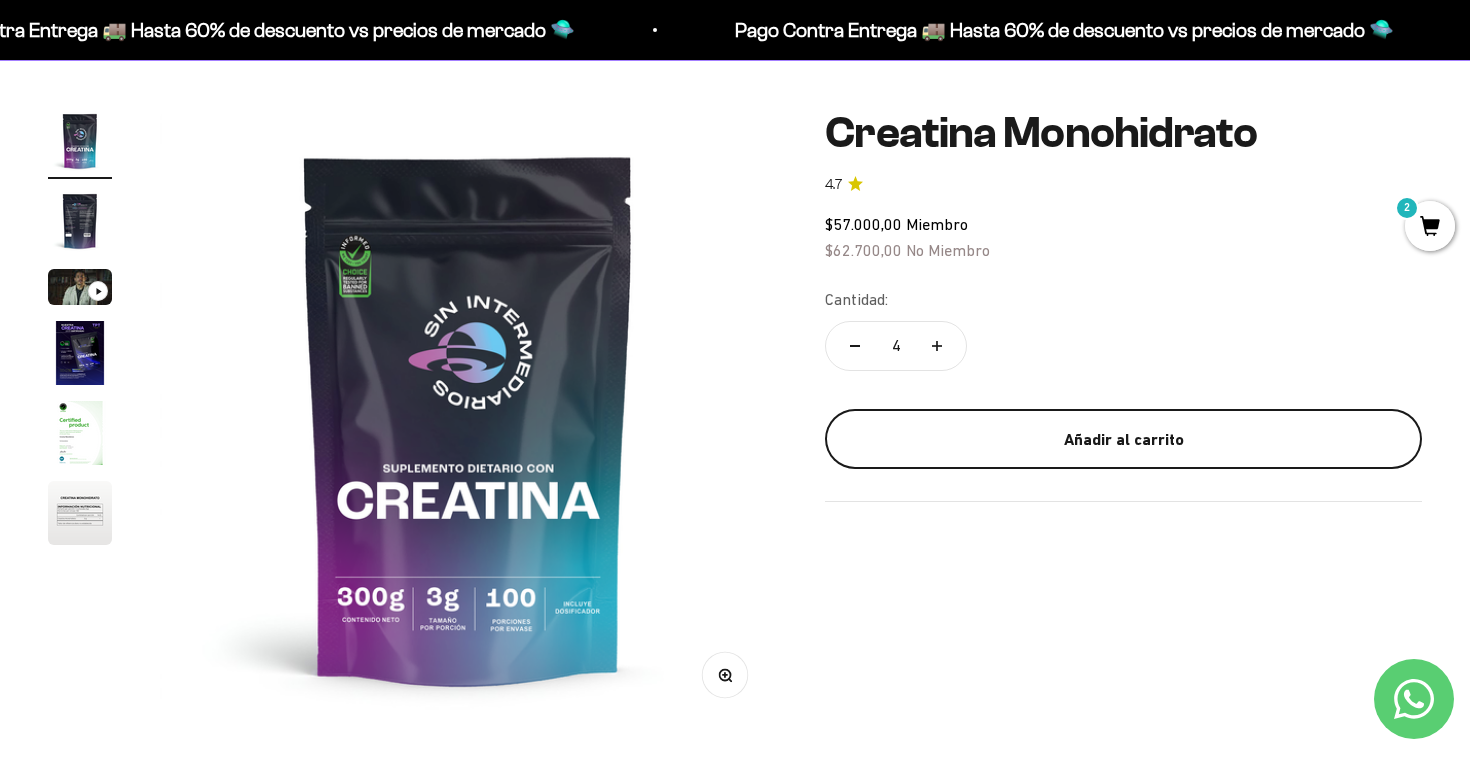 click on "Añadir al carrito" at bounding box center [1123, 440] 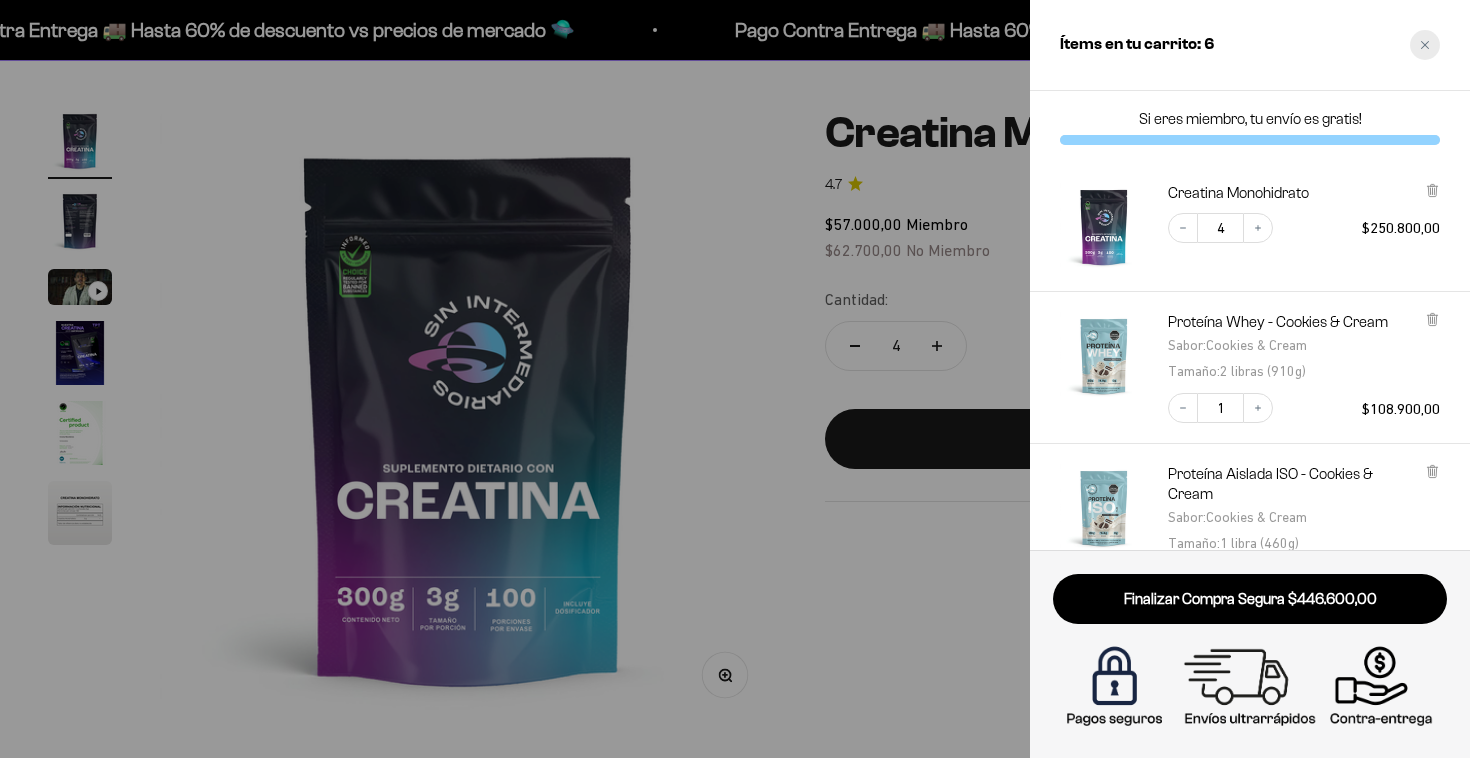 click 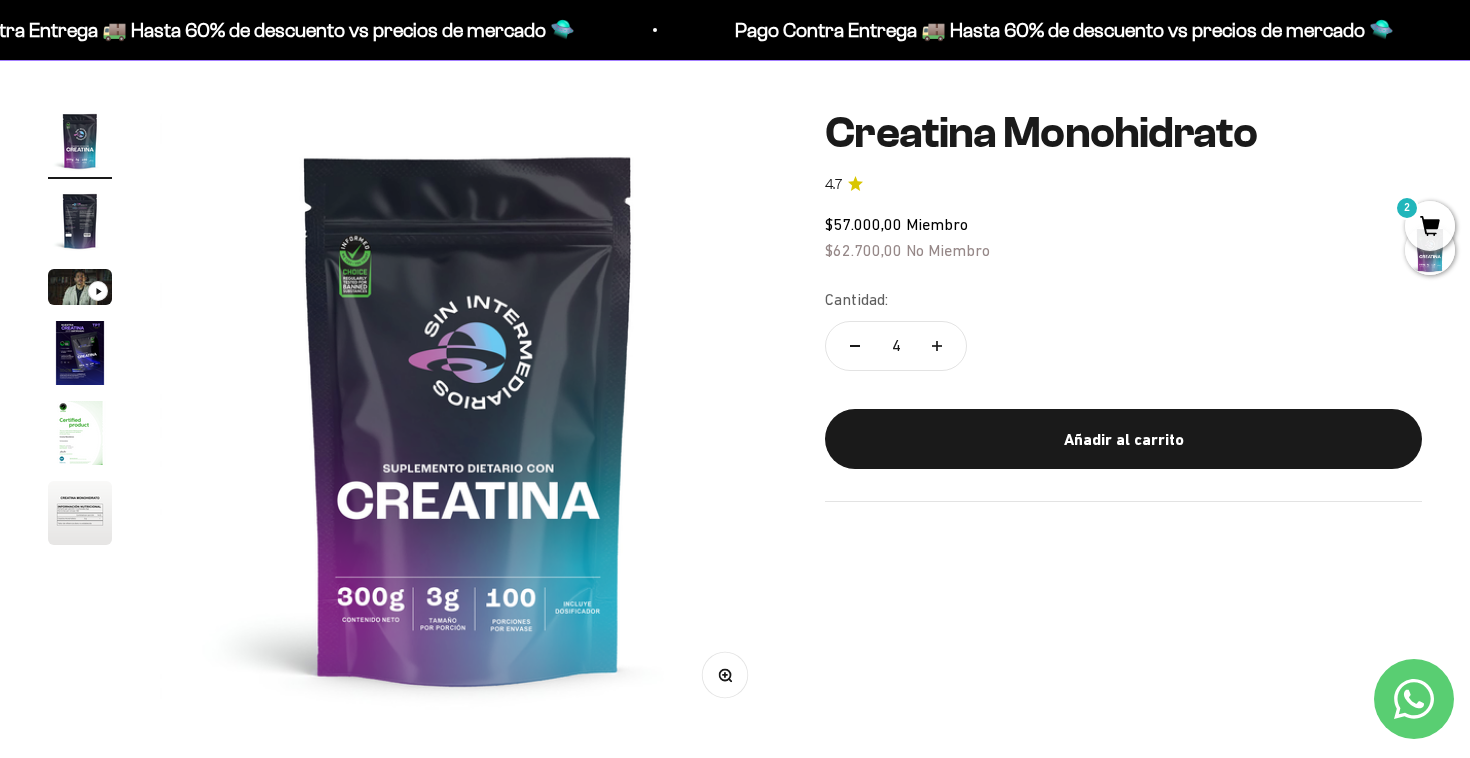 scroll, scrollTop: 0, scrollLeft: 0, axis: both 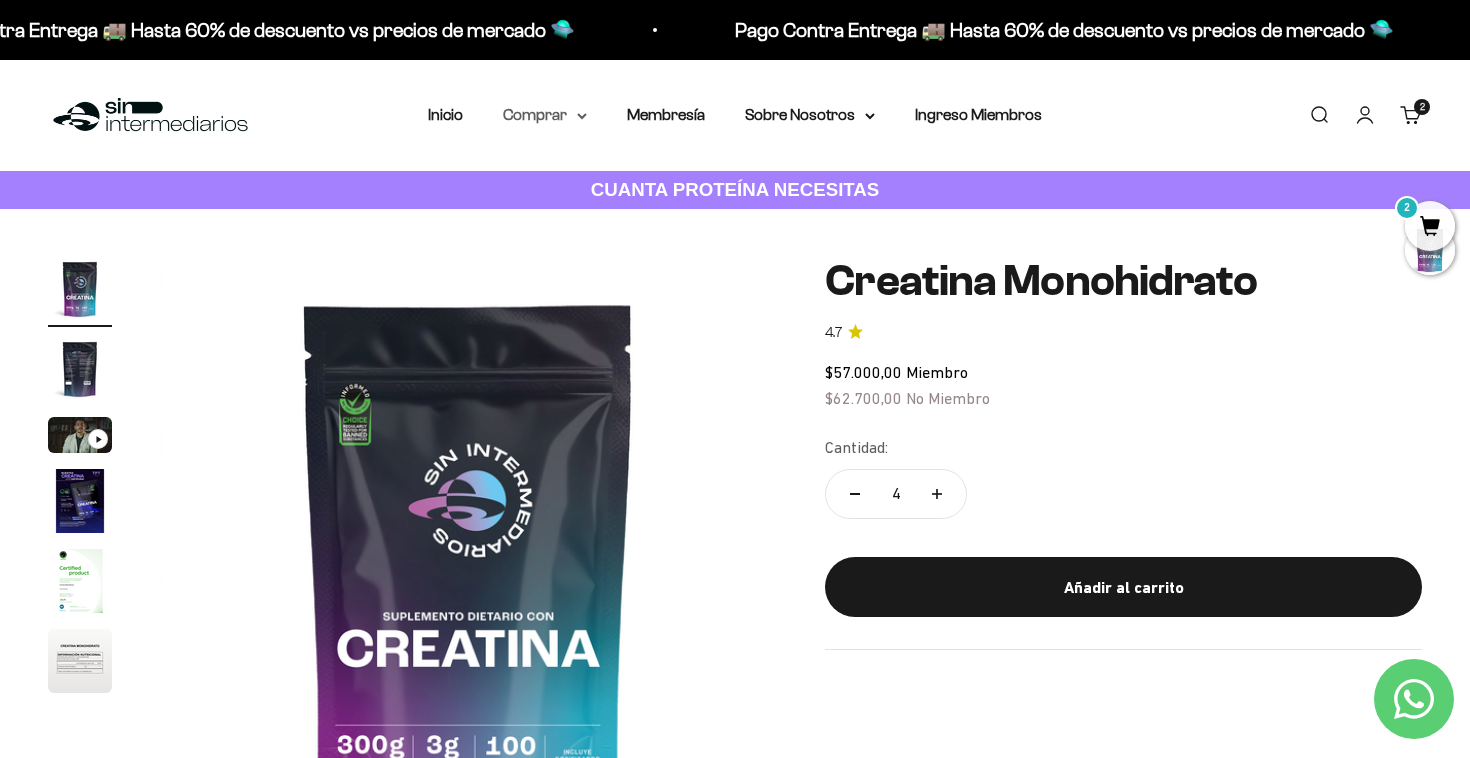 click on "Comprar" at bounding box center (545, 115) 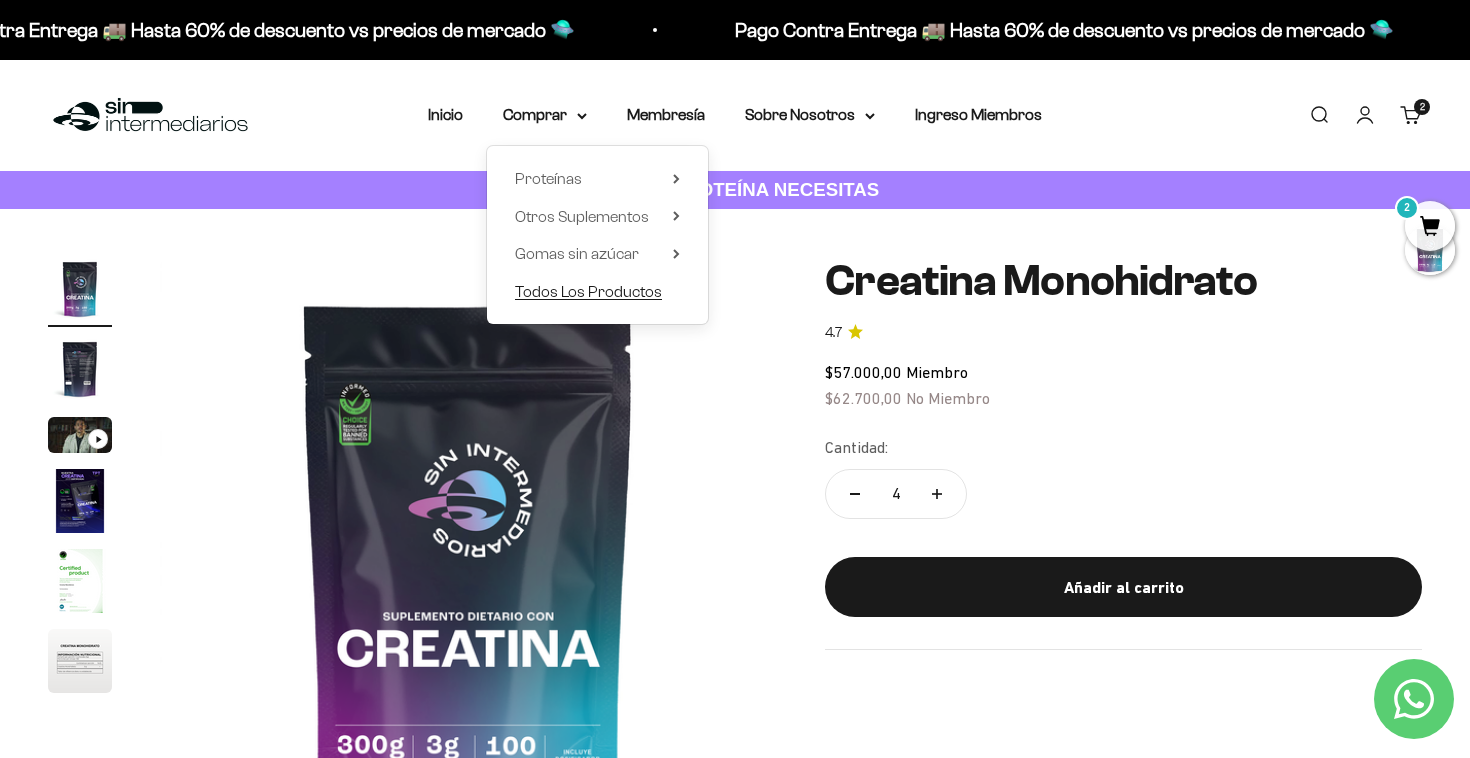 click on "Todos Los Productos" at bounding box center (588, 291) 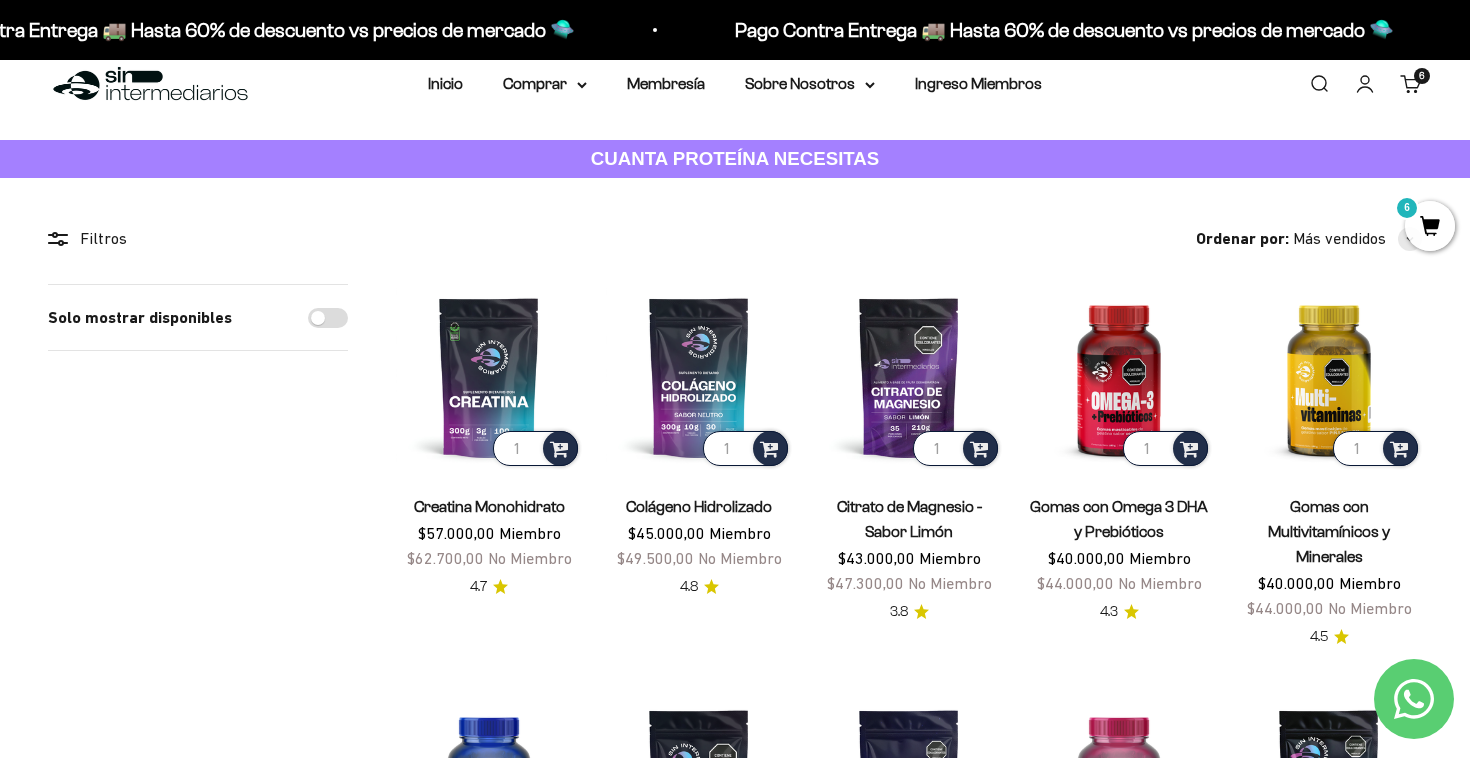 scroll, scrollTop: 0, scrollLeft: 0, axis: both 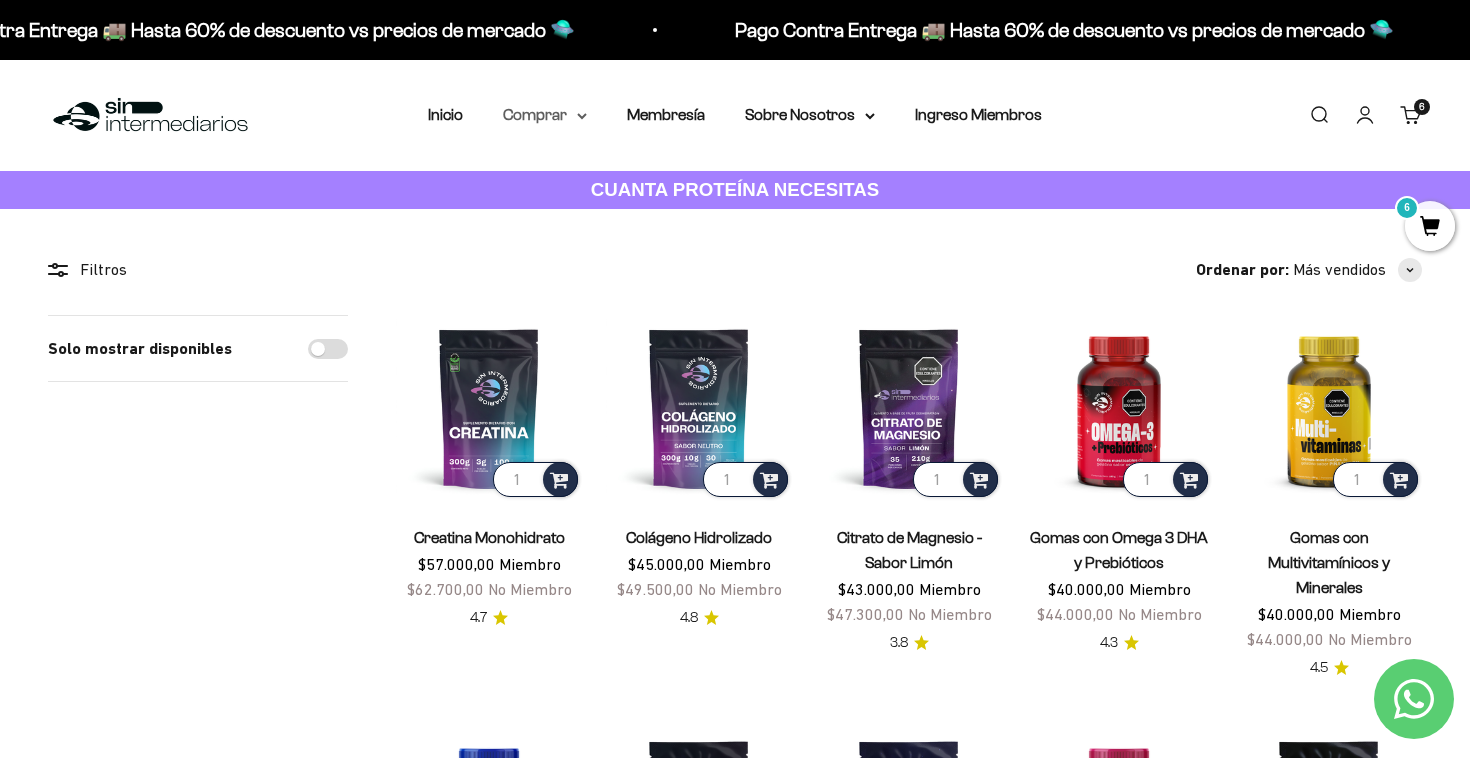 click 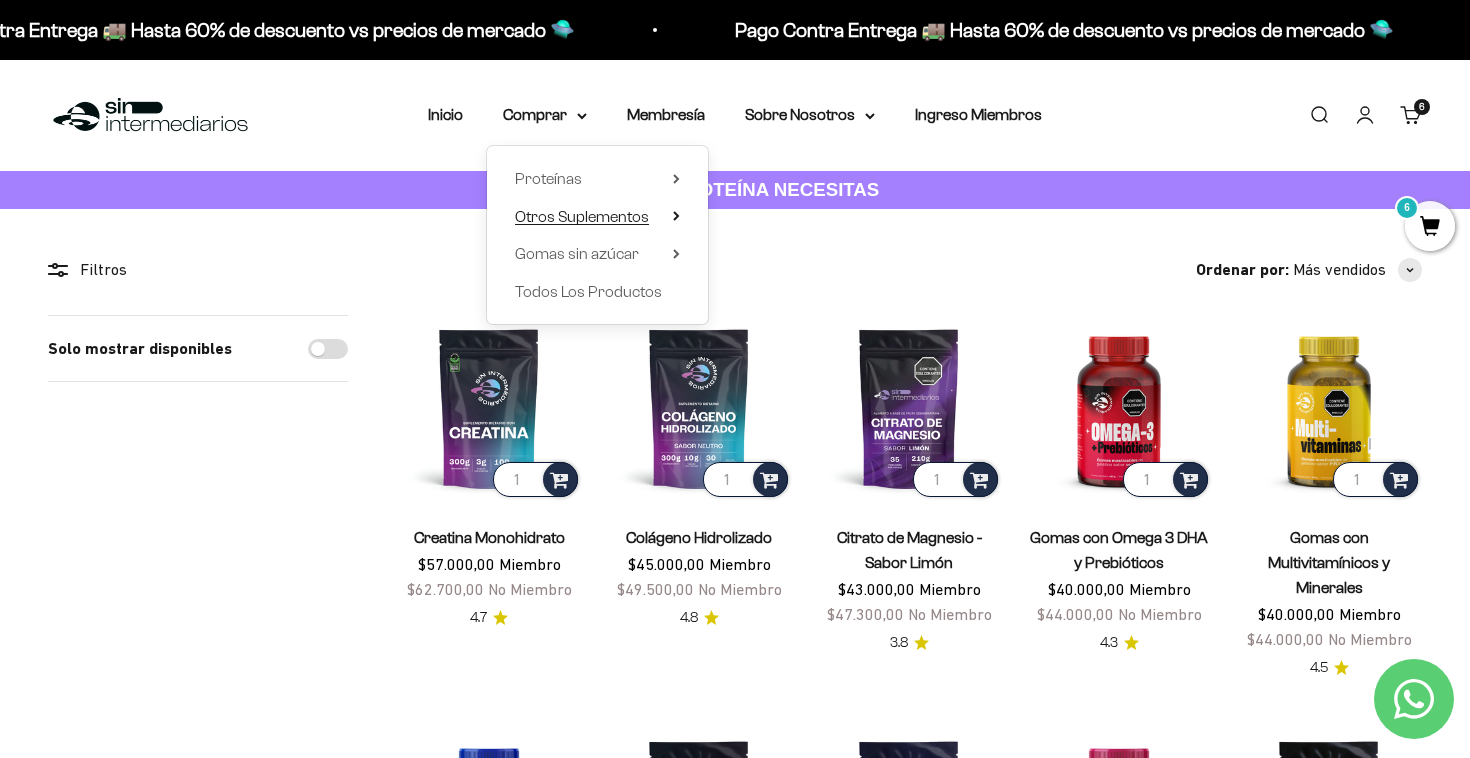 click 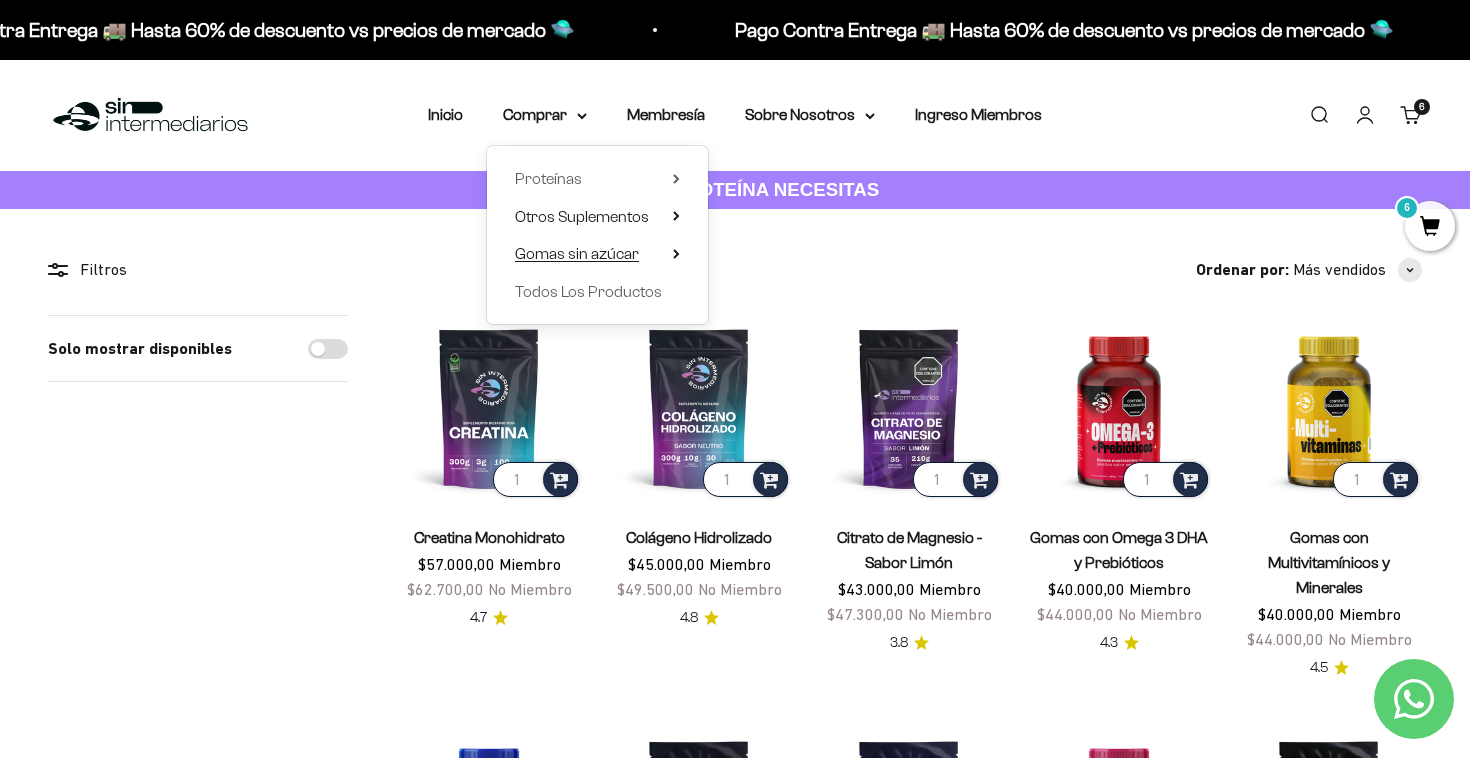 click on "Gomas sin azúcar" at bounding box center (597, 254) 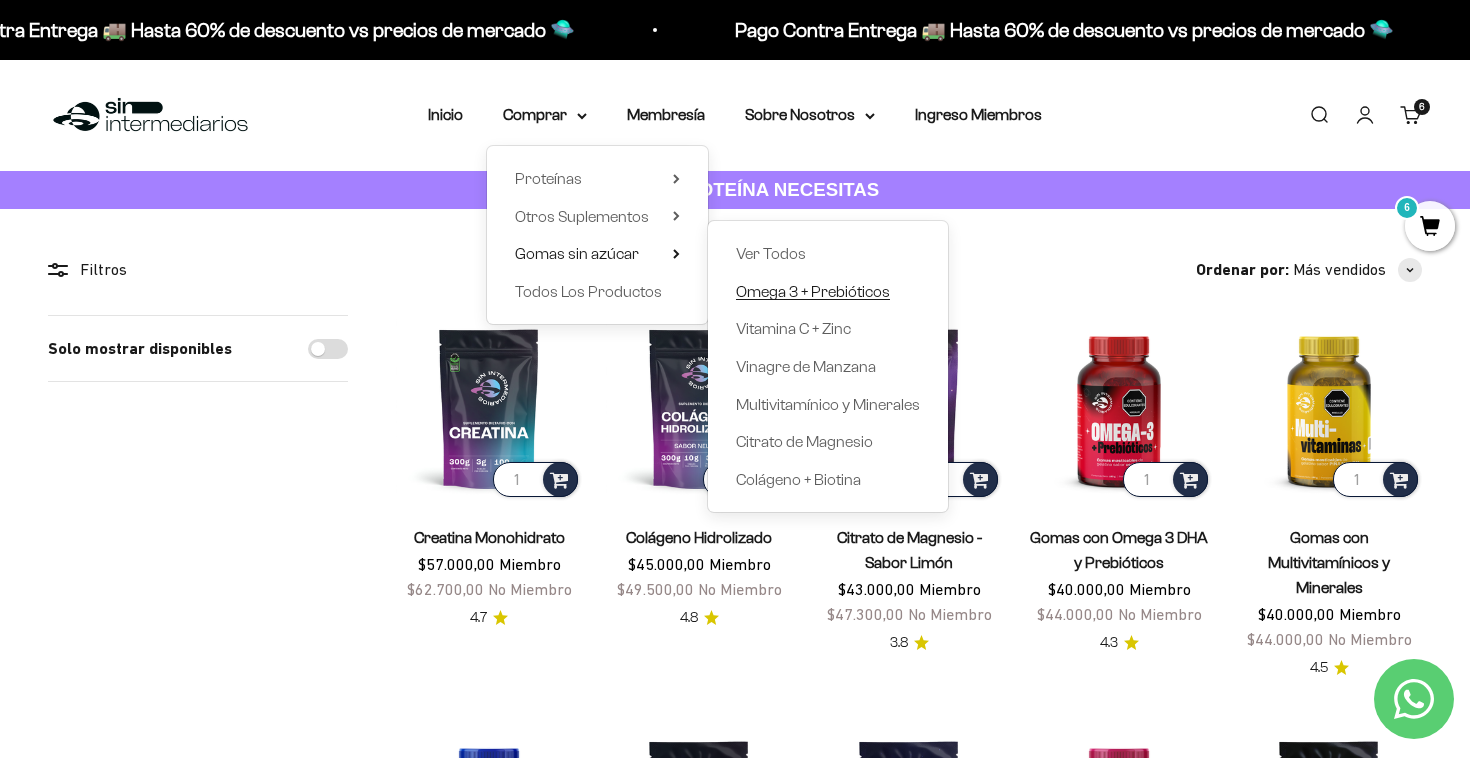 click on "Omega 3 + Prebióticos" at bounding box center (813, 291) 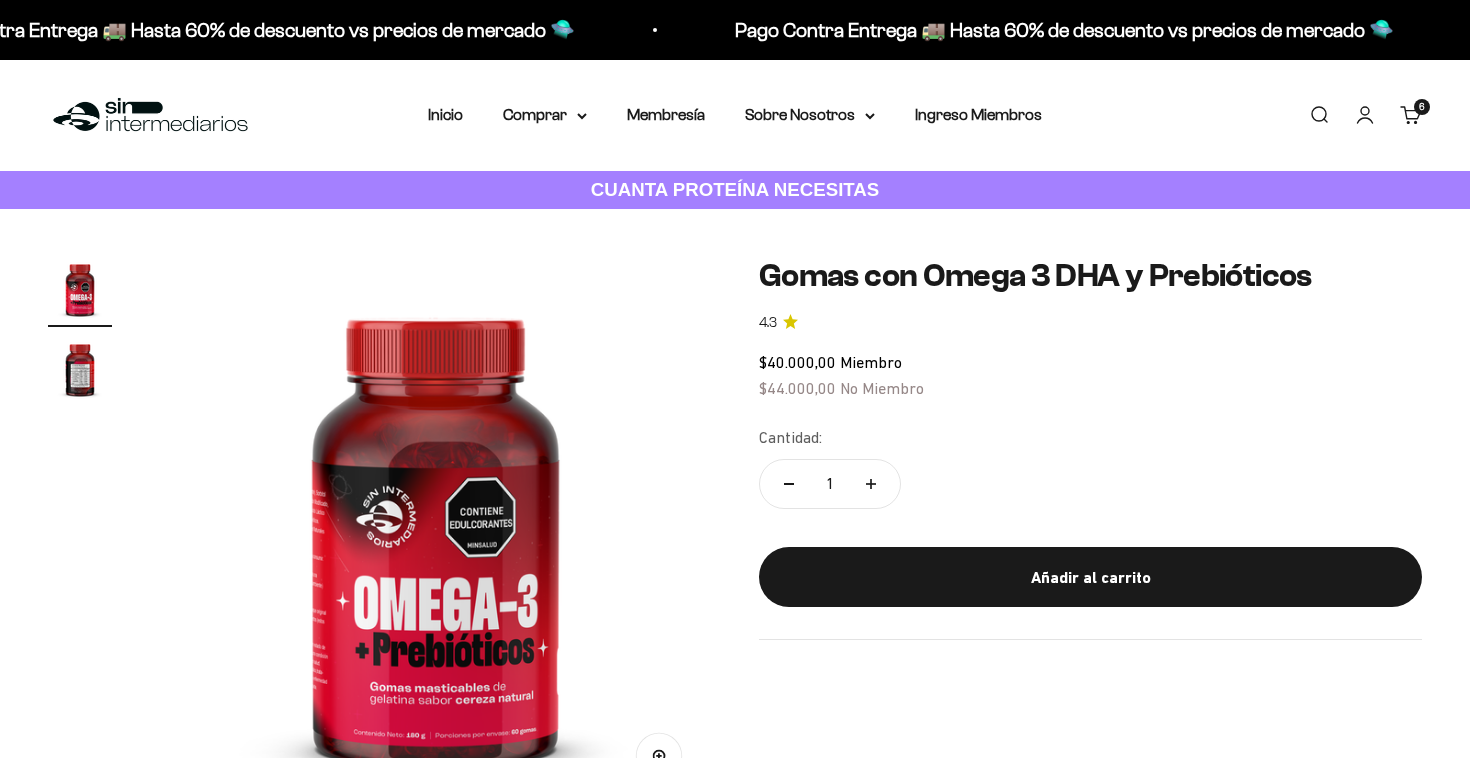 scroll, scrollTop: 0, scrollLeft: 0, axis: both 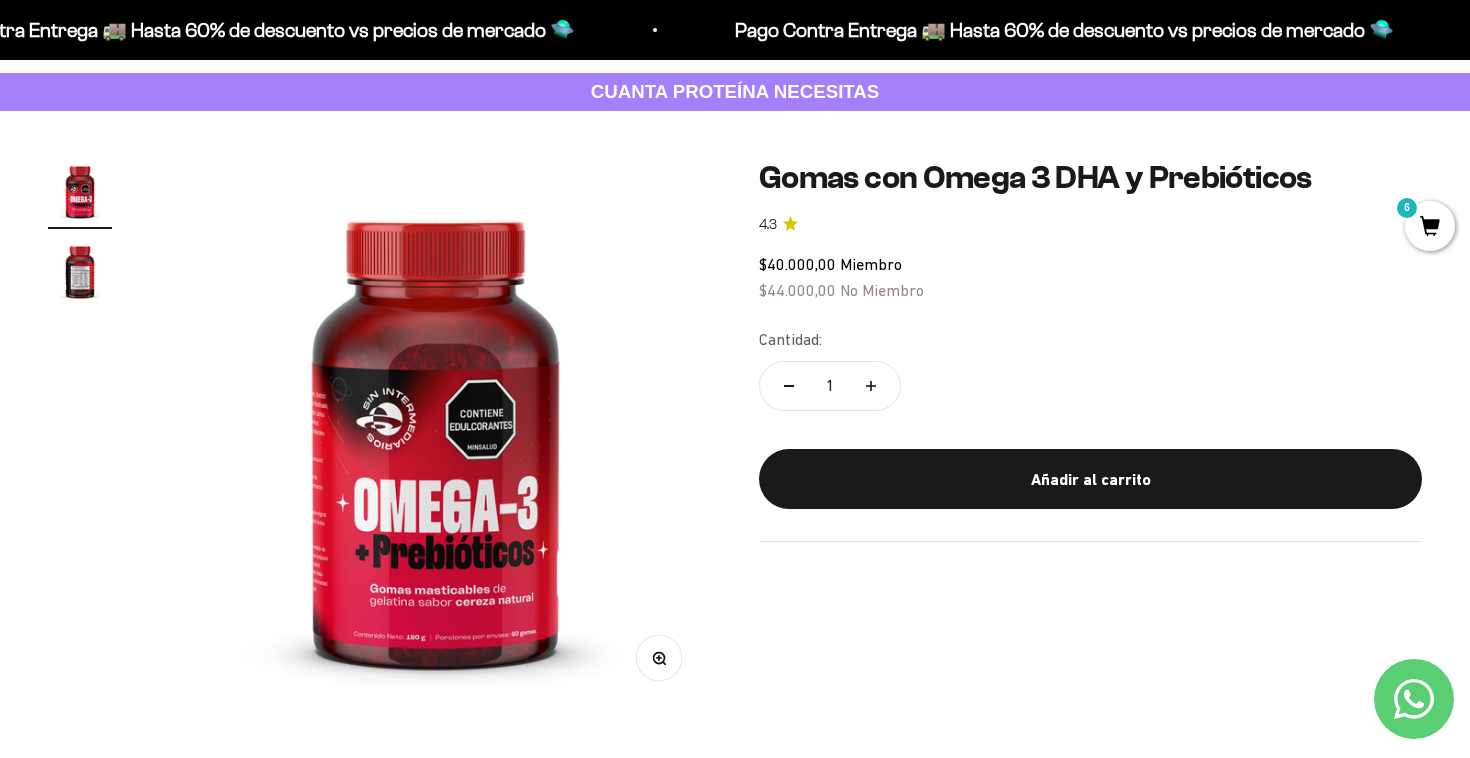 click 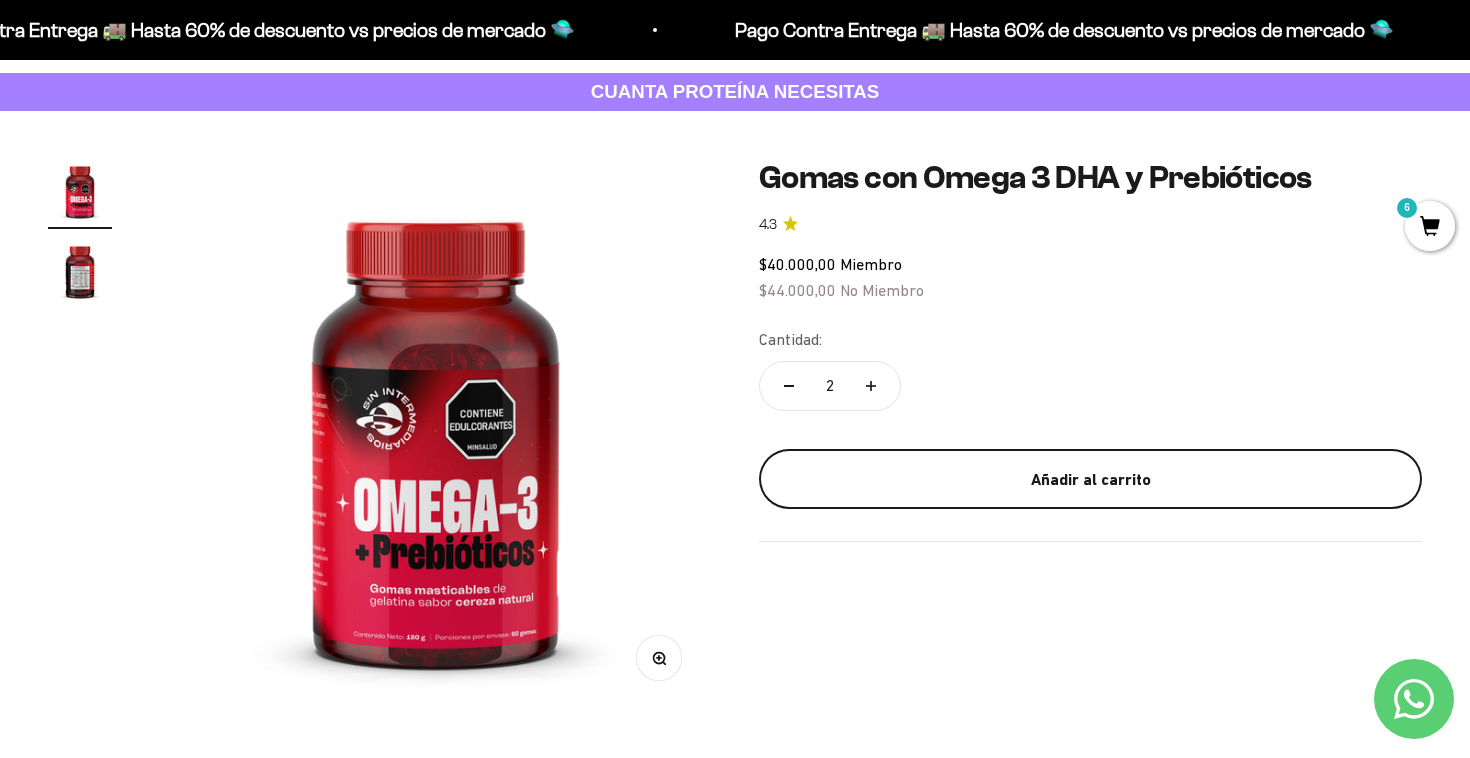 click on "Añadir al carrito" at bounding box center [1090, 480] 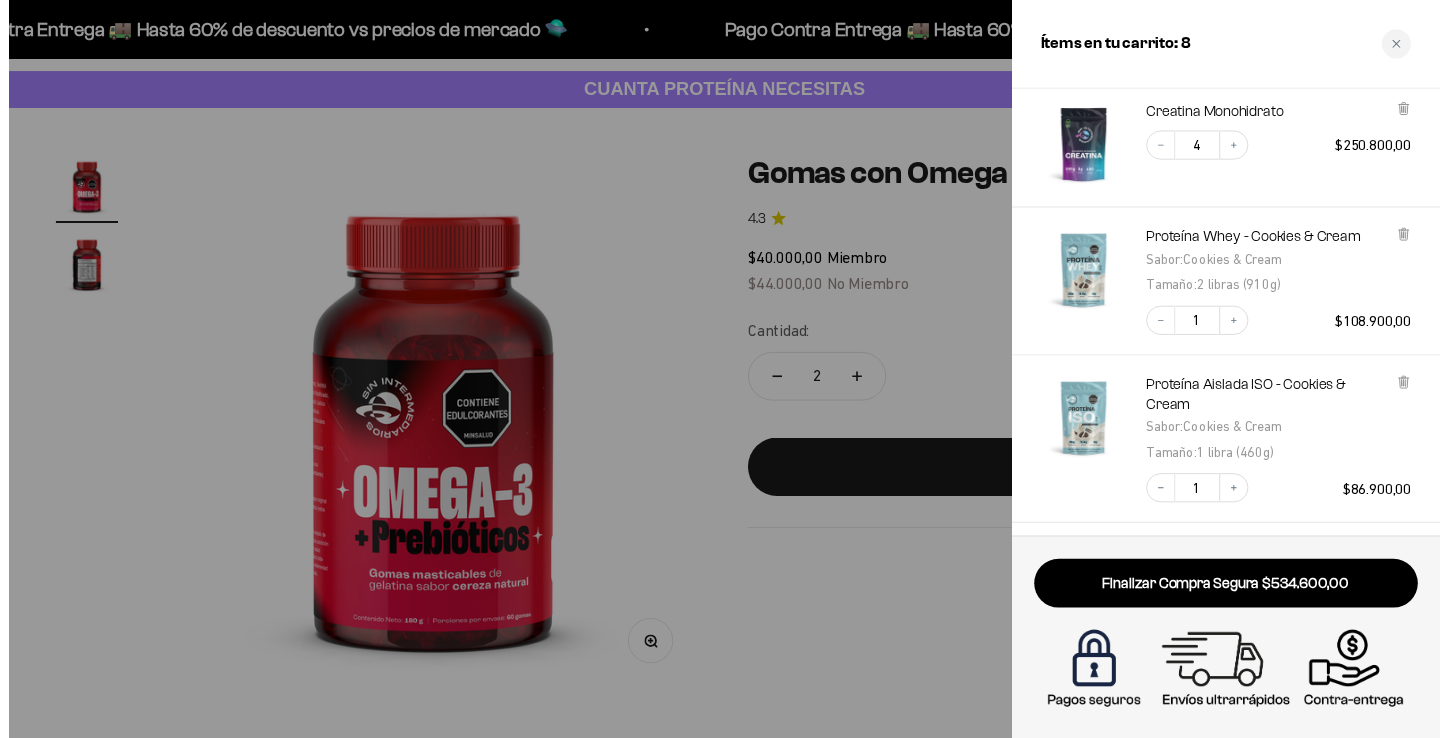 scroll, scrollTop: 207, scrollLeft: 0, axis: vertical 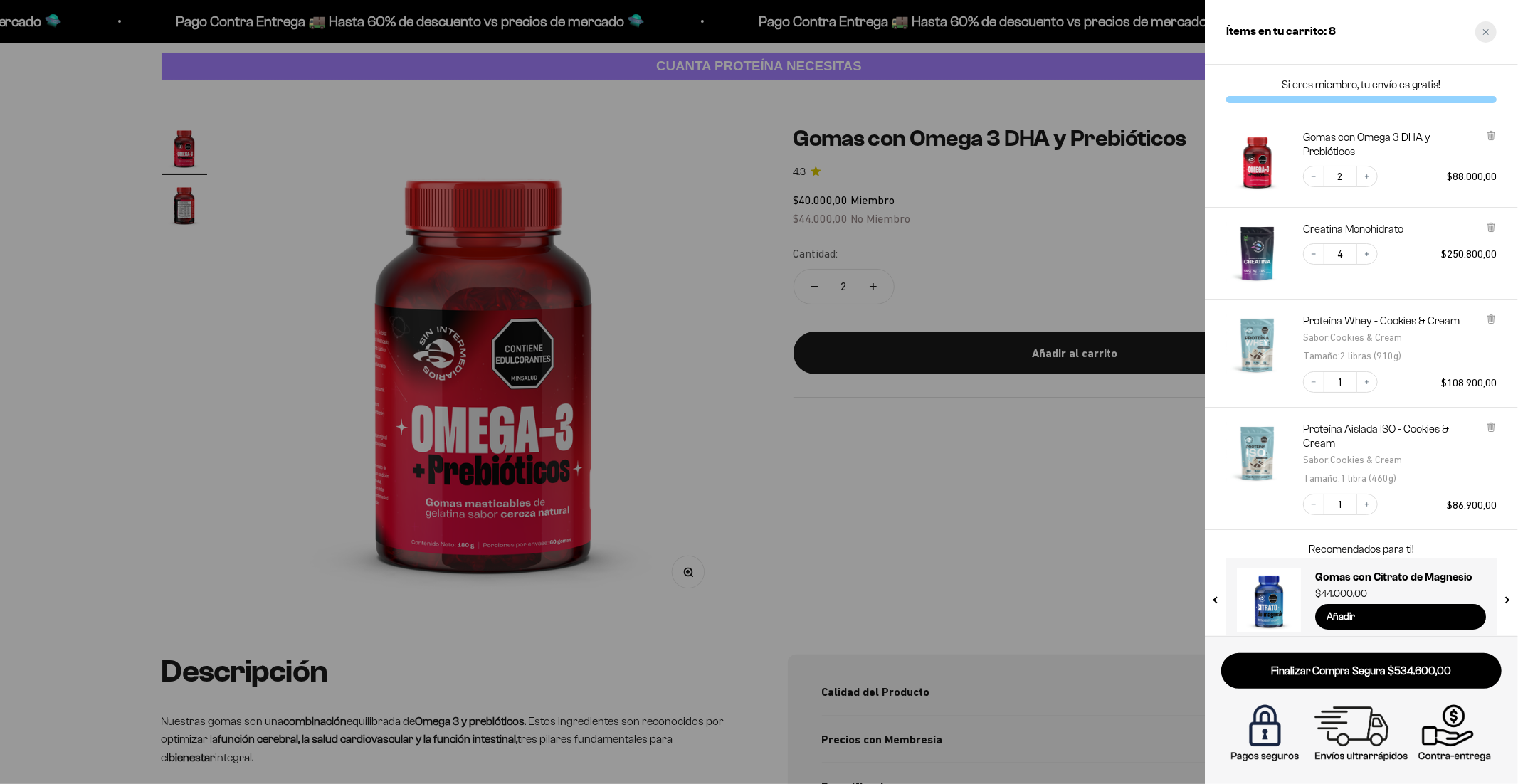 click at bounding box center (1486, 32) 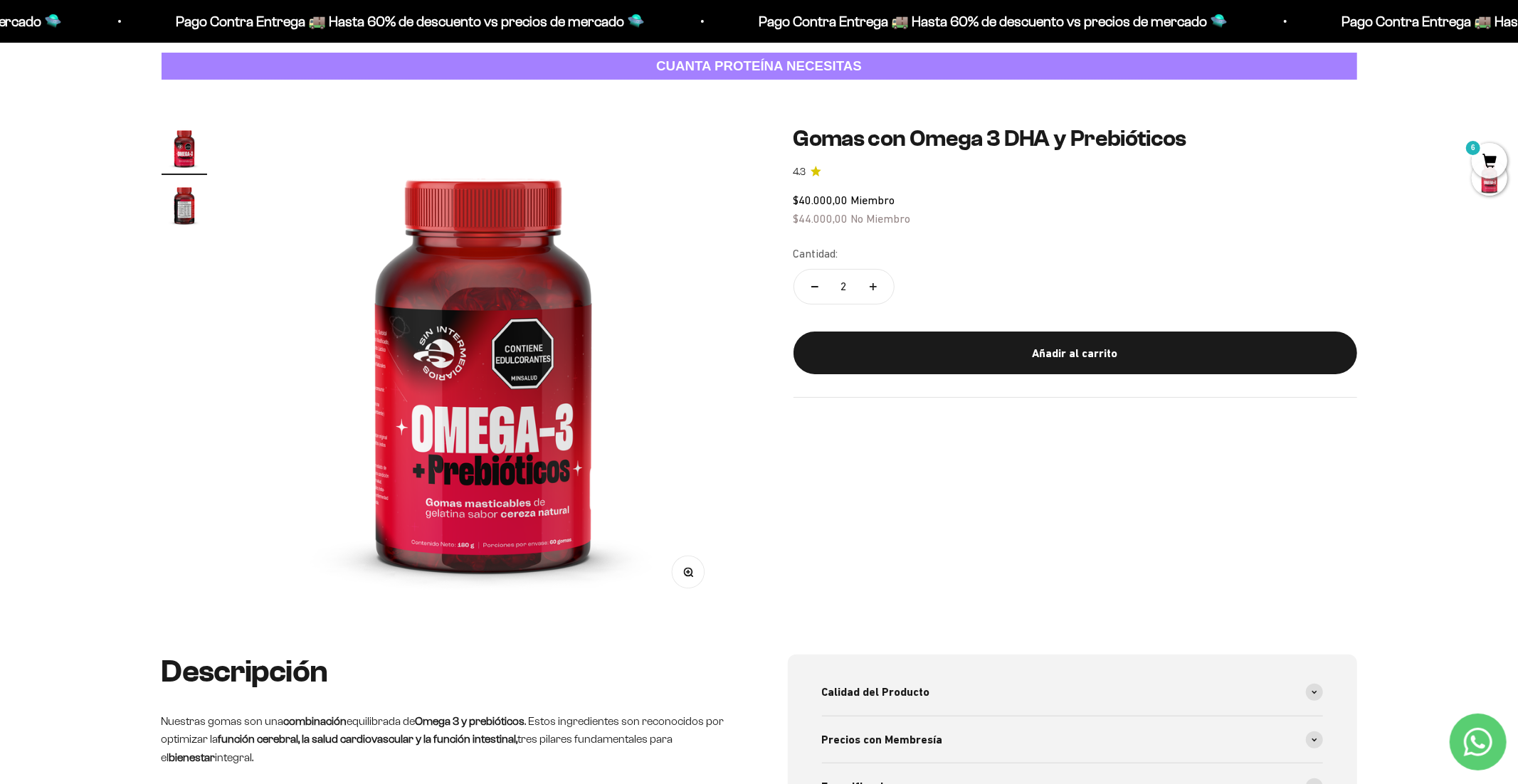 scroll, scrollTop: 0, scrollLeft: 0, axis: both 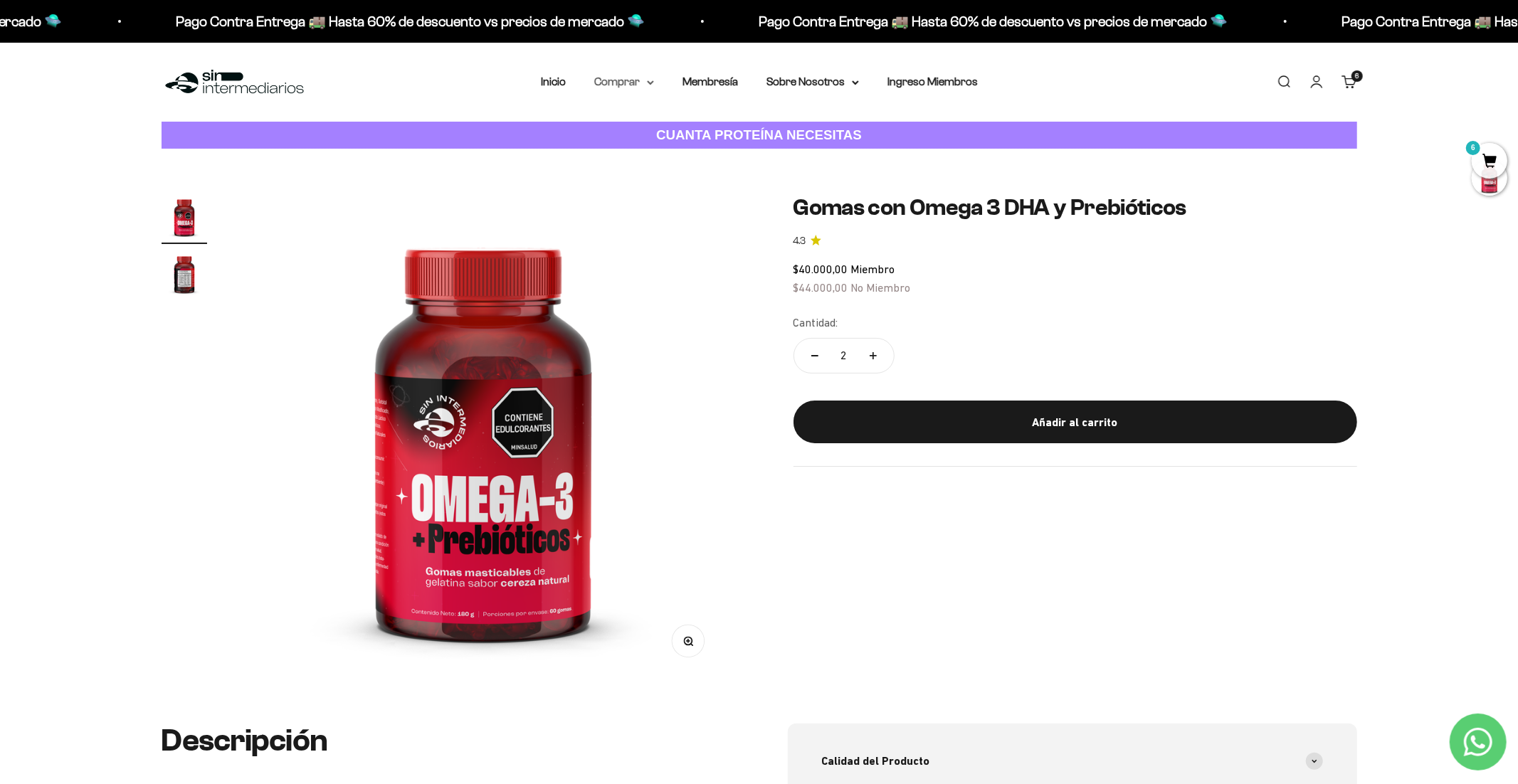 click on "Comprar" at bounding box center [624, 82] 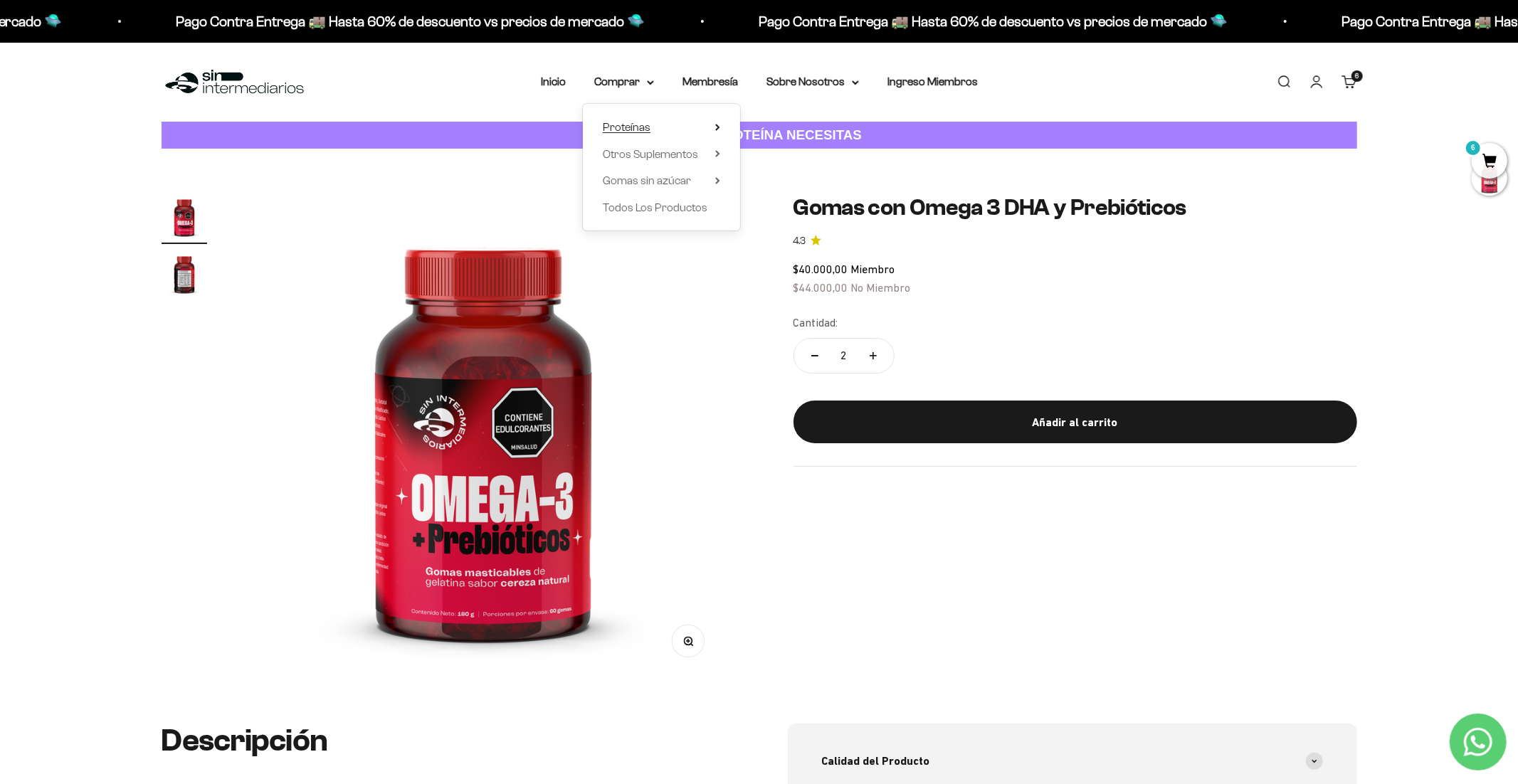 click on "Proteínas" at bounding box center [626, 127] 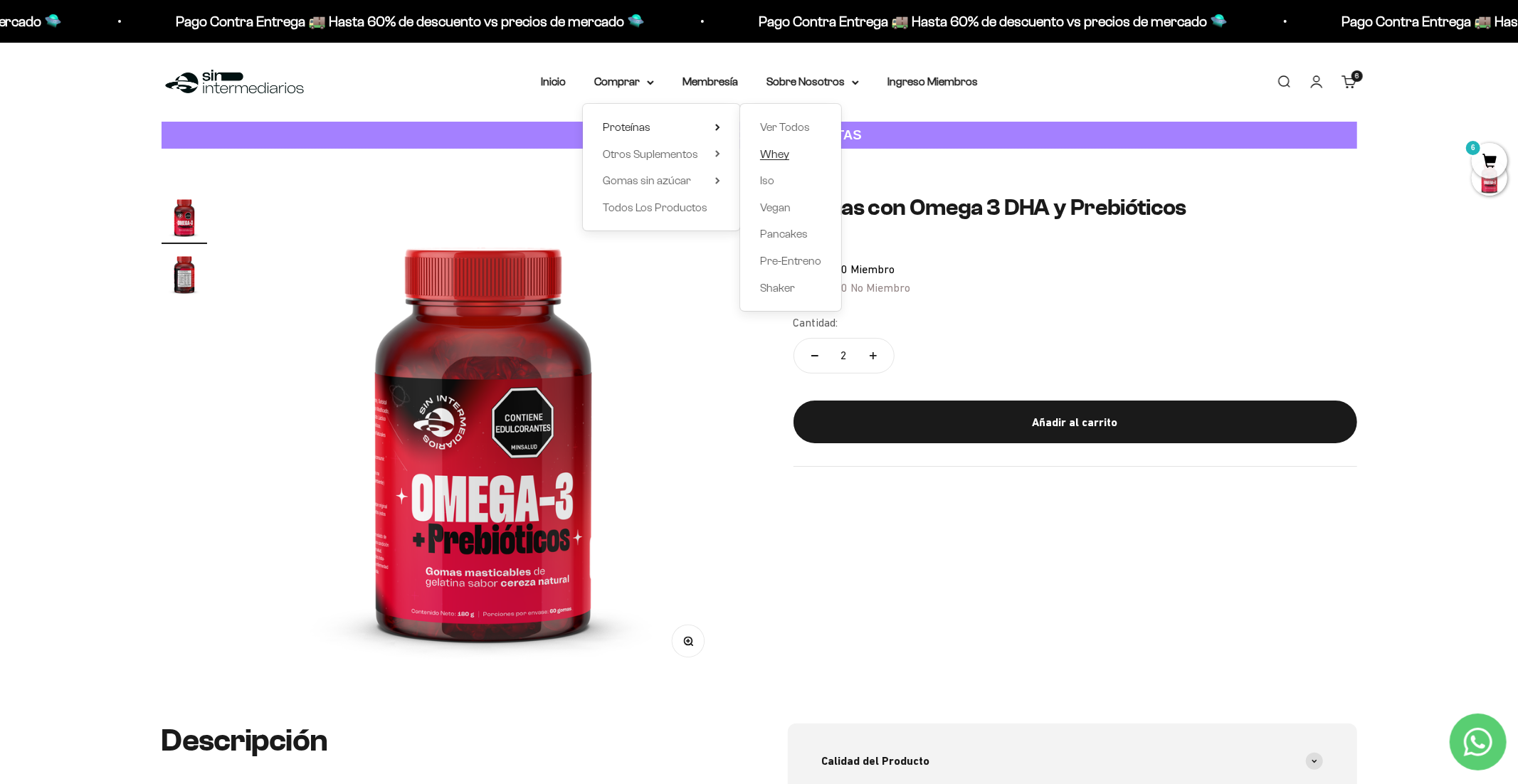 click on "Whey" at bounding box center [774, 154] 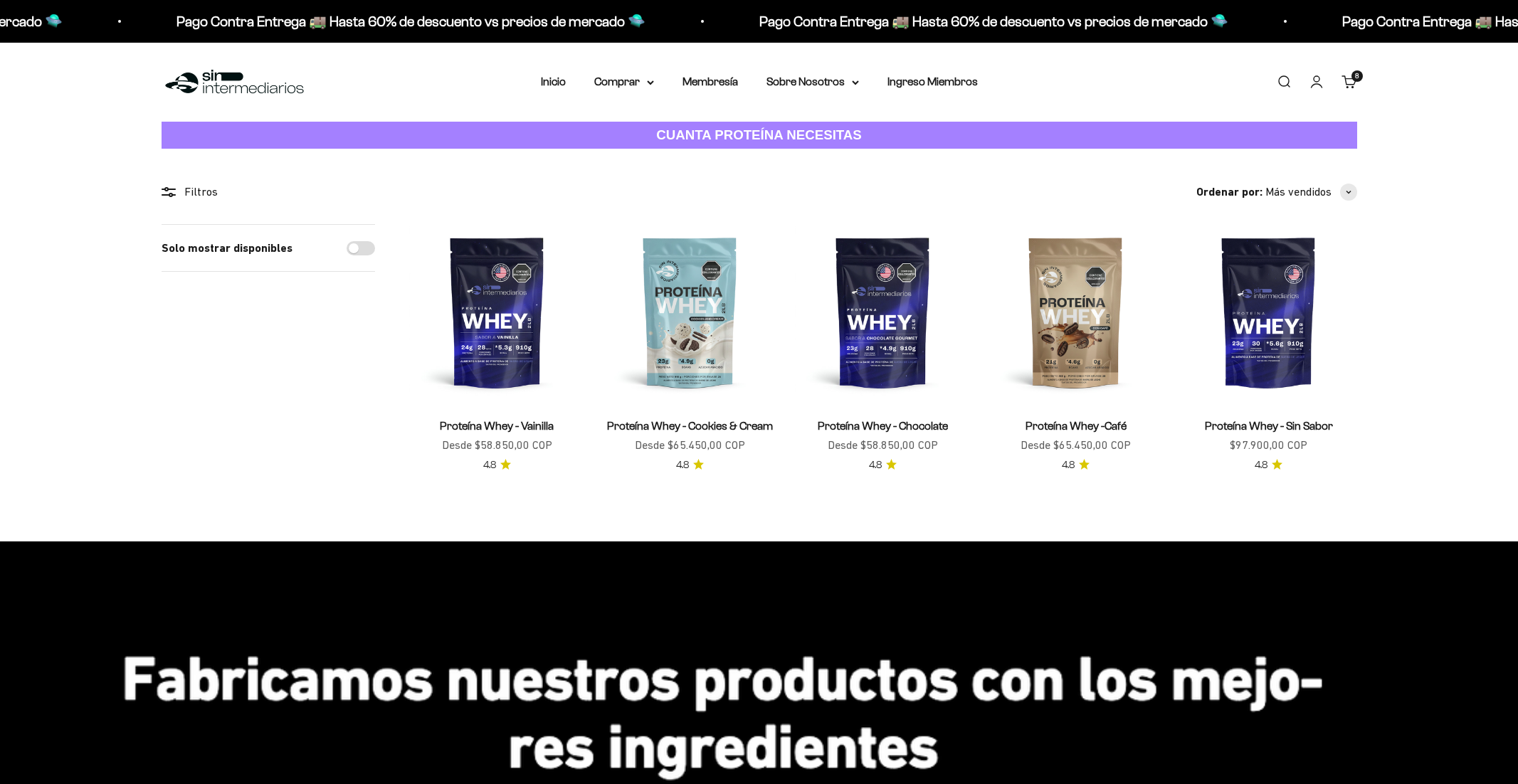 scroll, scrollTop: 0, scrollLeft: 0, axis: both 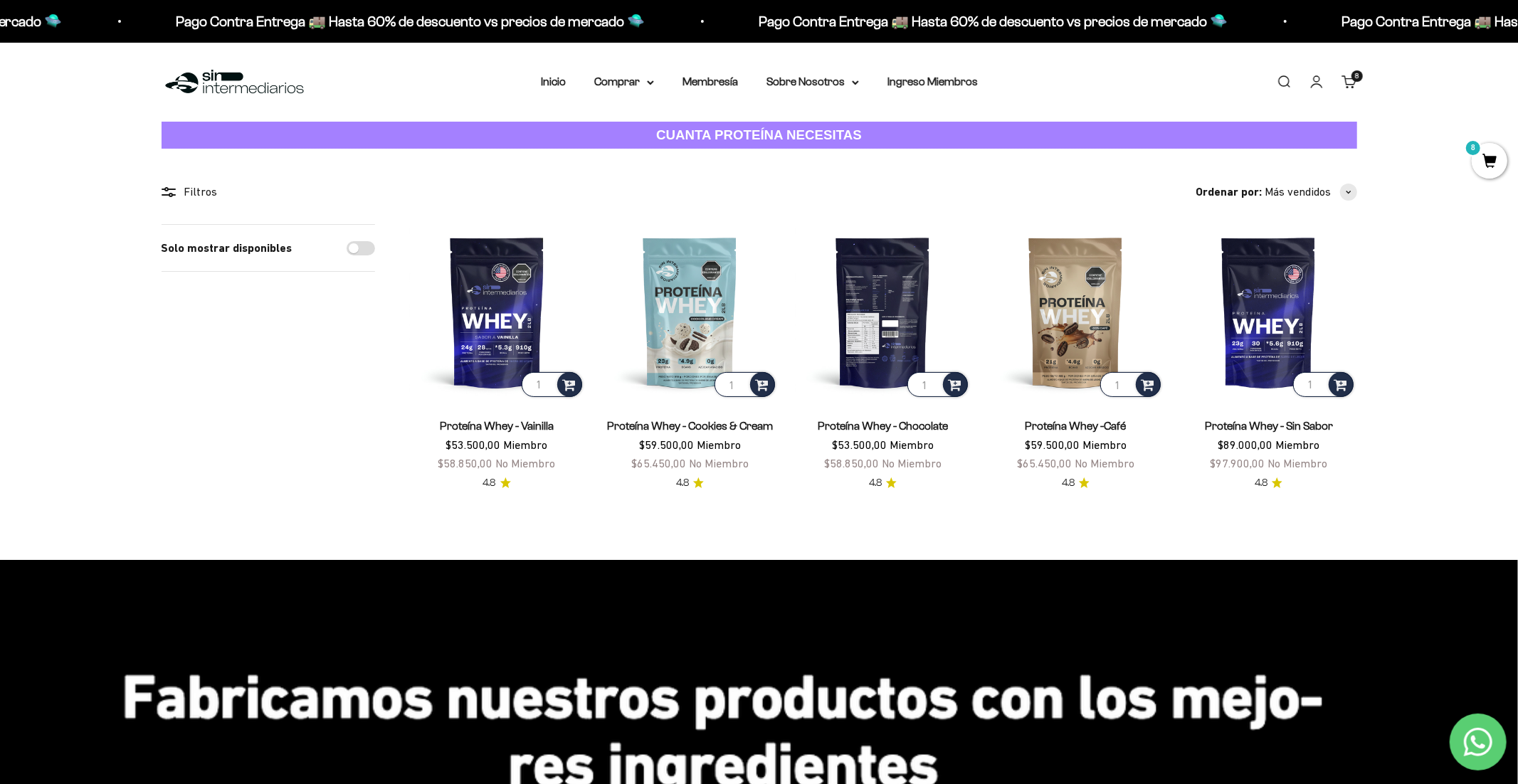 click at bounding box center [882, 312] 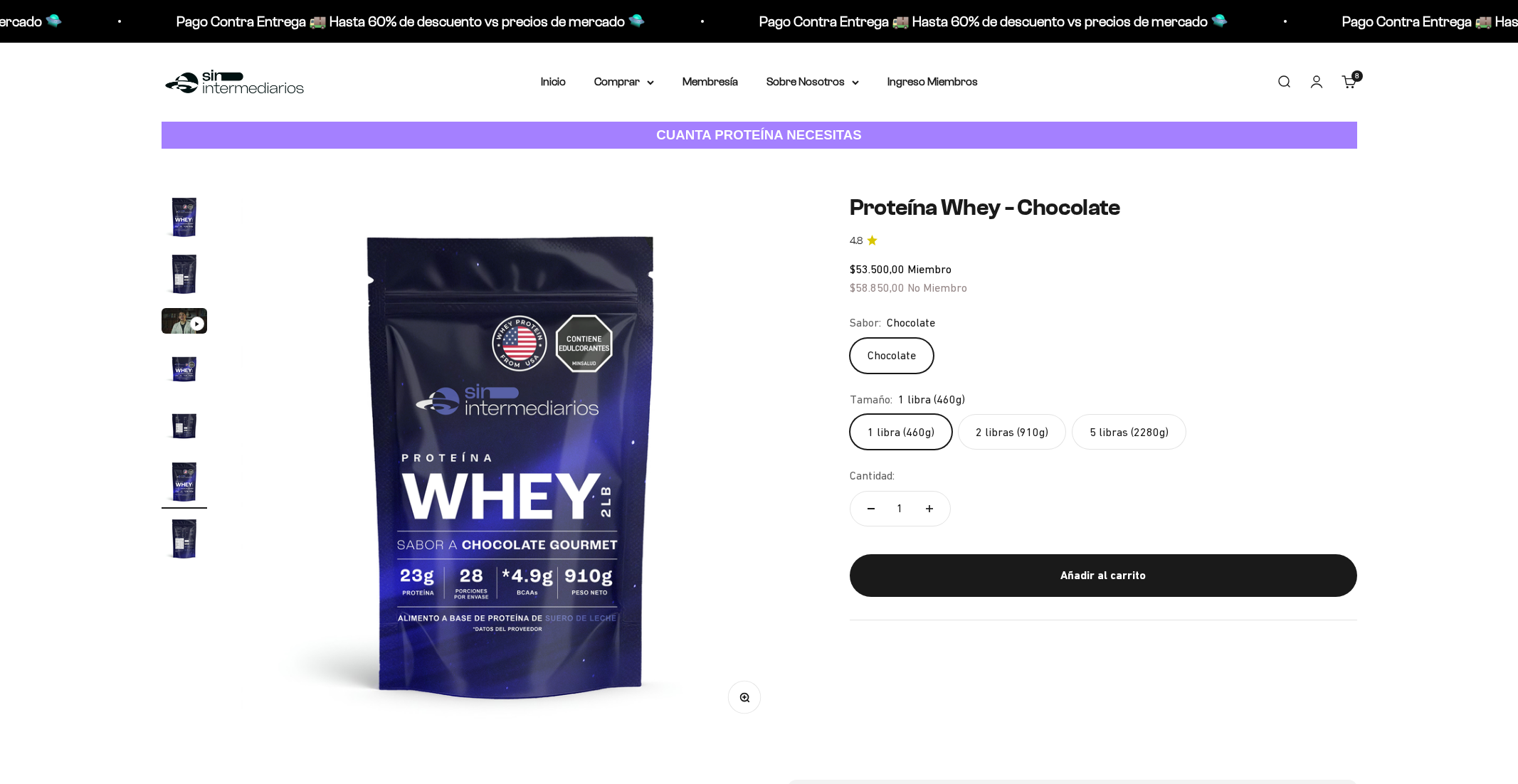 scroll, scrollTop: 0, scrollLeft: 0, axis: both 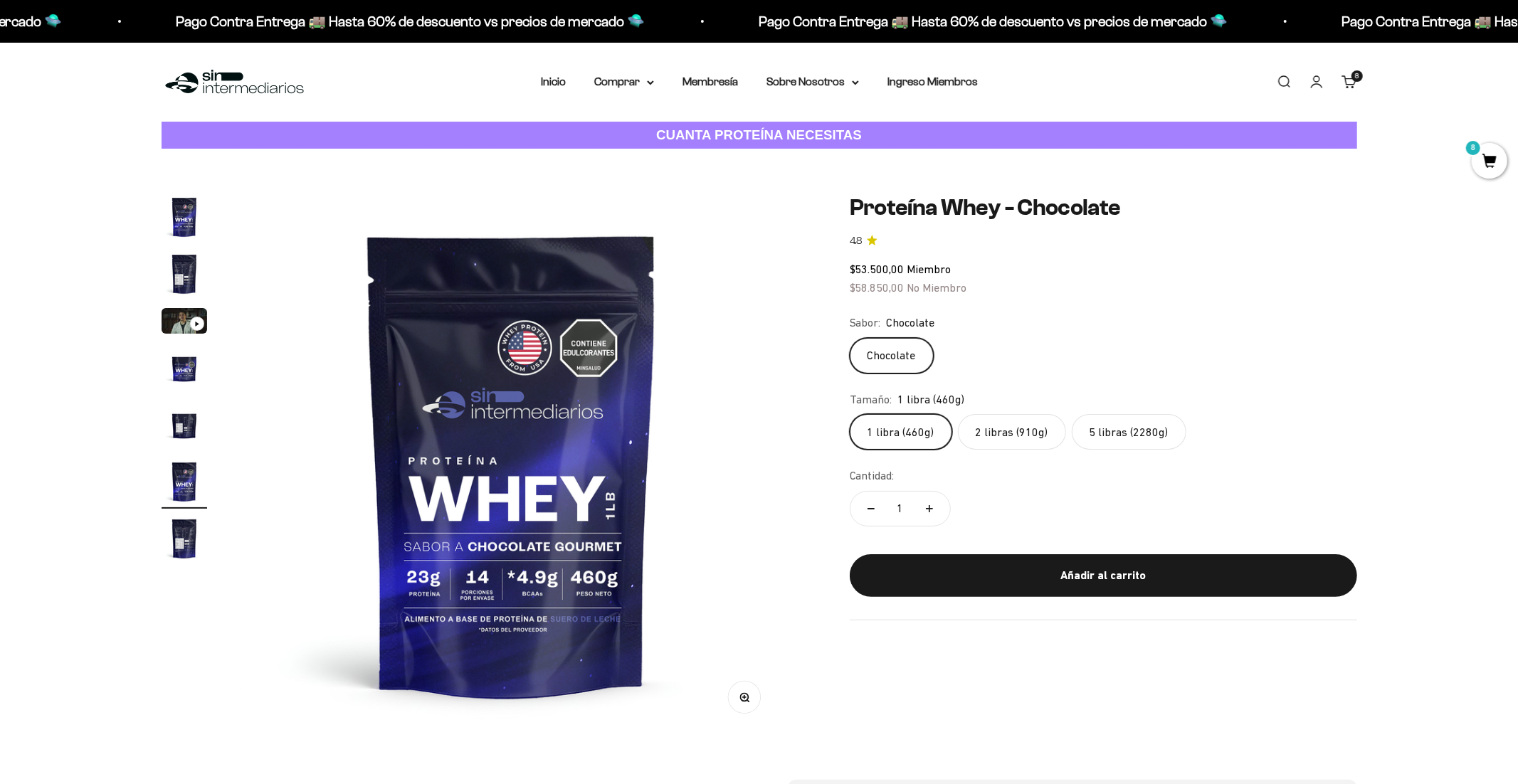 click on "2 libras (910g)" 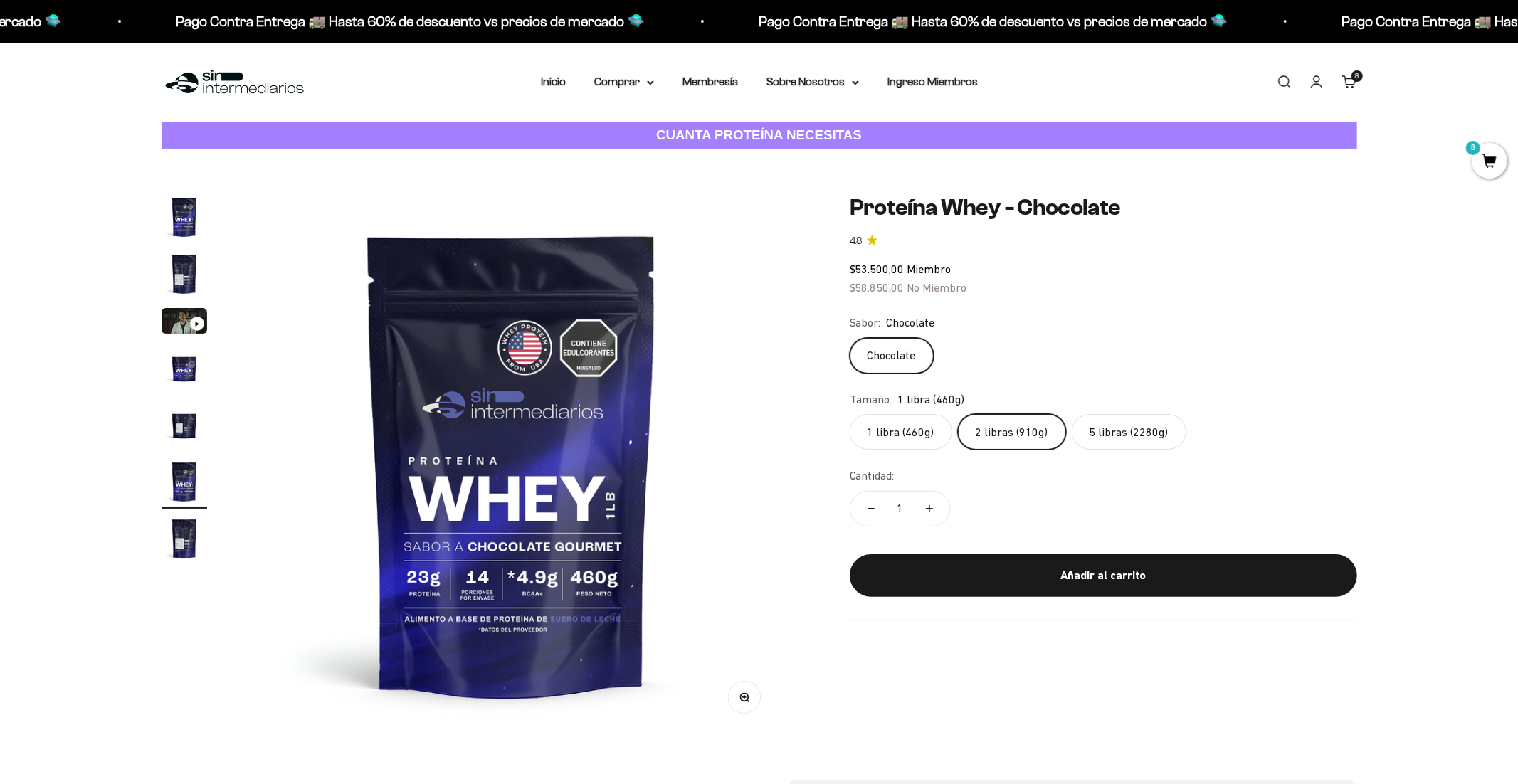 scroll, scrollTop: 0, scrollLeft: 0, axis: both 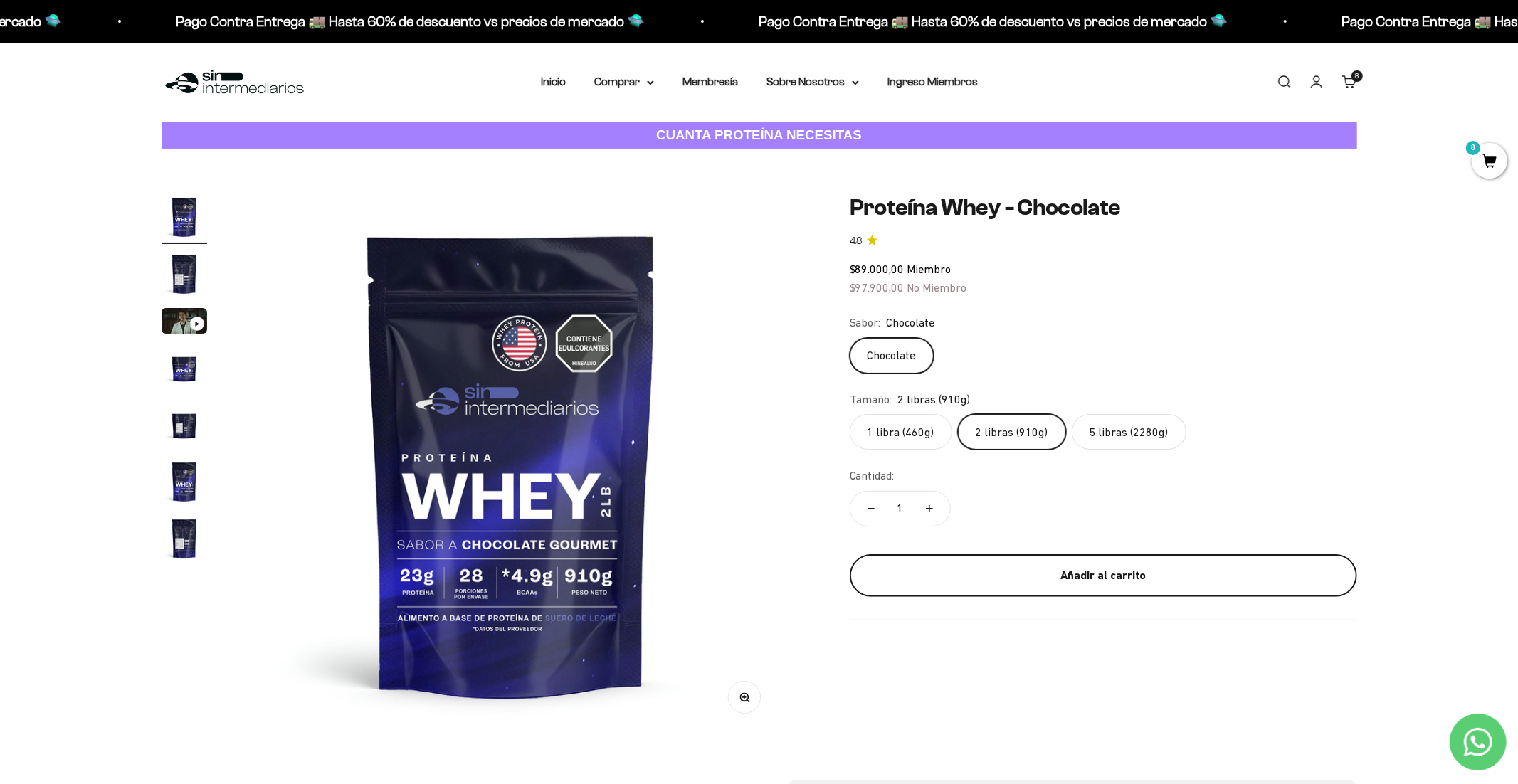click on "Añadir al carrito" at bounding box center (1103, 576) 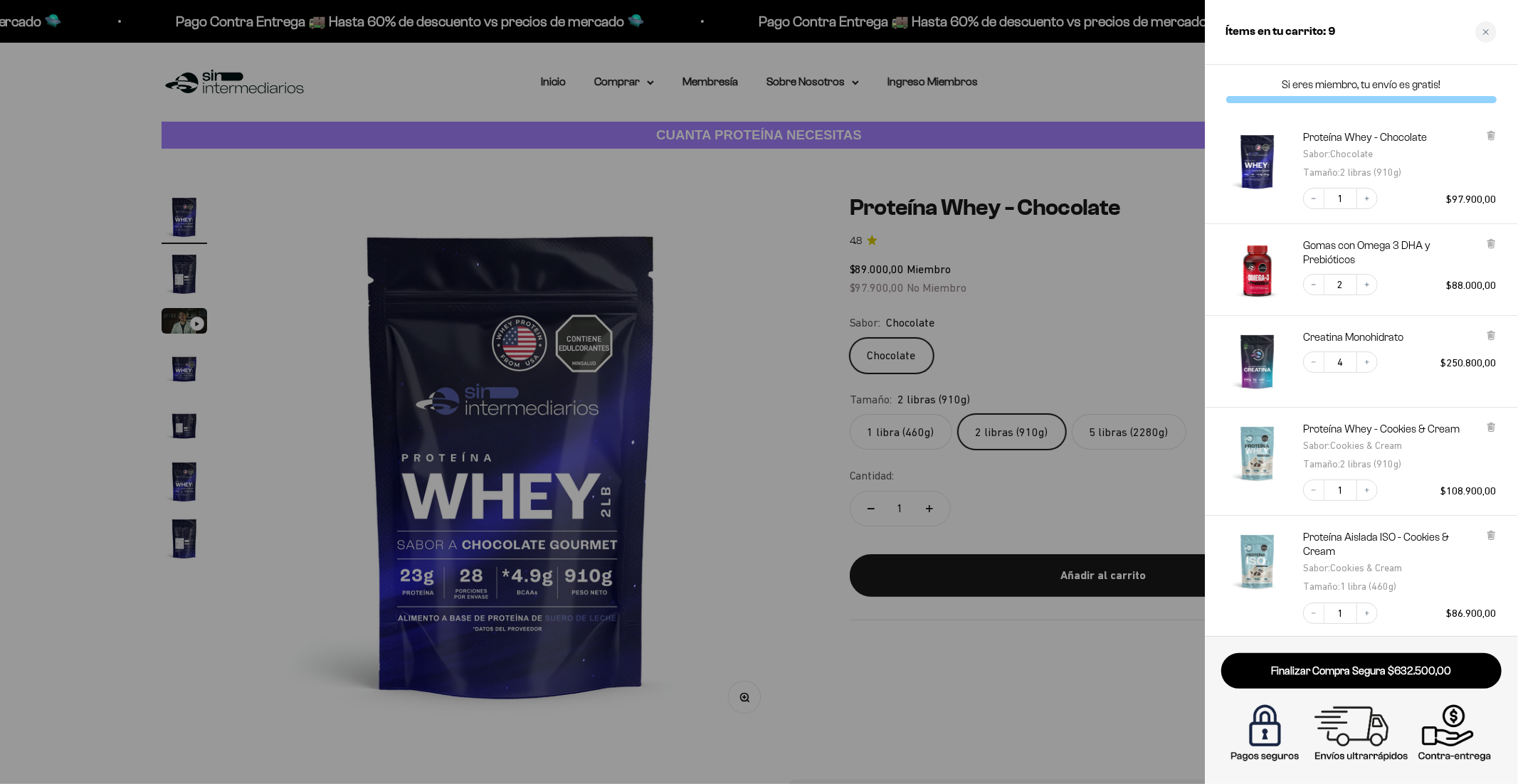 click at bounding box center [759, 392] 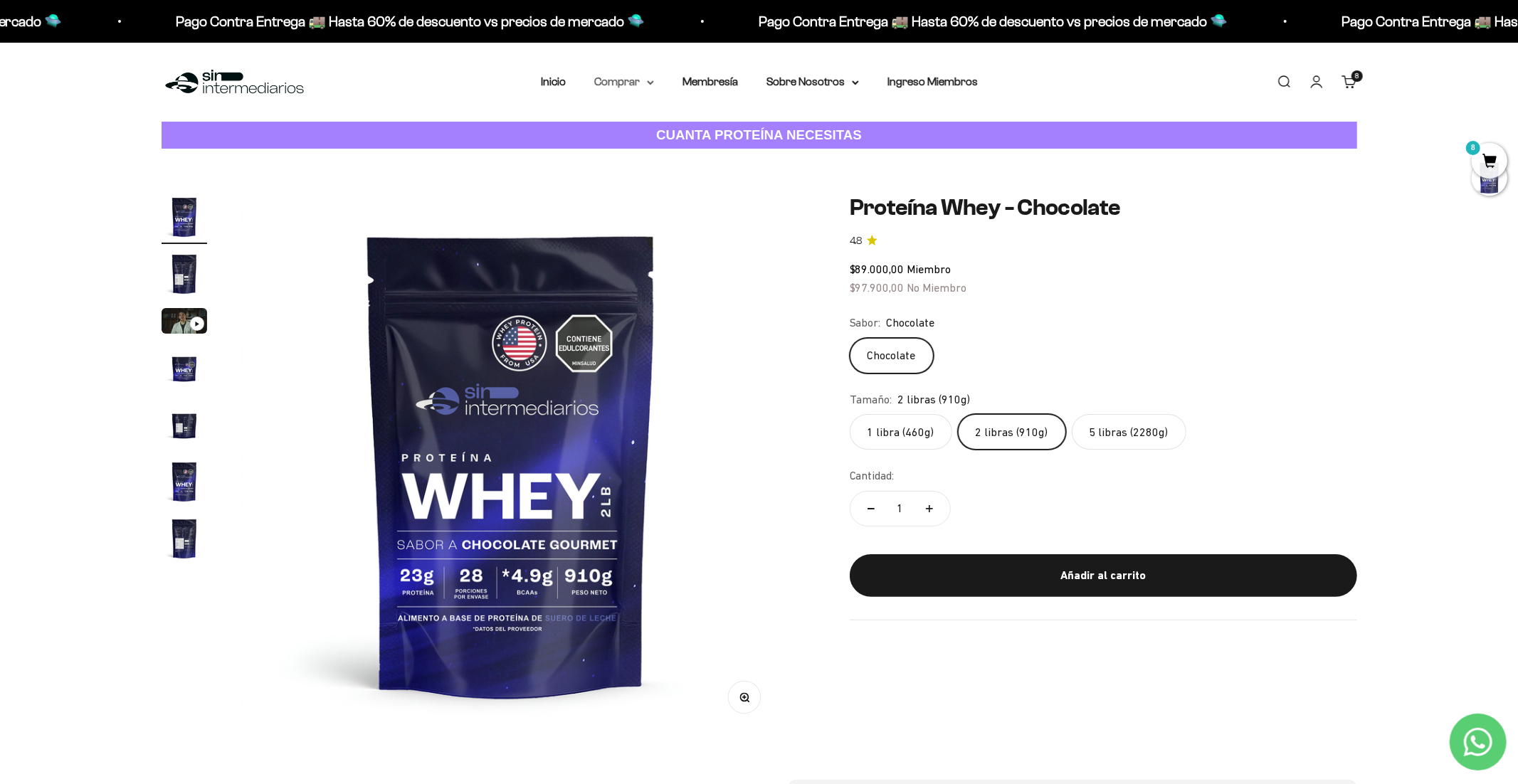 click on "Comprar" at bounding box center (624, 82) 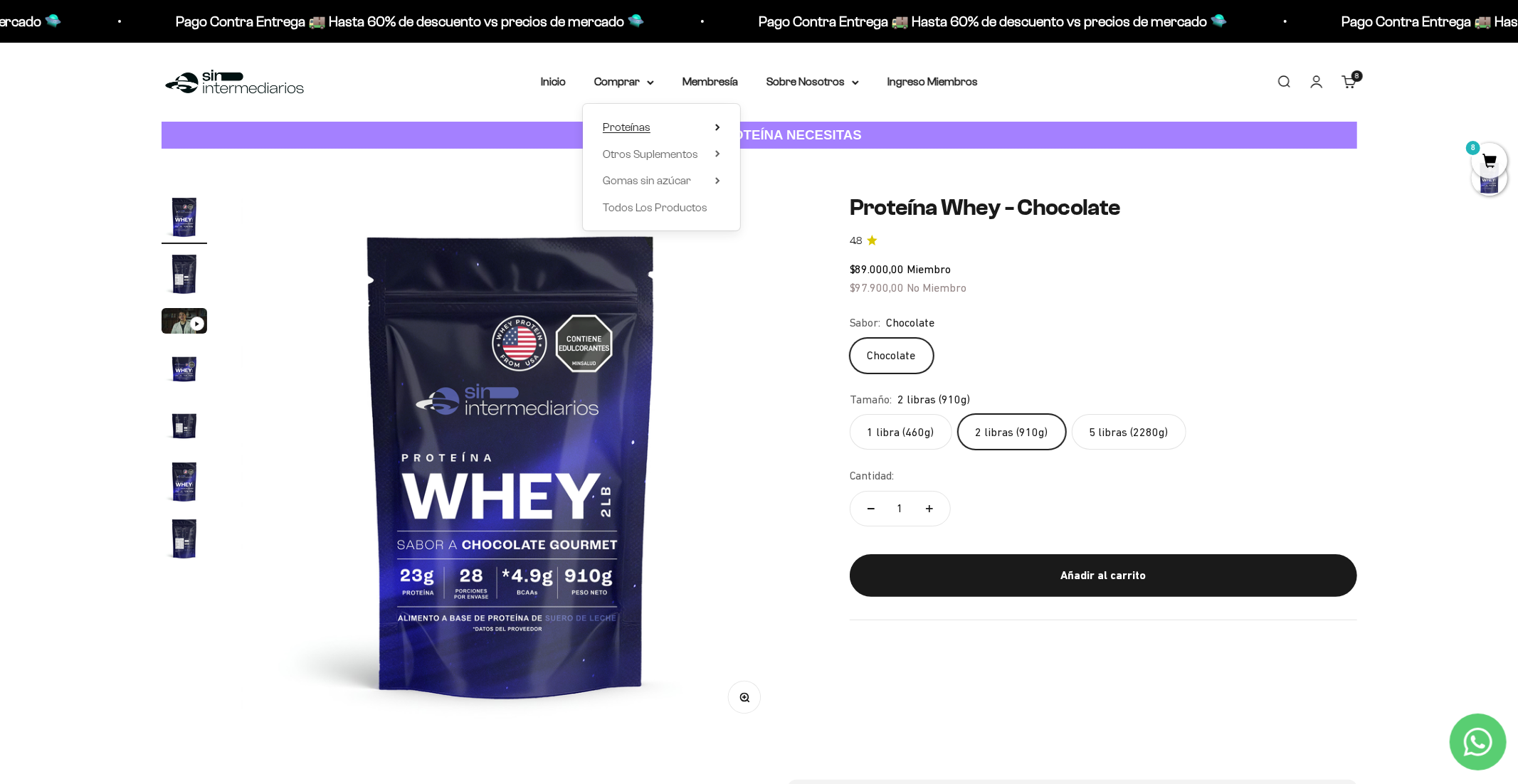 click on "Proteínas" at bounding box center (661, 127) 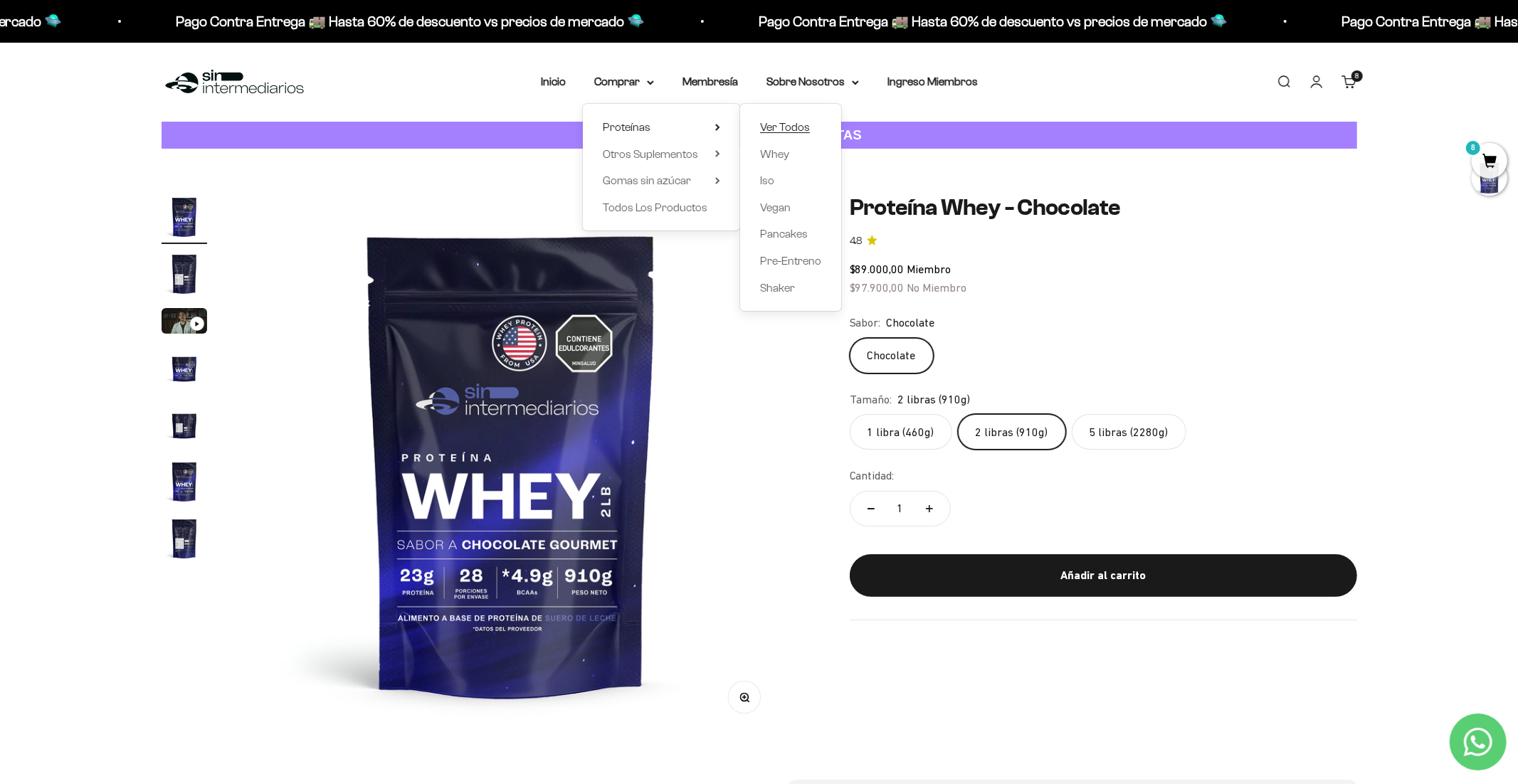 click on "Ver Todos" at bounding box center [785, 127] 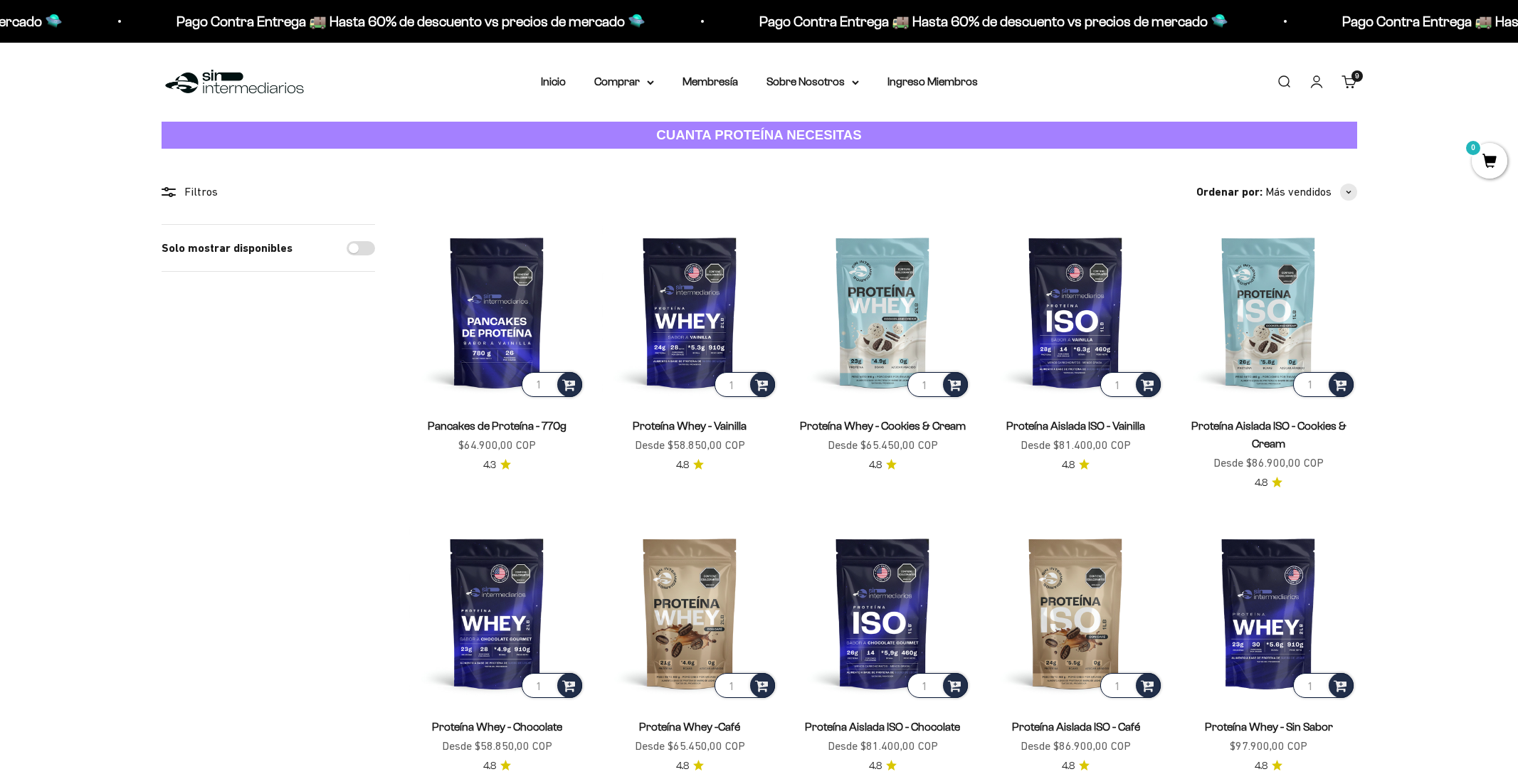 scroll, scrollTop: 0, scrollLeft: 0, axis: both 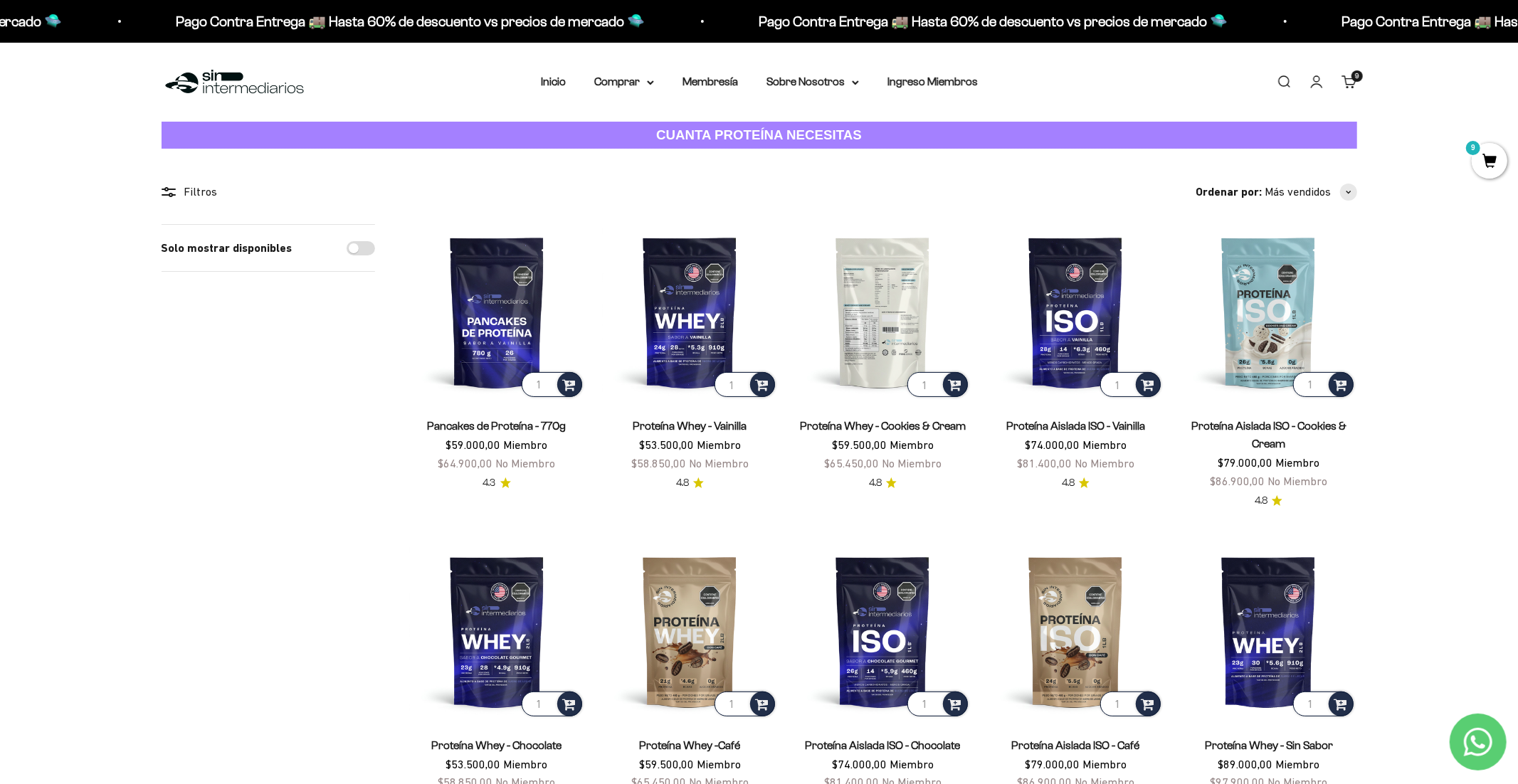 click at bounding box center (882, 312) 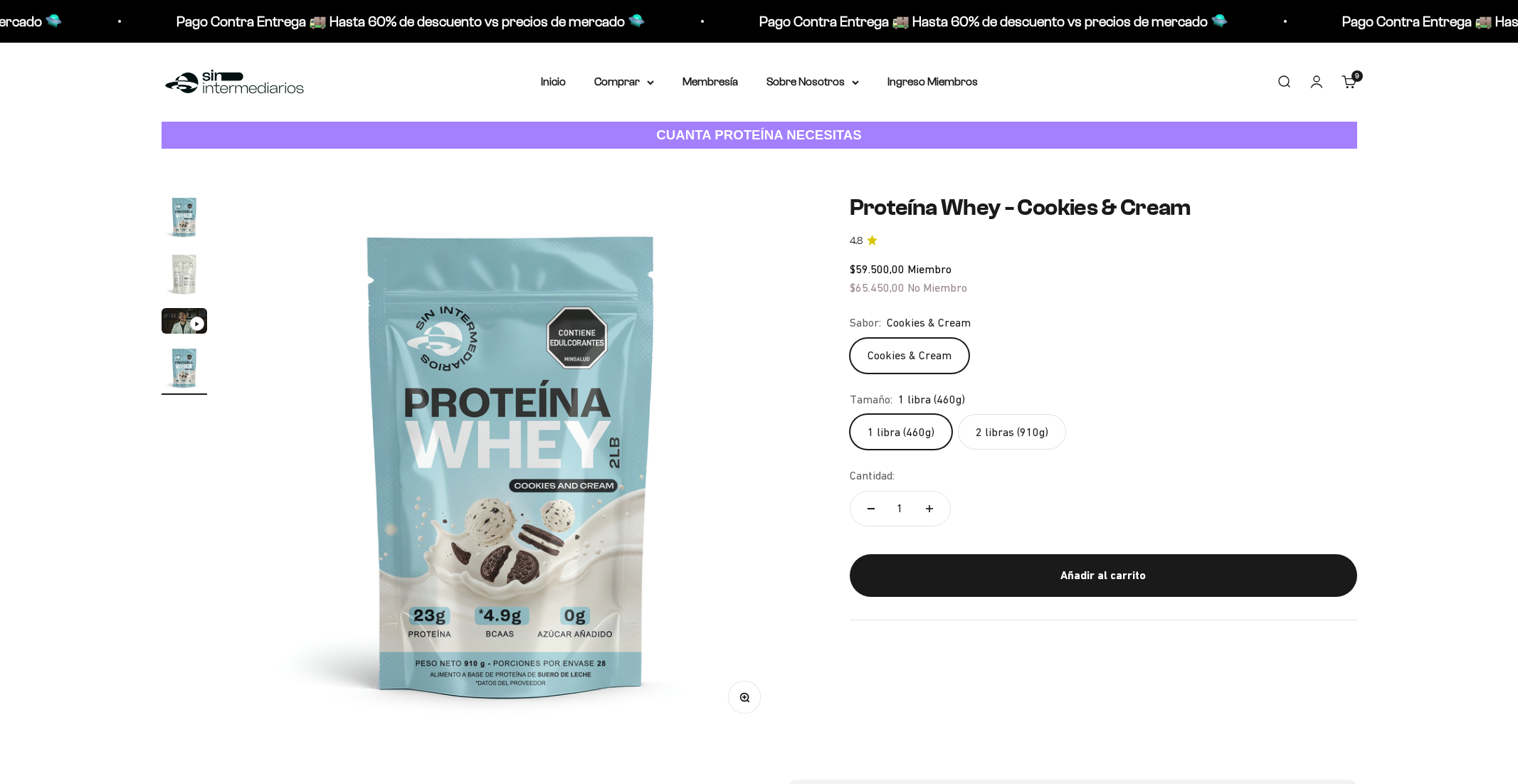 scroll, scrollTop: 0, scrollLeft: 0, axis: both 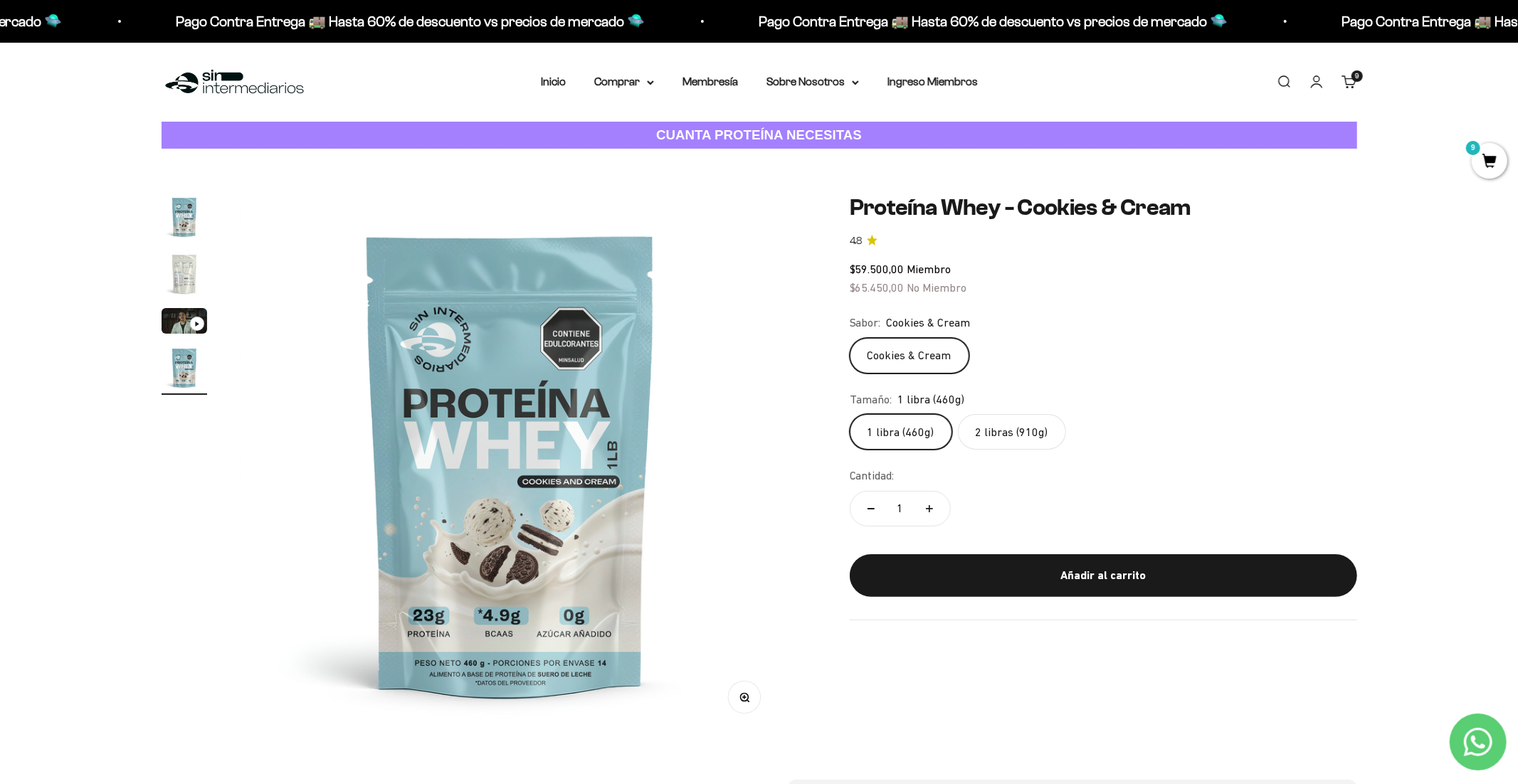 click on "2 libras (910g)" 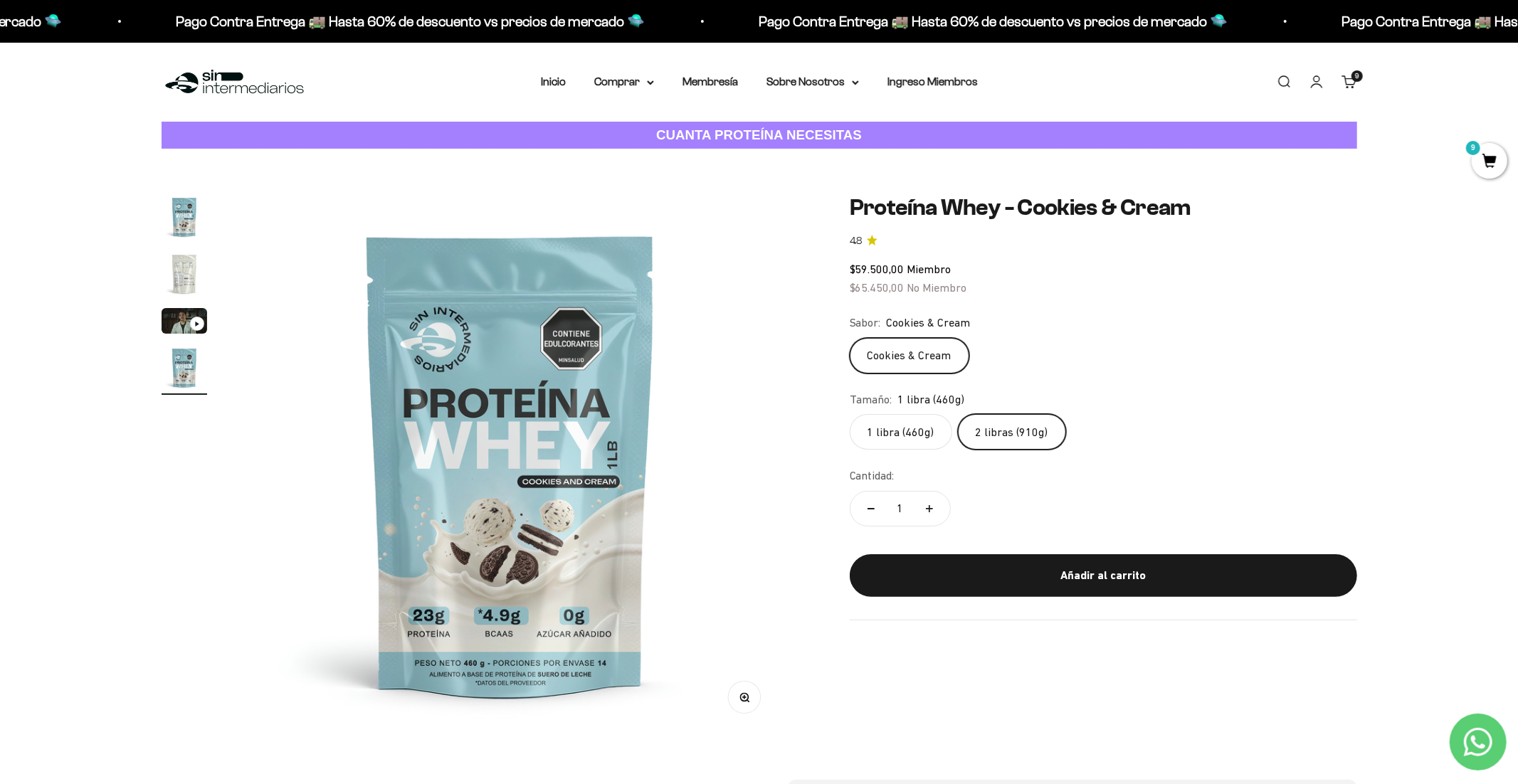 scroll, scrollTop: 0, scrollLeft: 0, axis: both 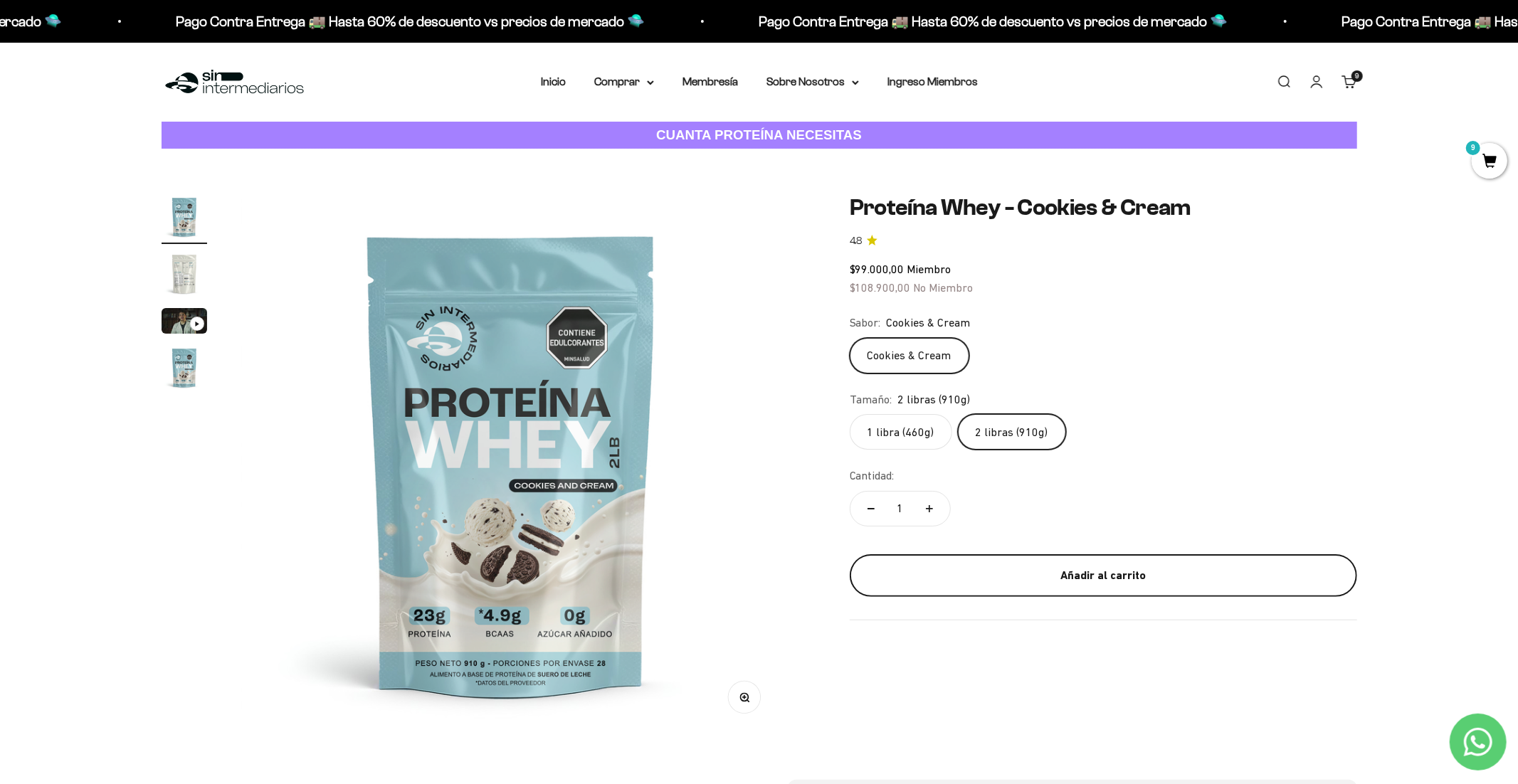 click on "Añadir al carrito" at bounding box center [1103, 576] 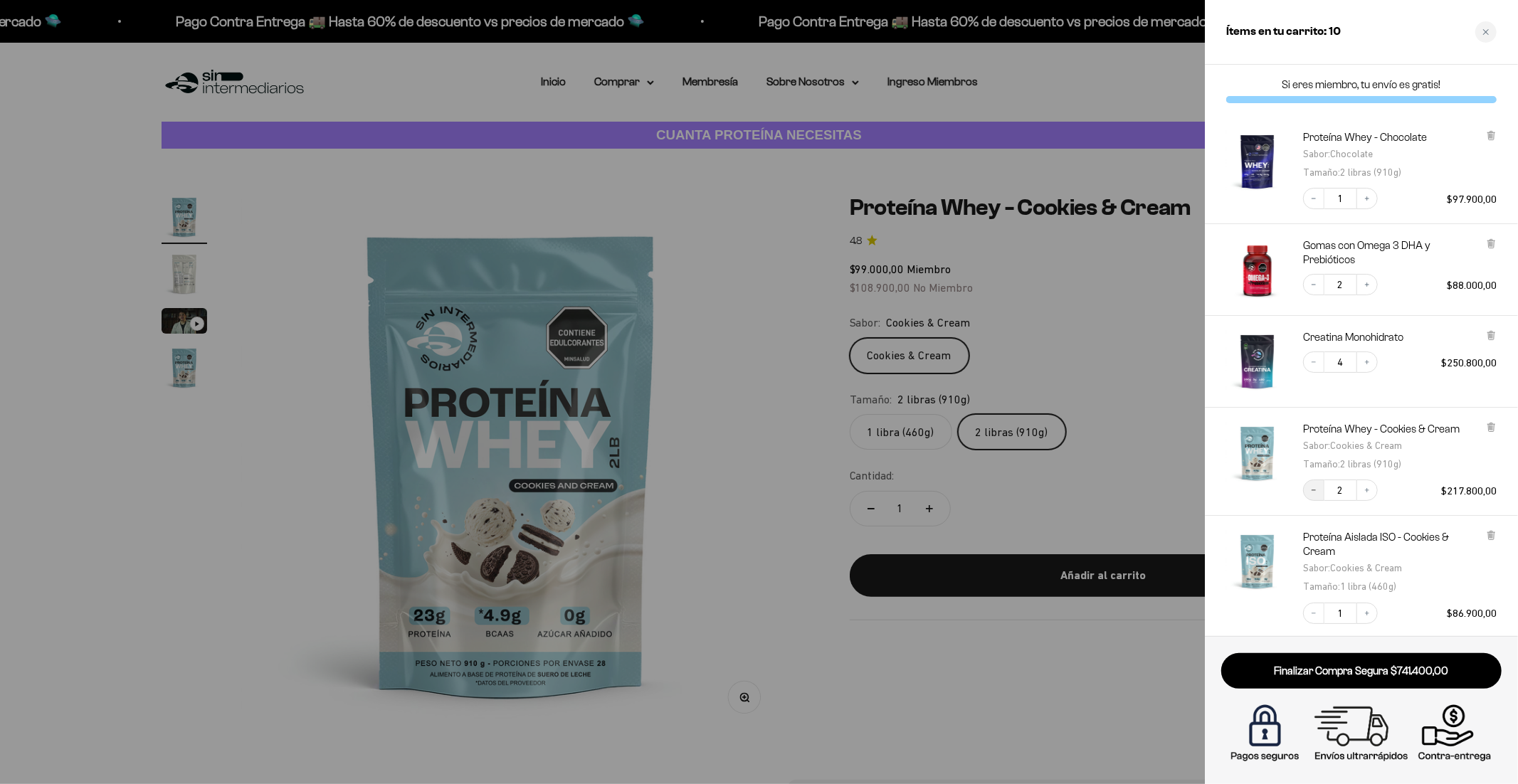 click on "Decrease quantity" at bounding box center [1314, 490] 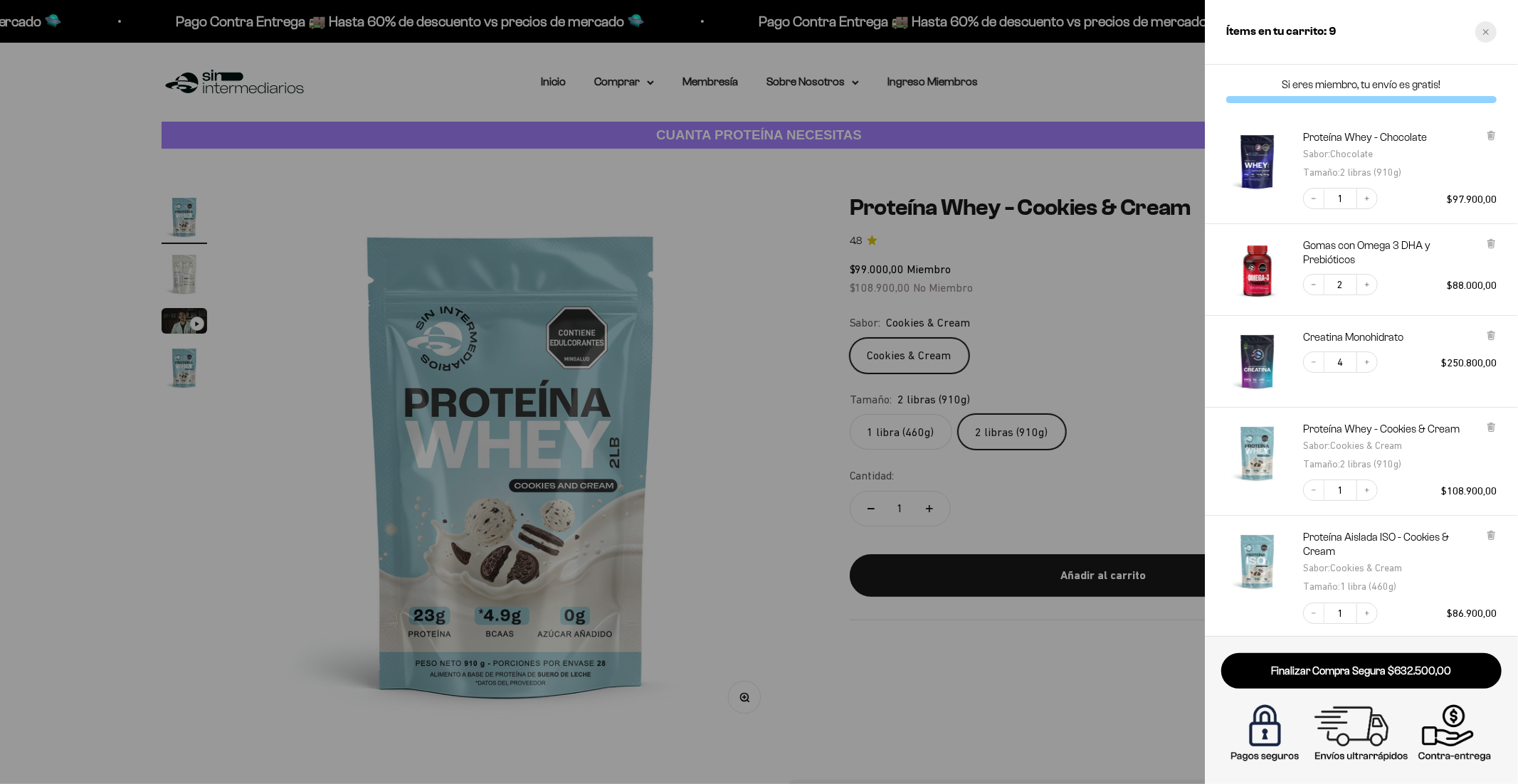 click at bounding box center [1486, 32] 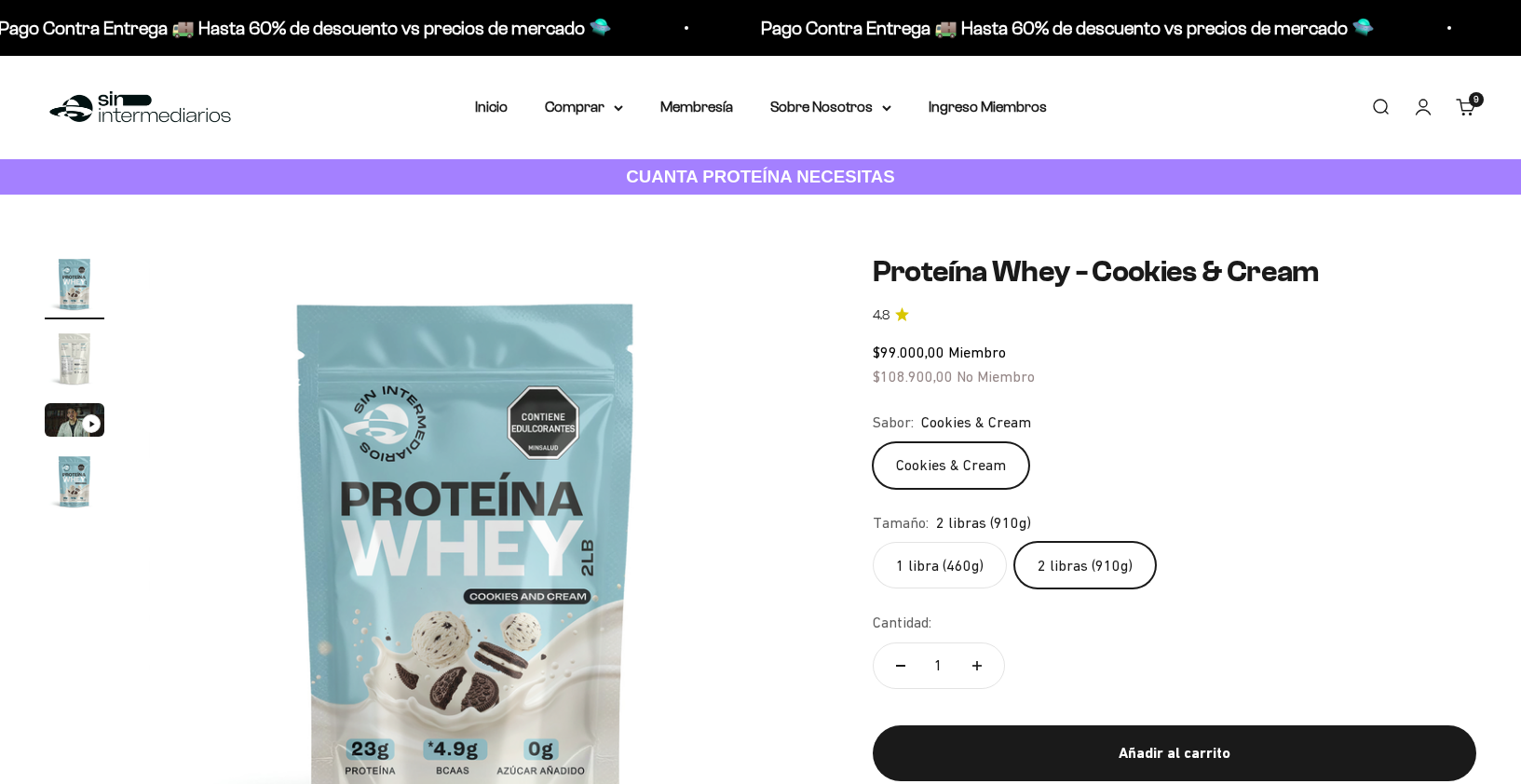 scroll, scrollTop: 0, scrollLeft: 0, axis: both 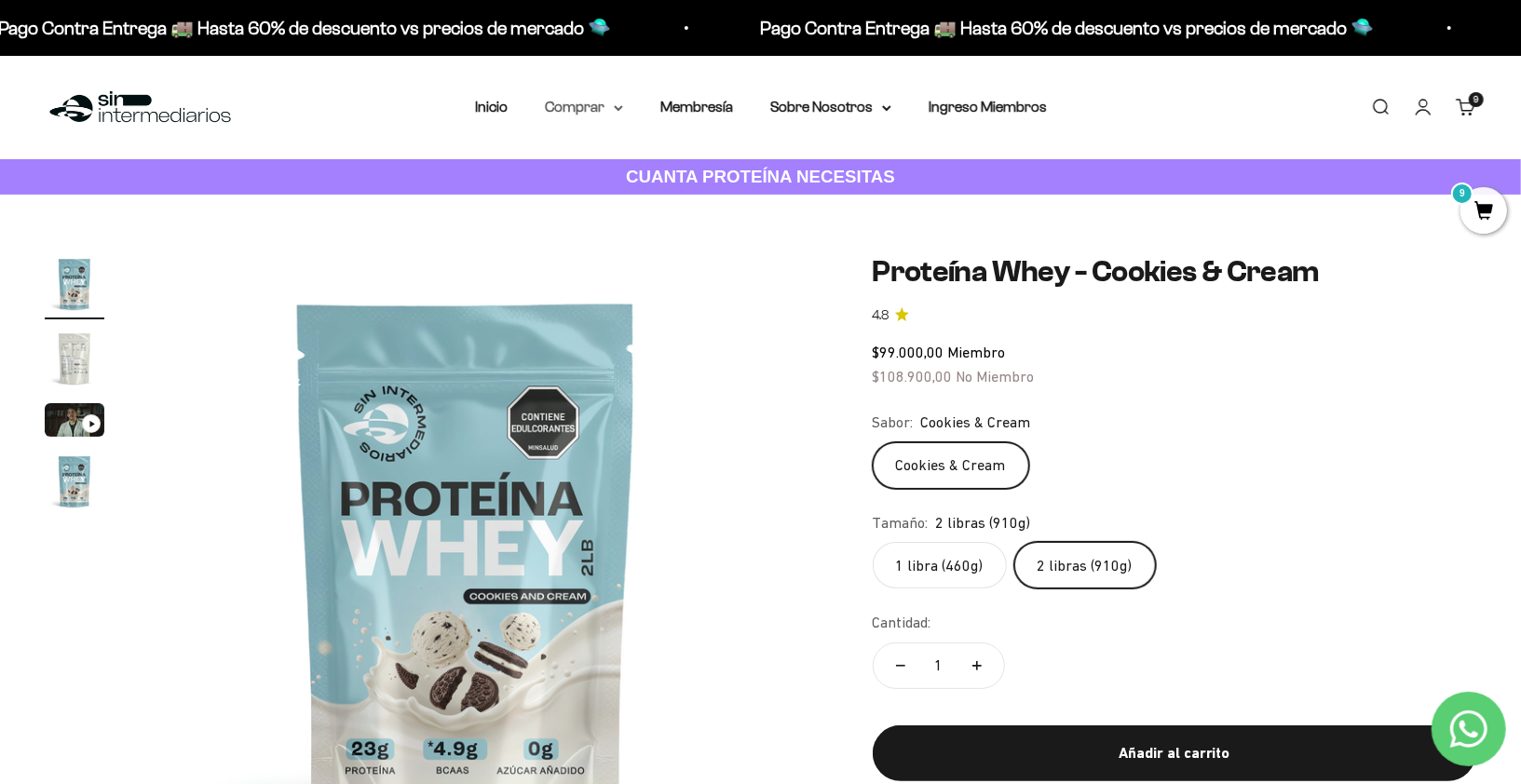 click on "Comprar" at bounding box center [584, 107] 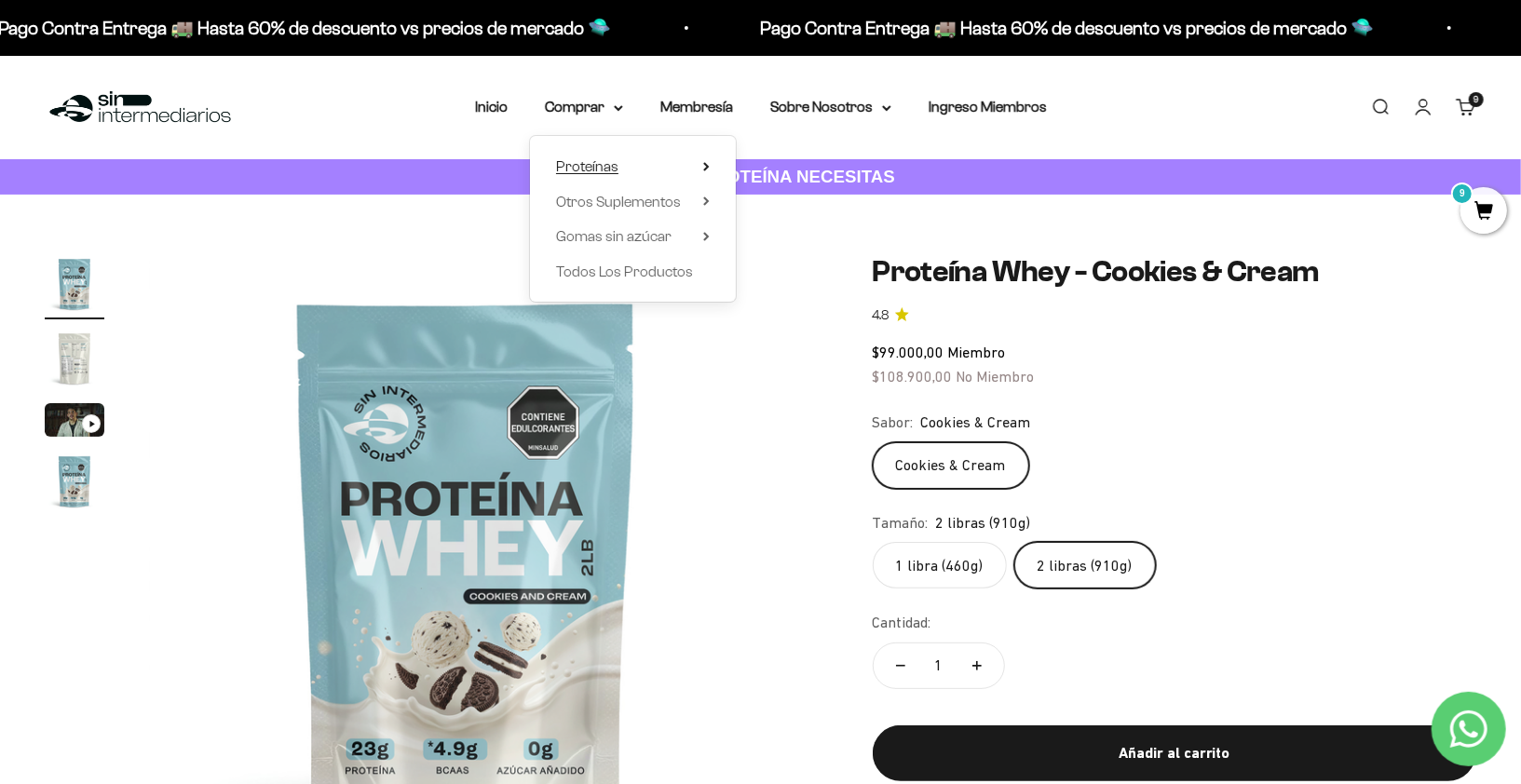 click 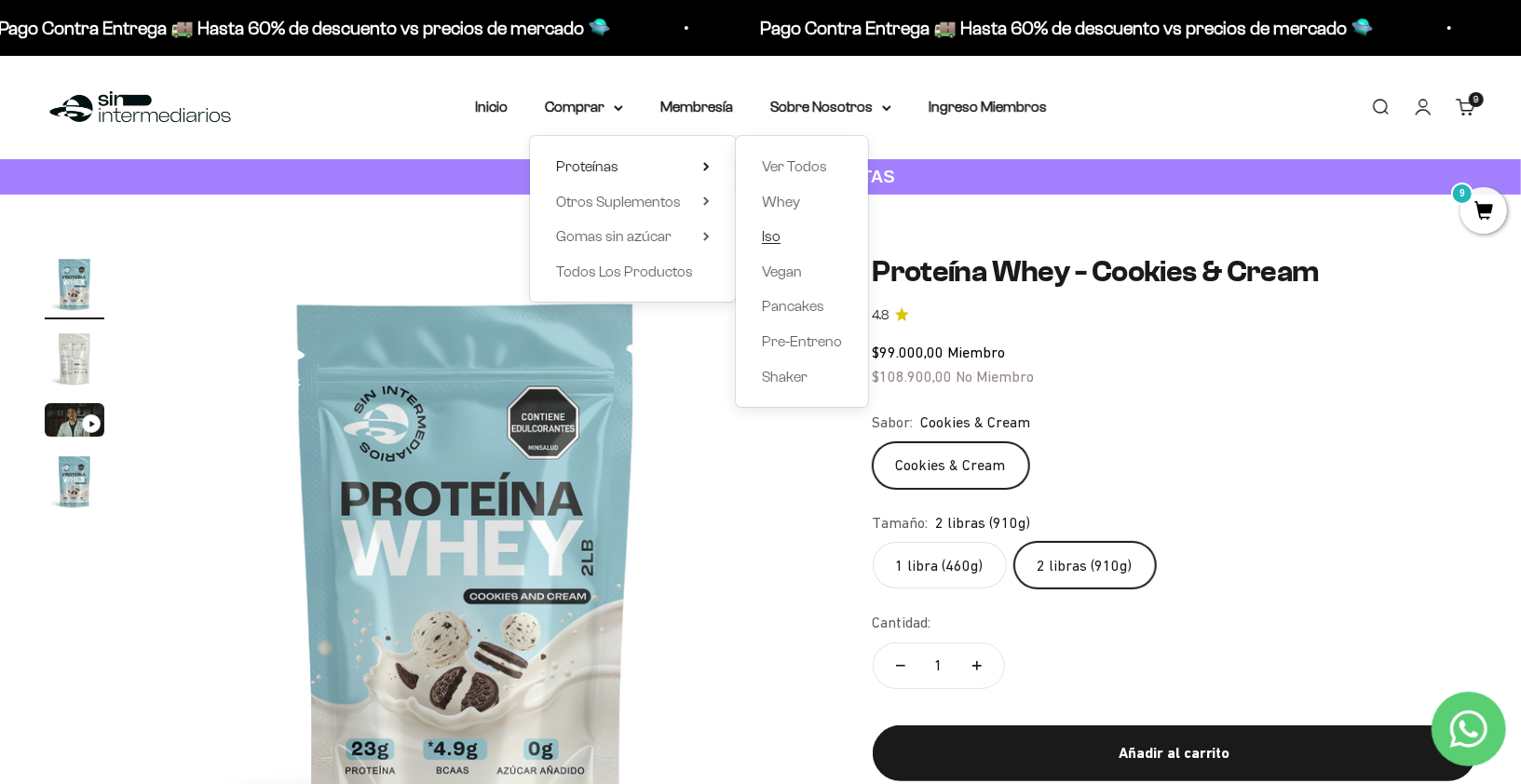 click on "Iso" at bounding box center (771, 236) 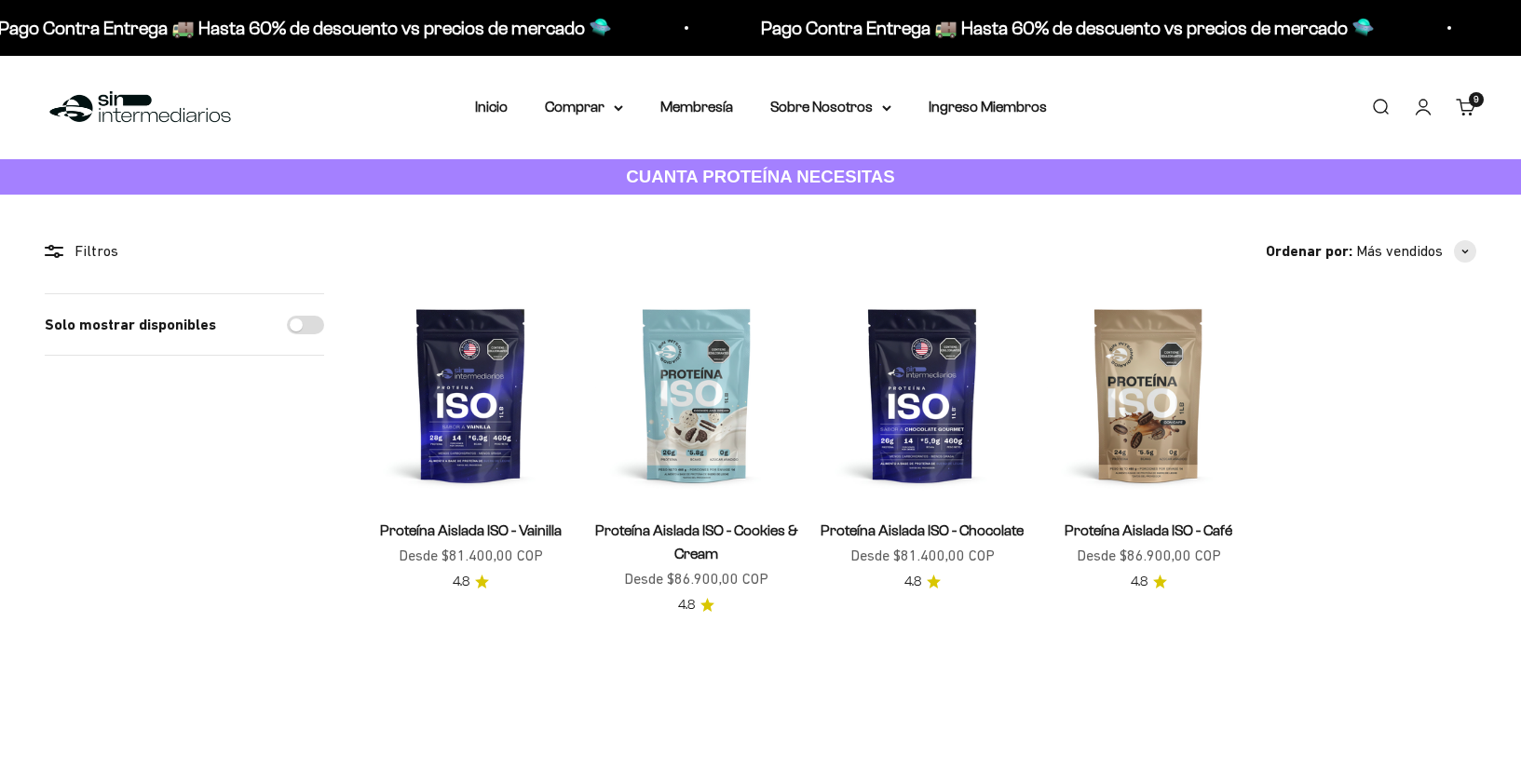 scroll, scrollTop: 0, scrollLeft: 0, axis: both 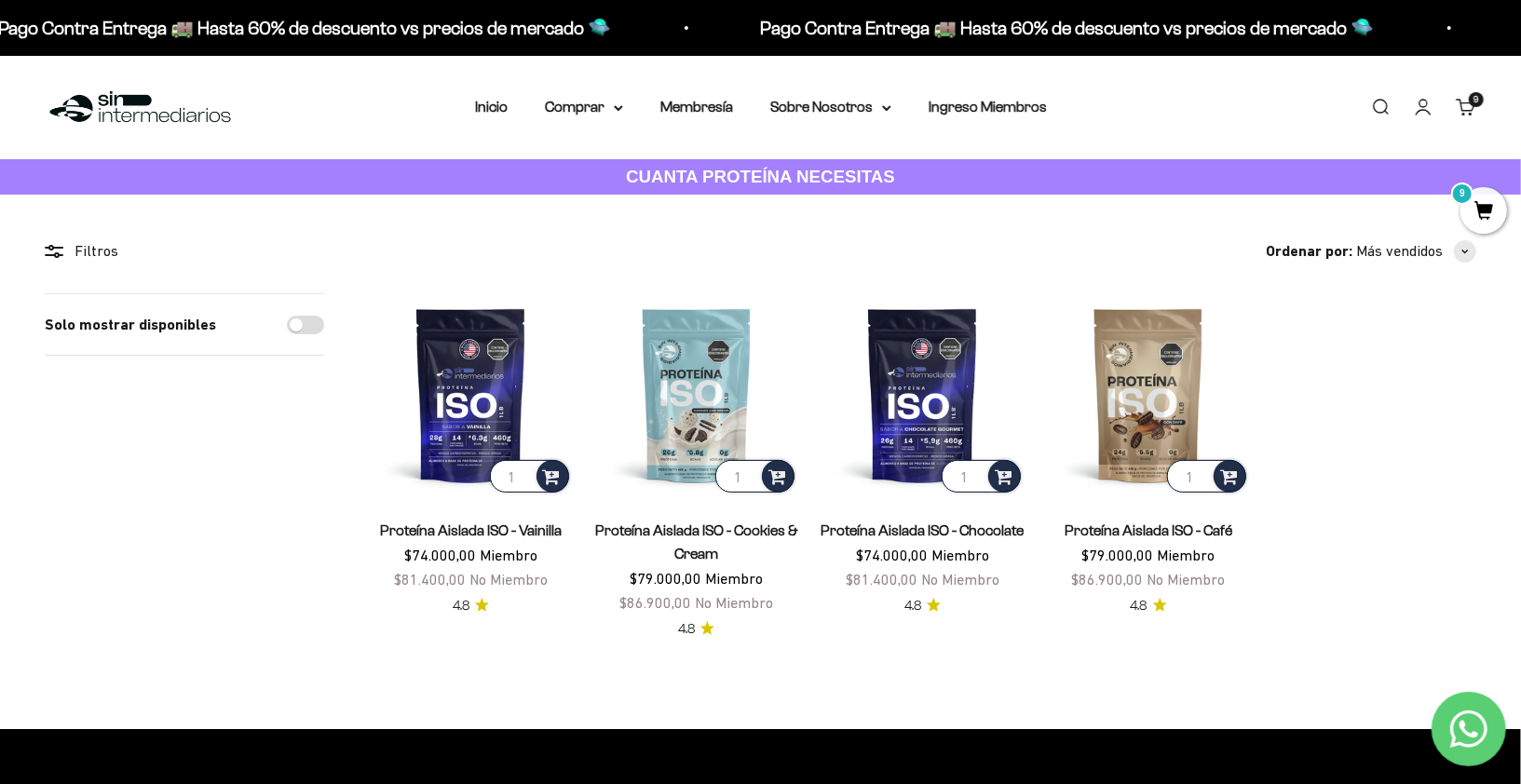 click on "Iniciar sesión" at bounding box center [1423, 107] 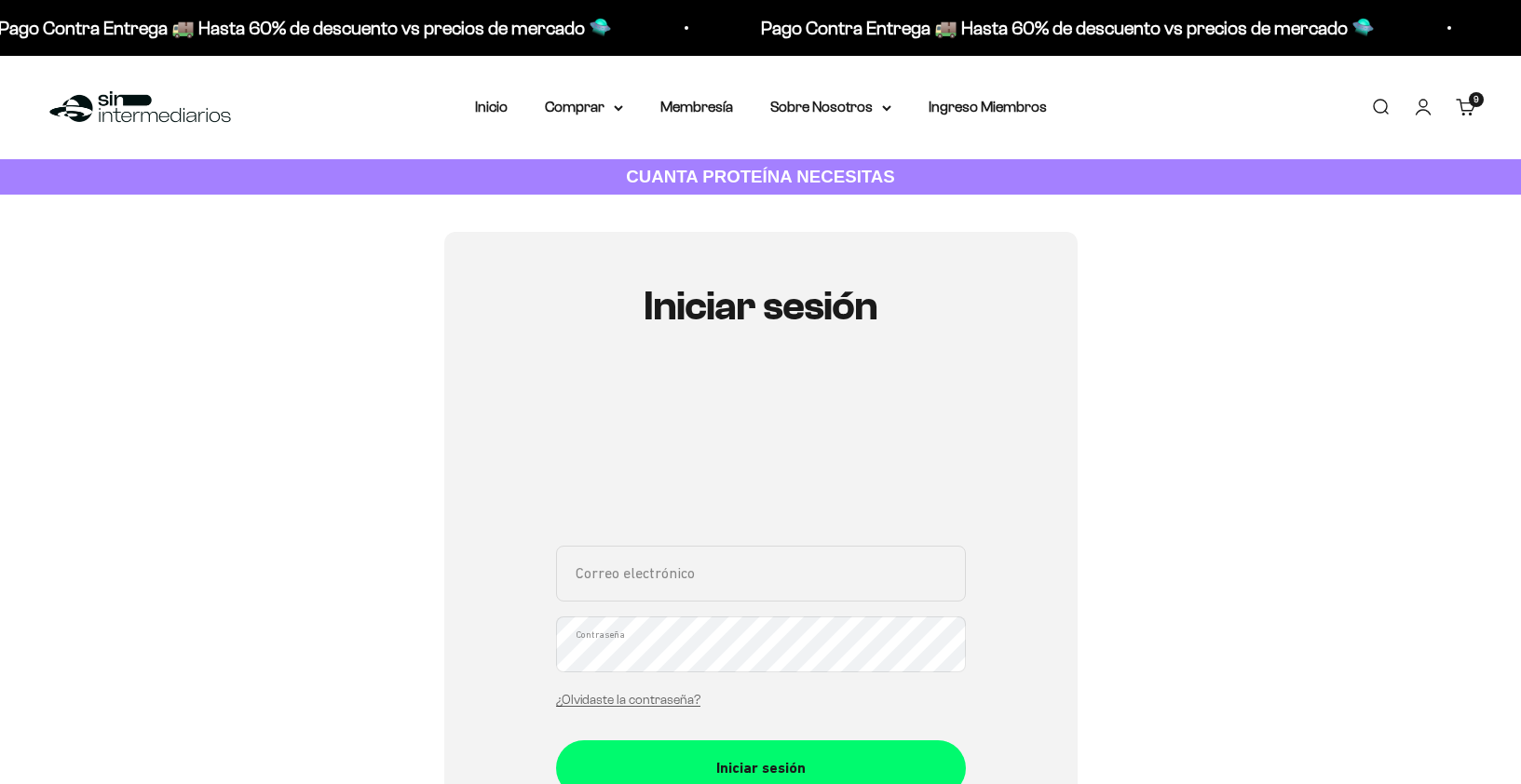 scroll, scrollTop: 0, scrollLeft: 0, axis: both 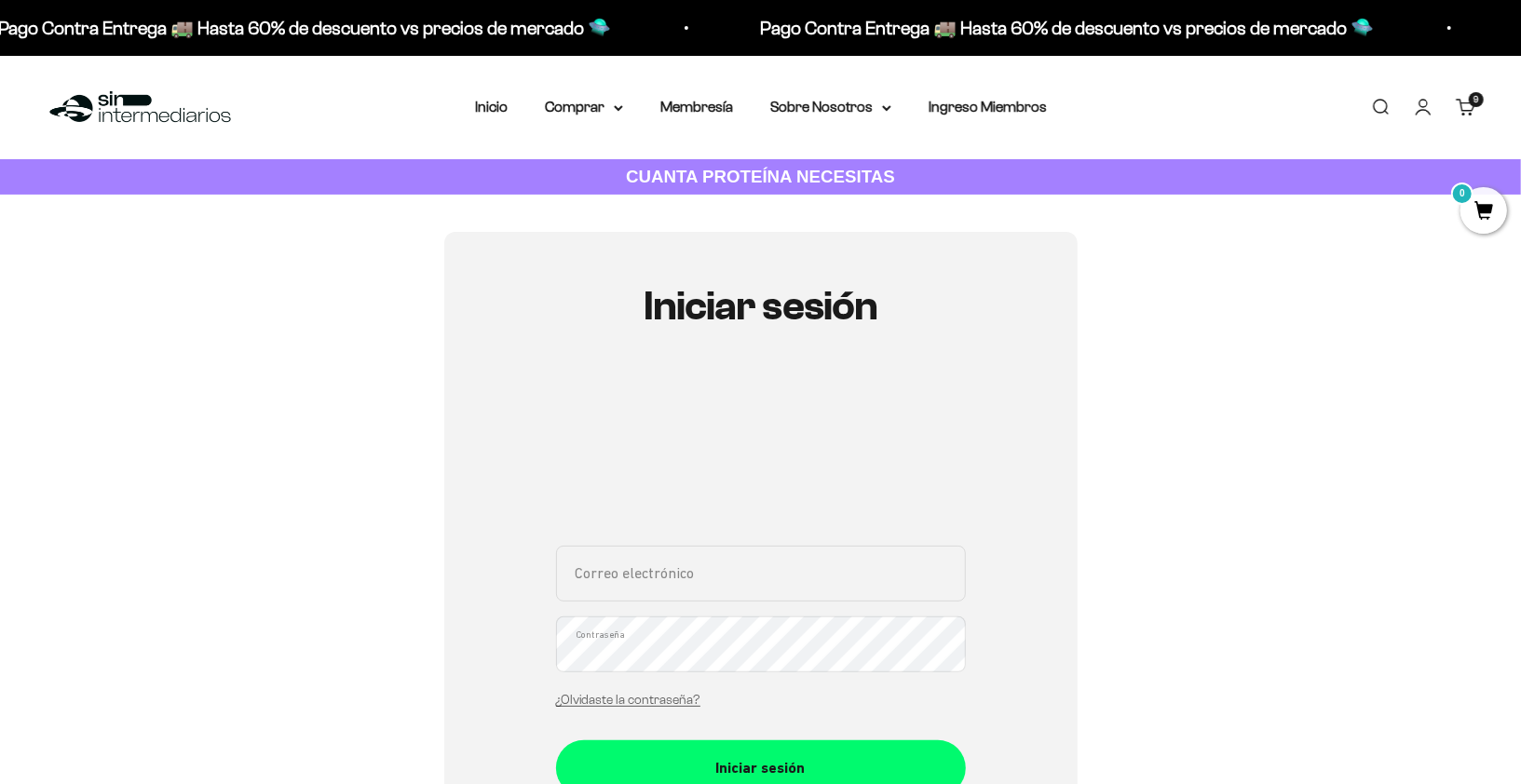 click on "Correo electrónico" at bounding box center [761, 574] 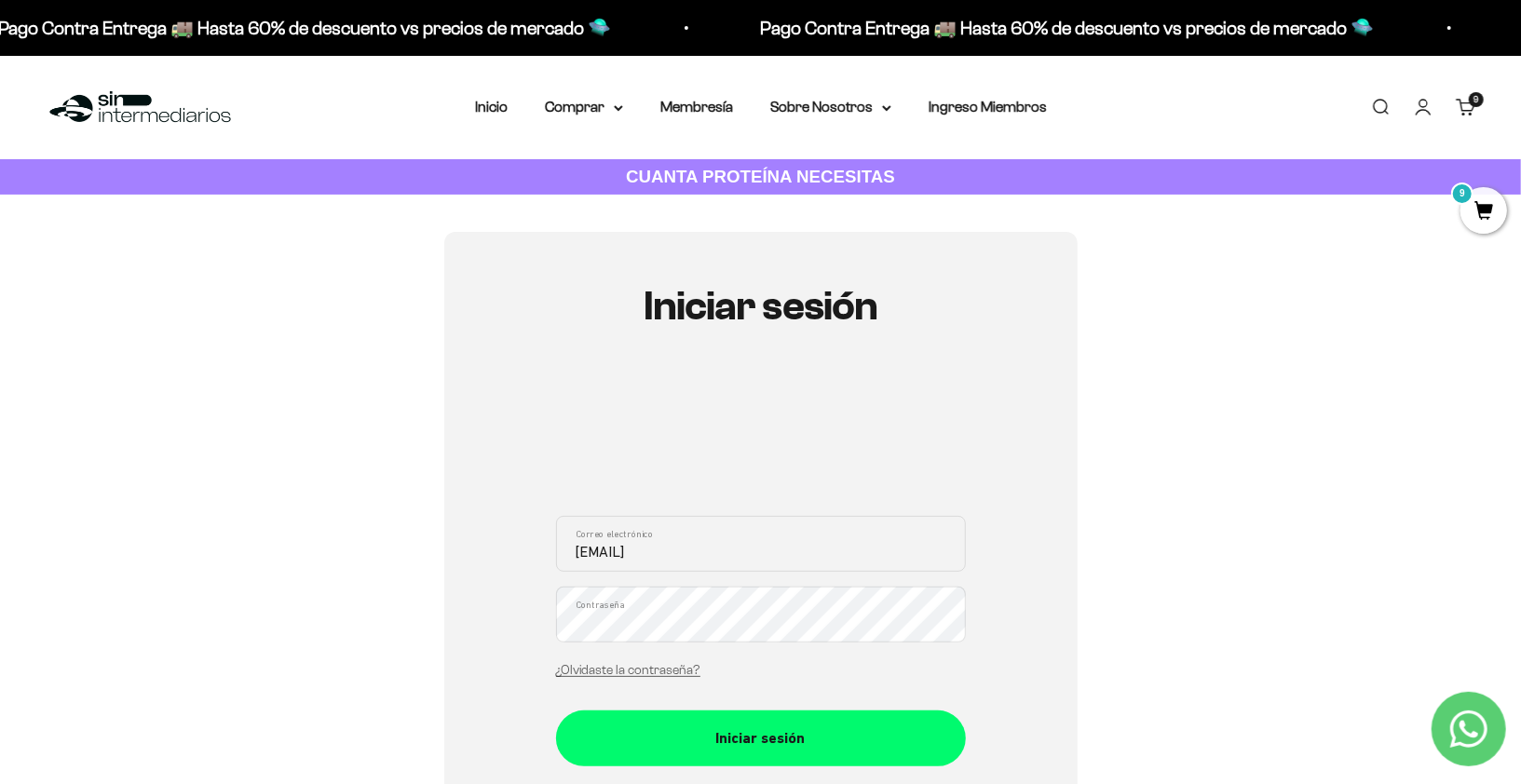 type on "[EMAIL]" 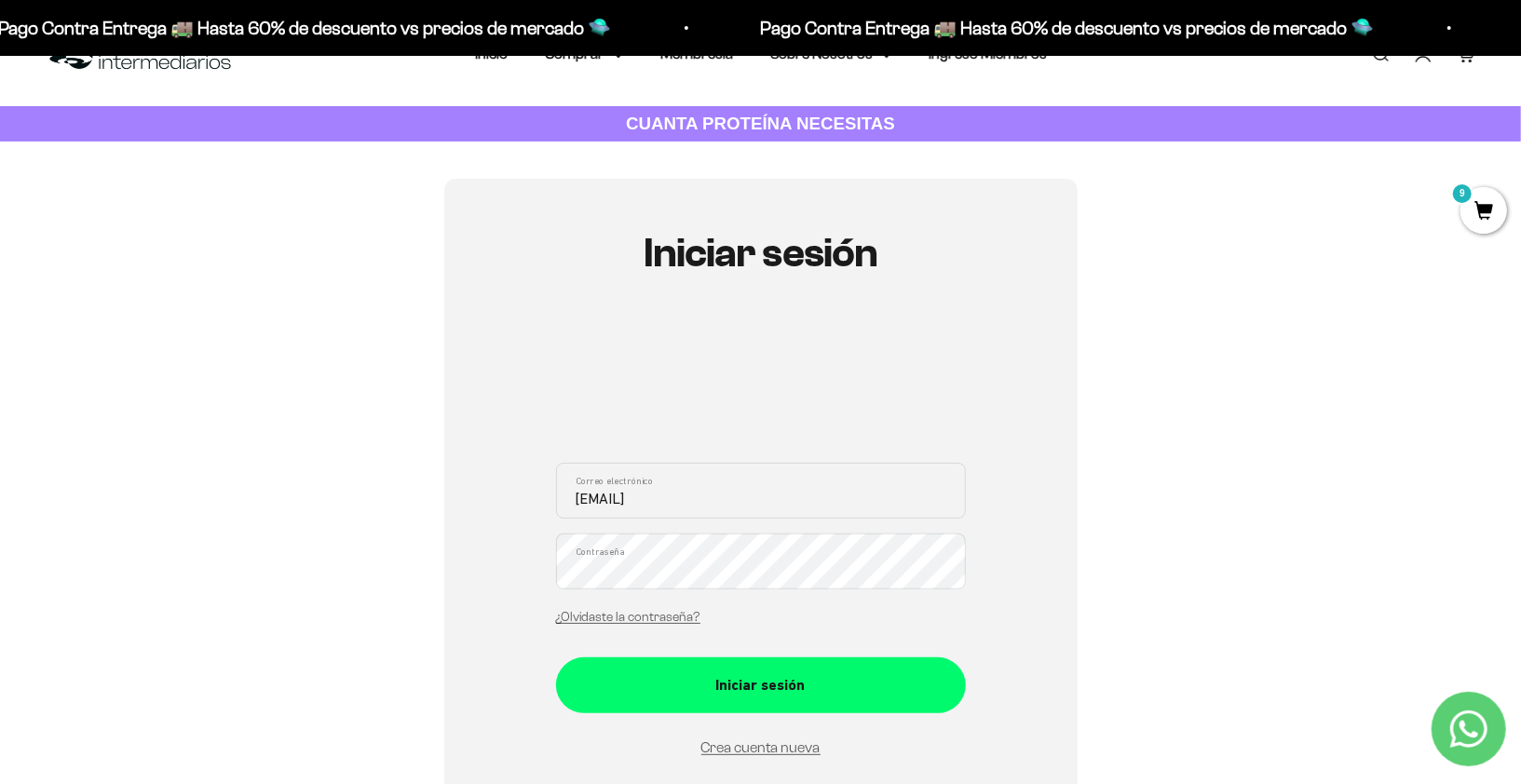 scroll, scrollTop: 86, scrollLeft: 0, axis: vertical 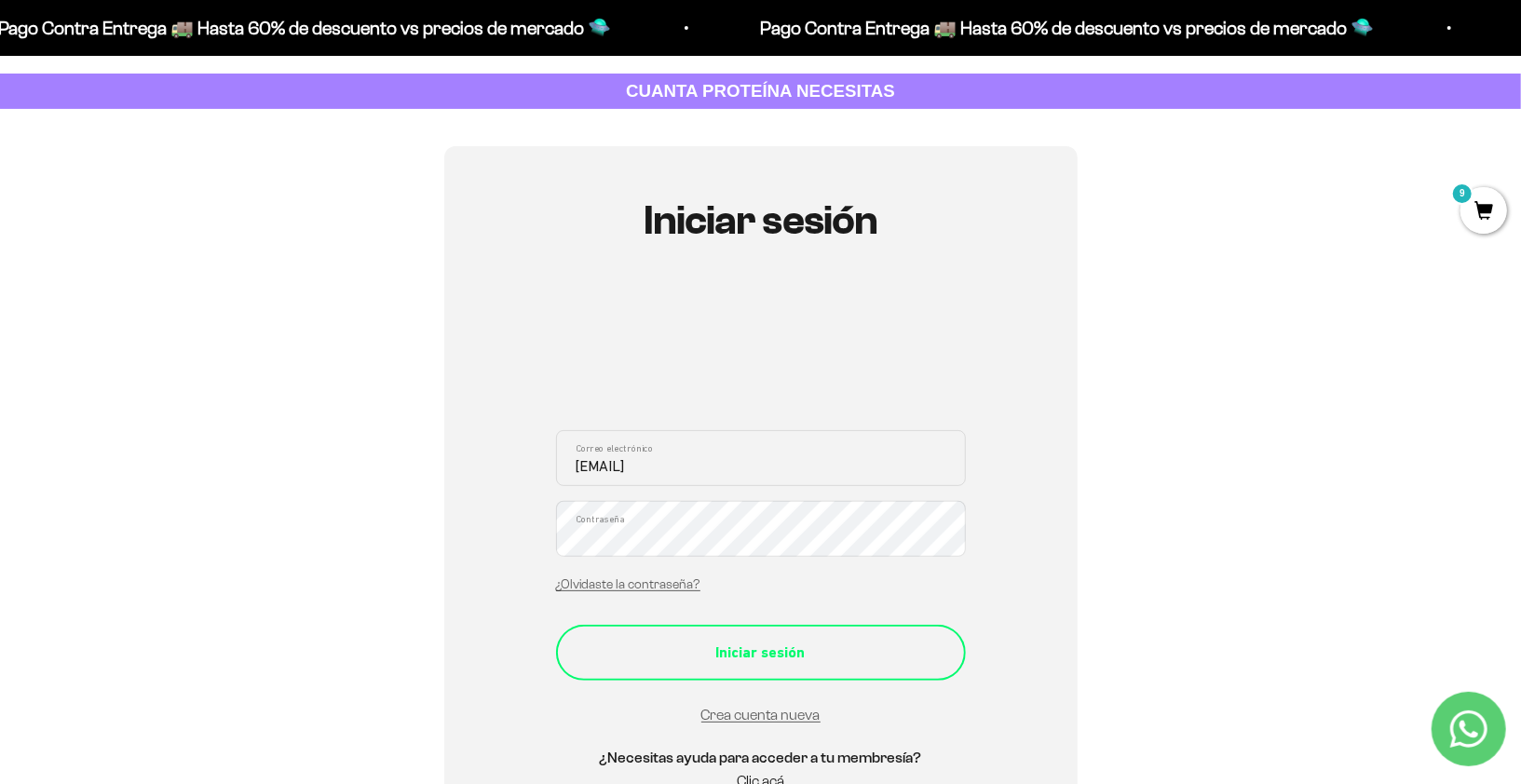 click on "Iniciar sesión" at bounding box center [761, 653] 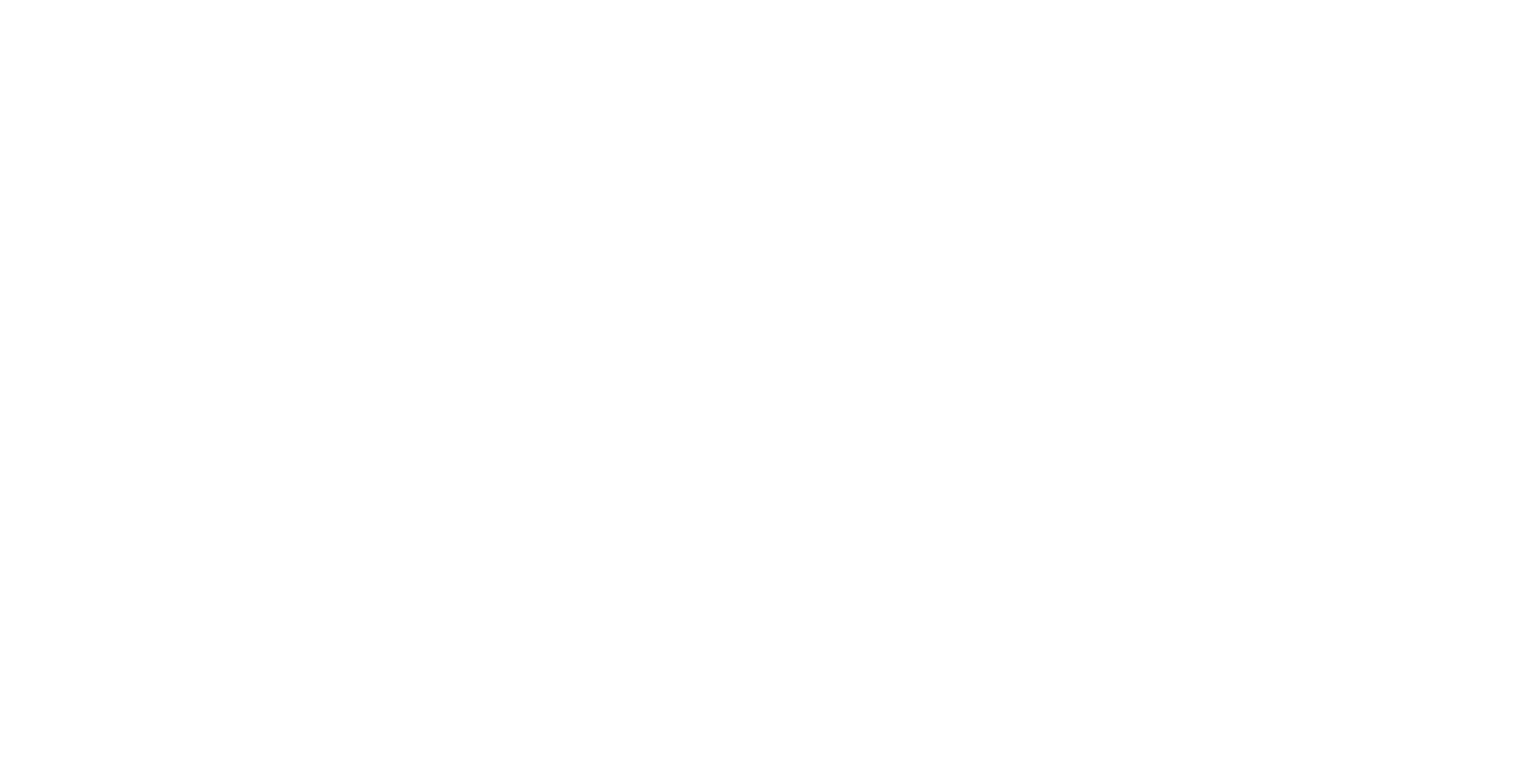 scroll, scrollTop: 0, scrollLeft: 0, axis: both 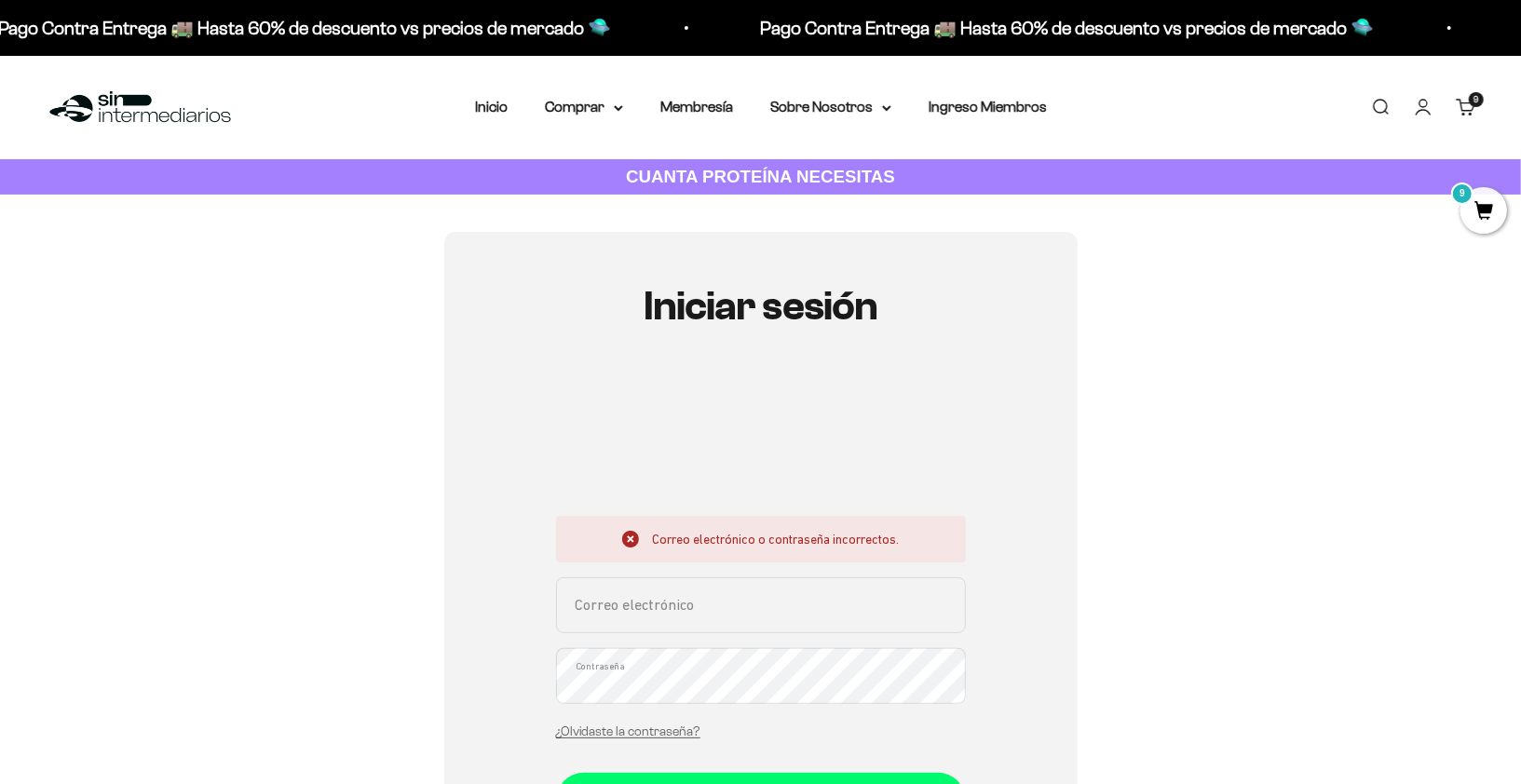 click on "Correo electrónico" at bounding box center (761, 605) 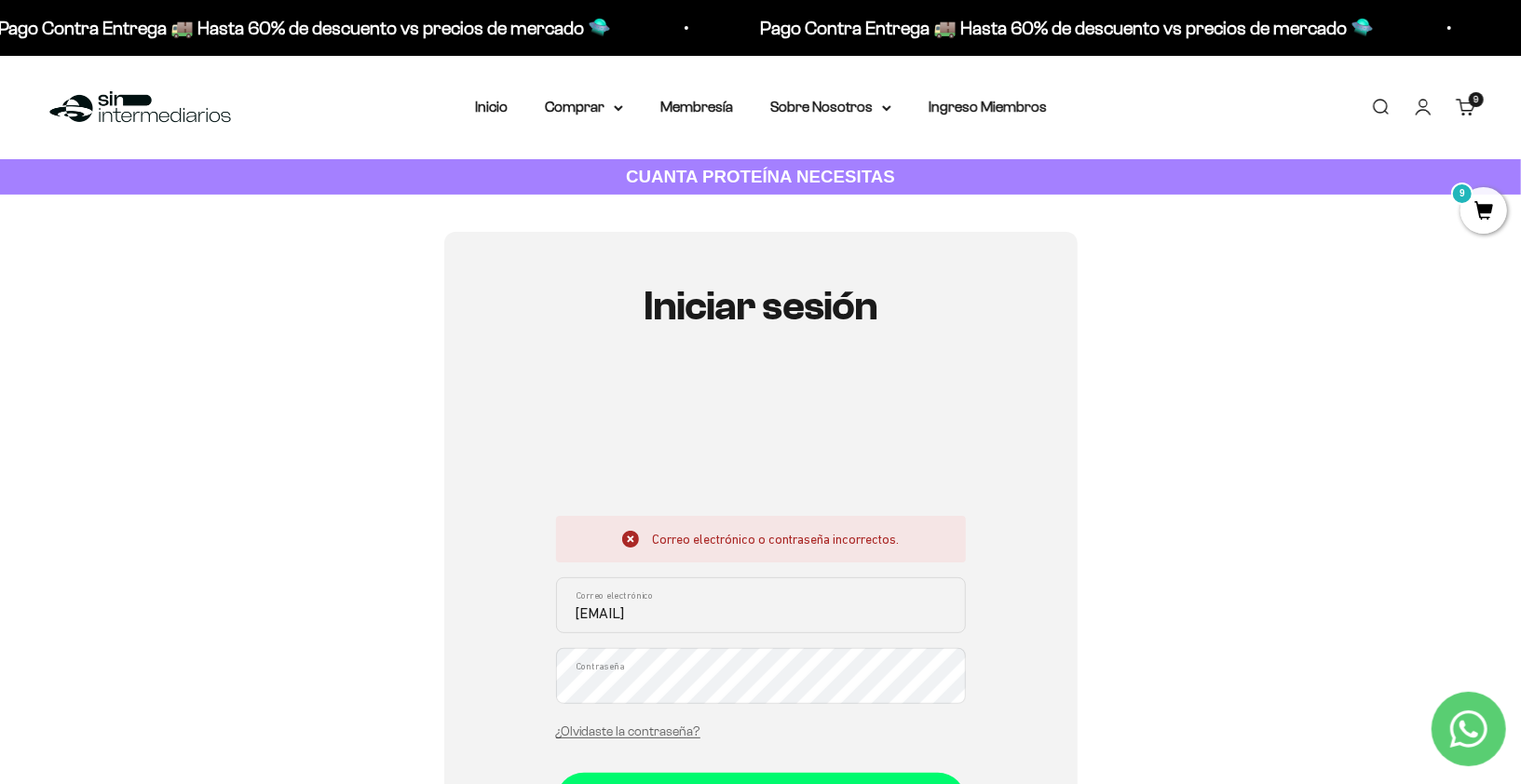 type on "[EMAIL]" 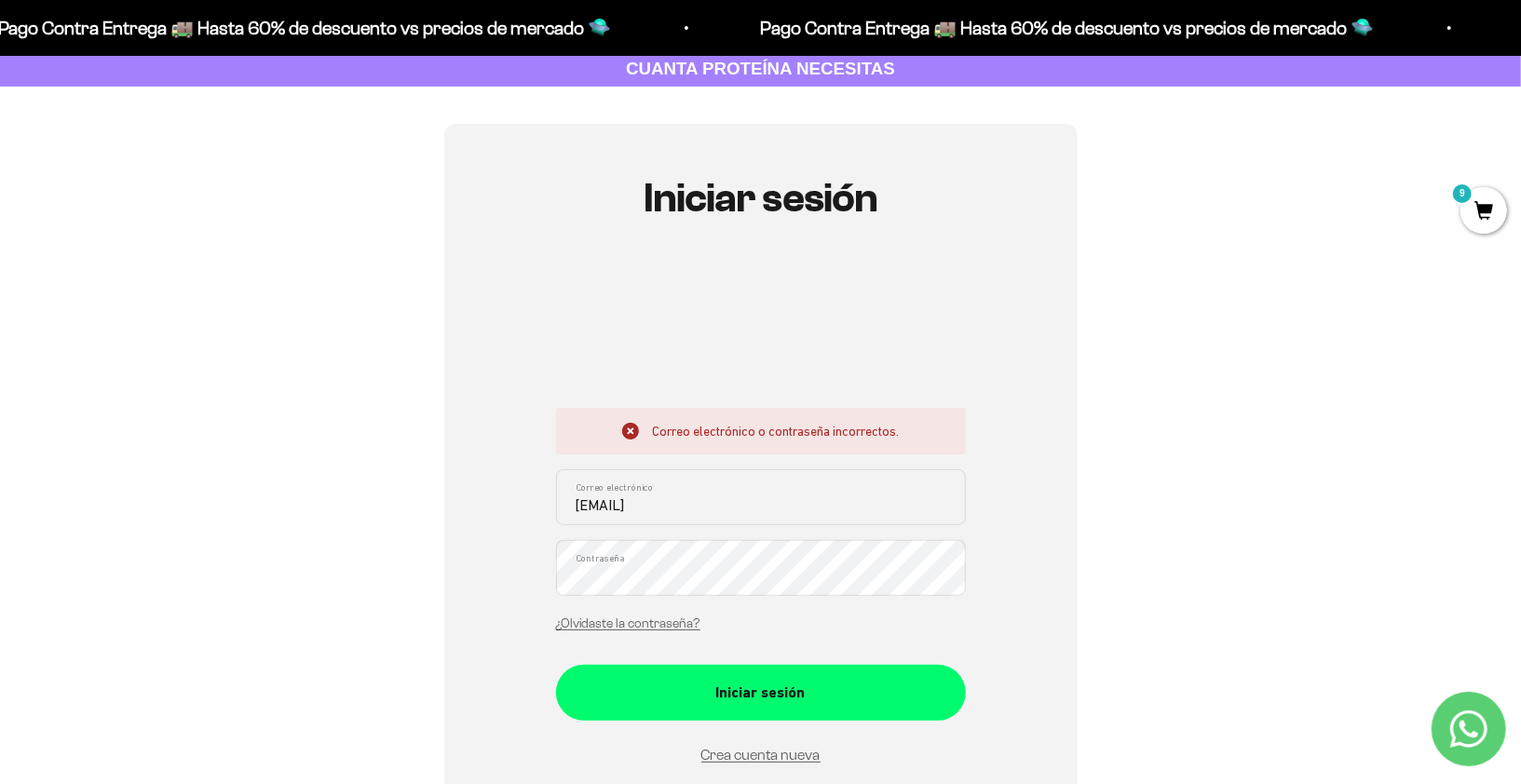 scroll, scrollTop: 254, scrollLeft: 0, axis: vertical 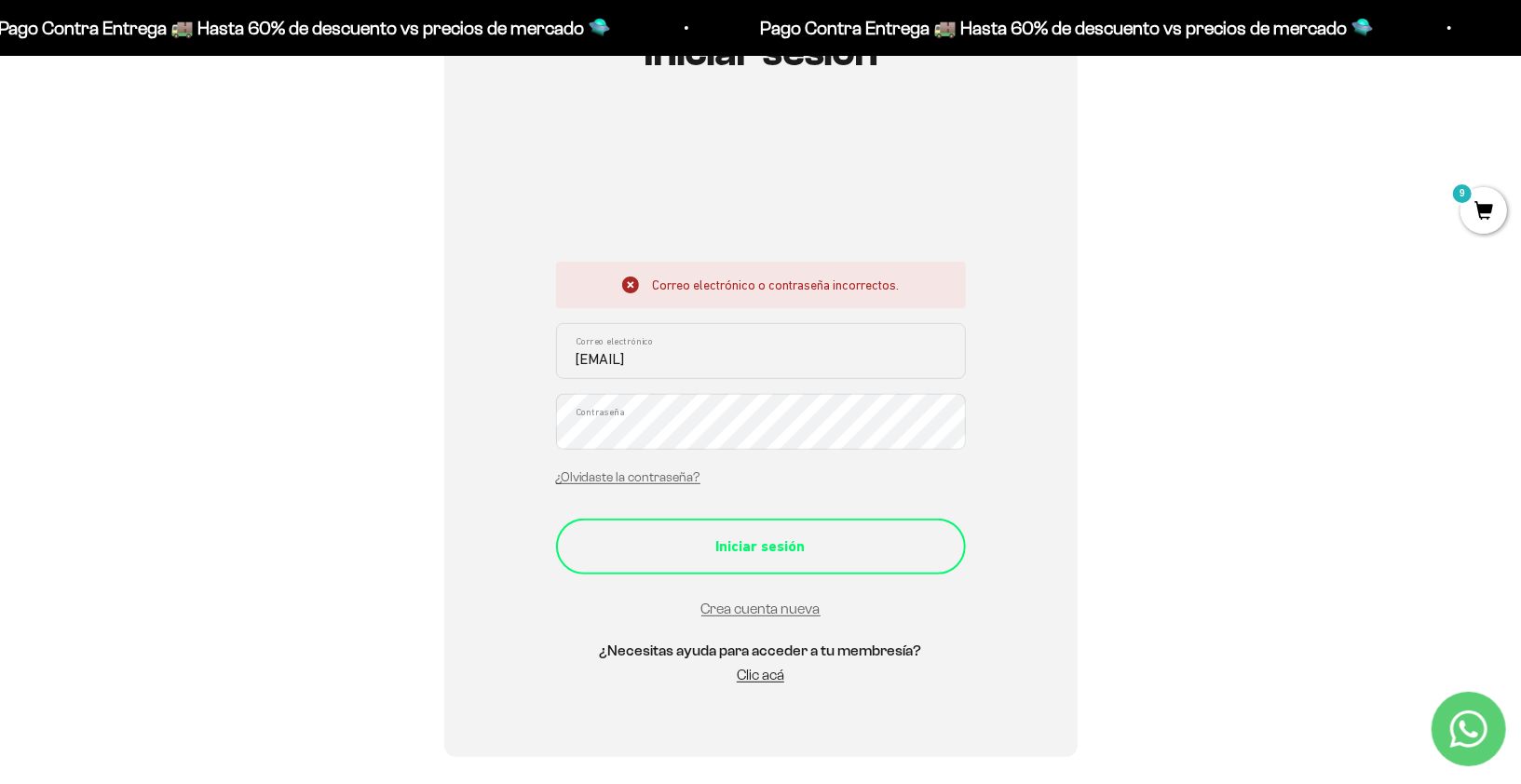 click on "Iniciar sesión" at bounding box center (761, 547) 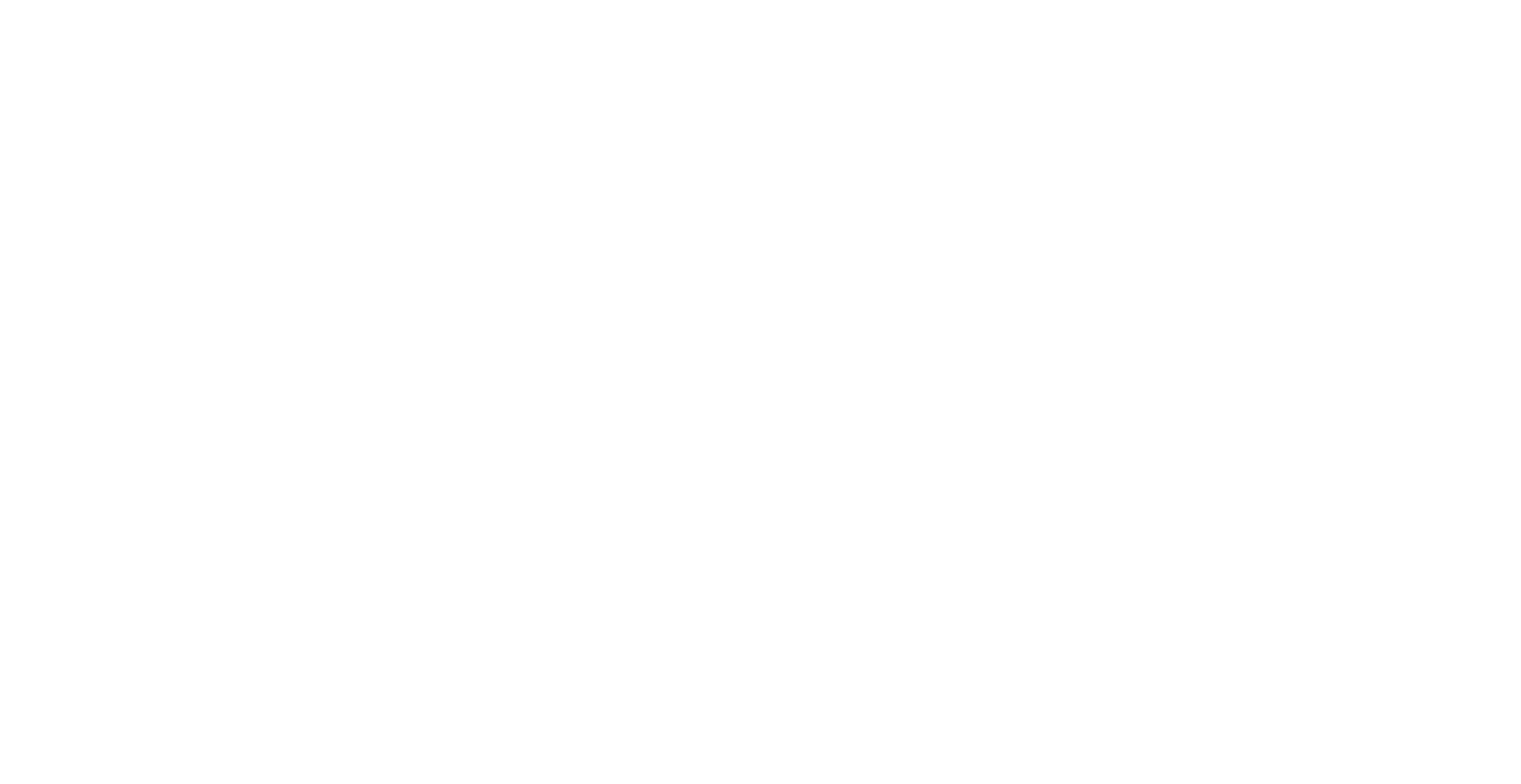 scroll, scrollTop: 0, scrollLeft: 0, axis: both 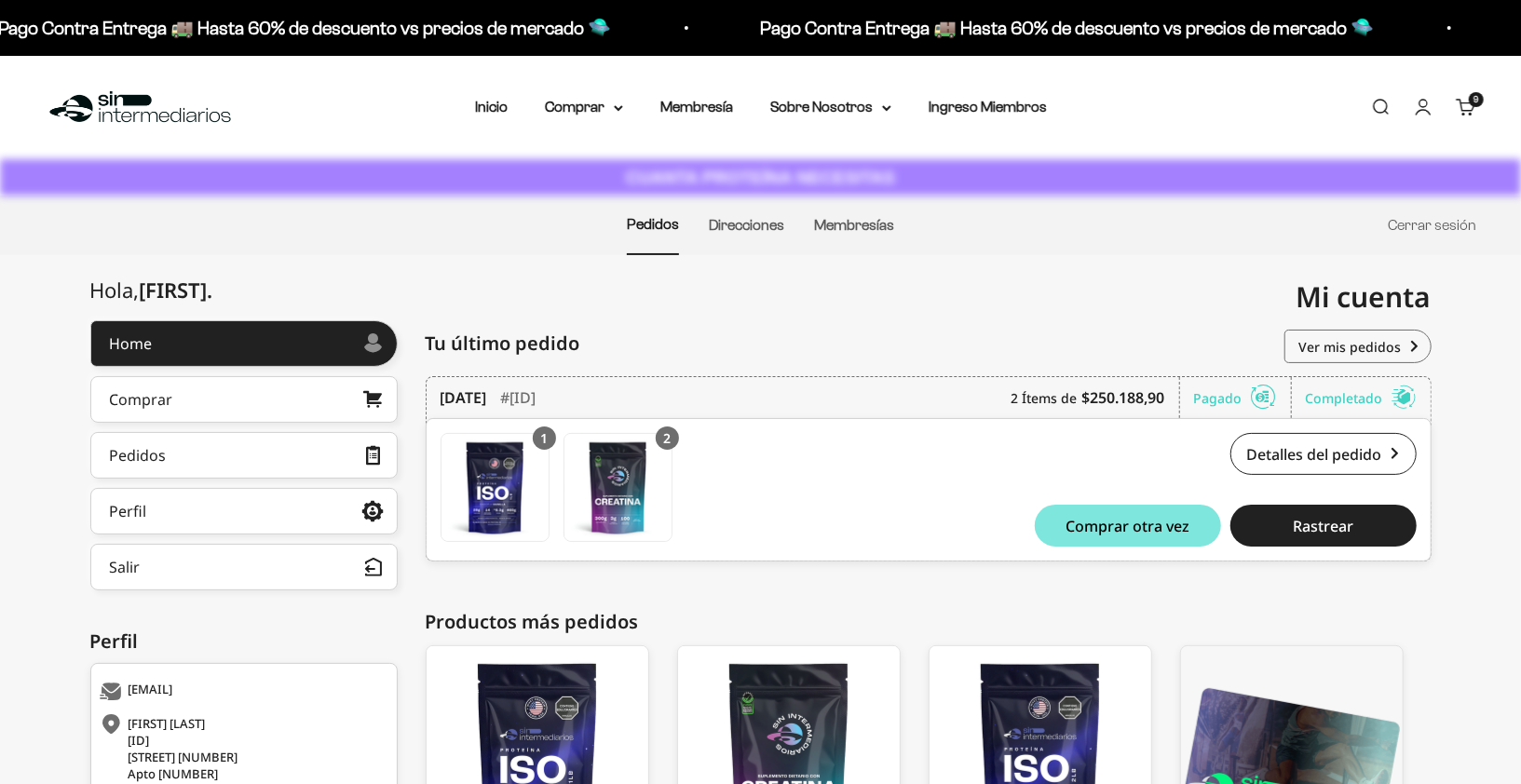 click on "Menú
Buscar
Inicio
Comprar
Proteínas
Ver Todos
Whey
Iso Vegan Pancakes Pre-Entreno 9" at bounding box center (760, 107) 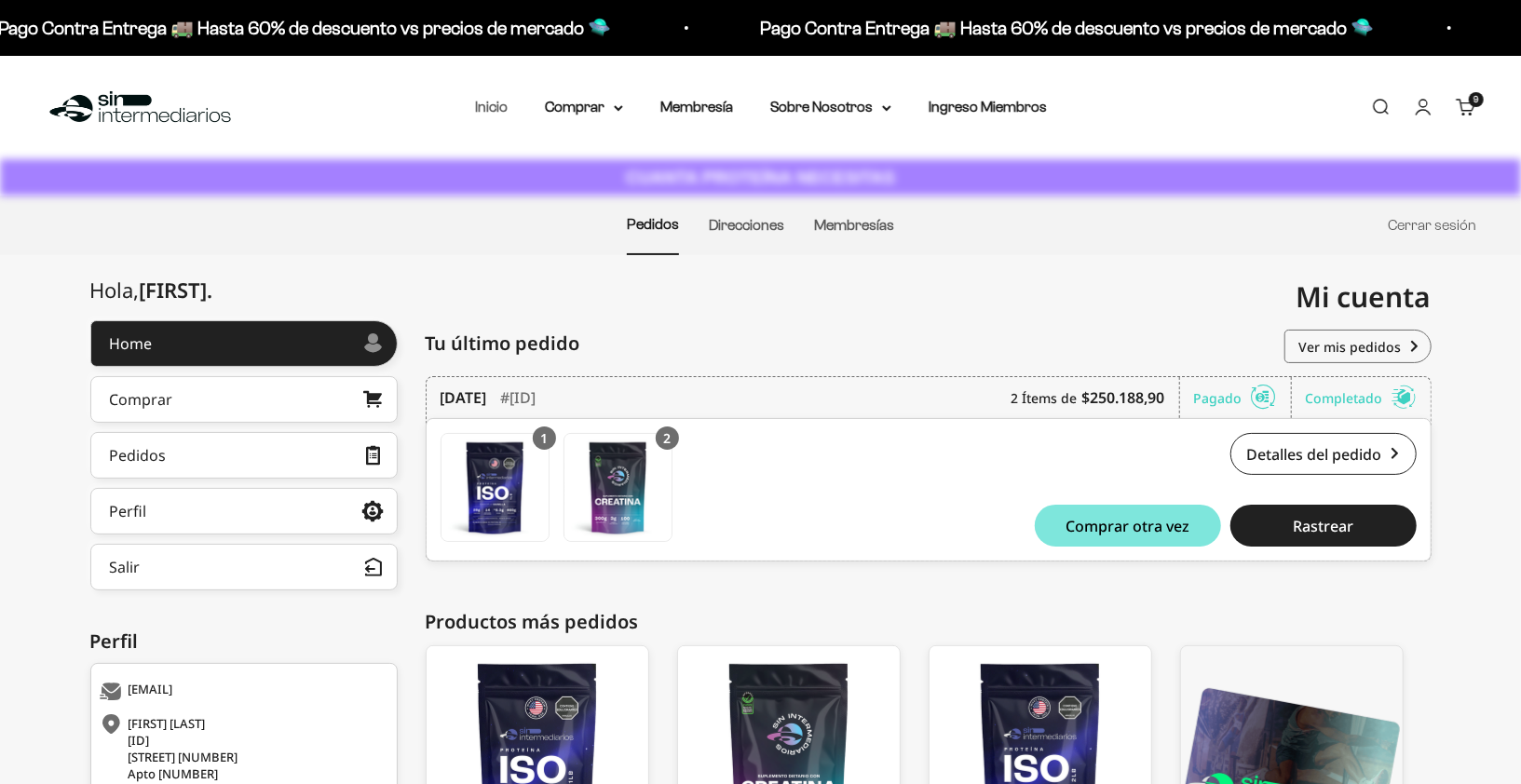 click on "Inicio" at bounding box center (491, 106) 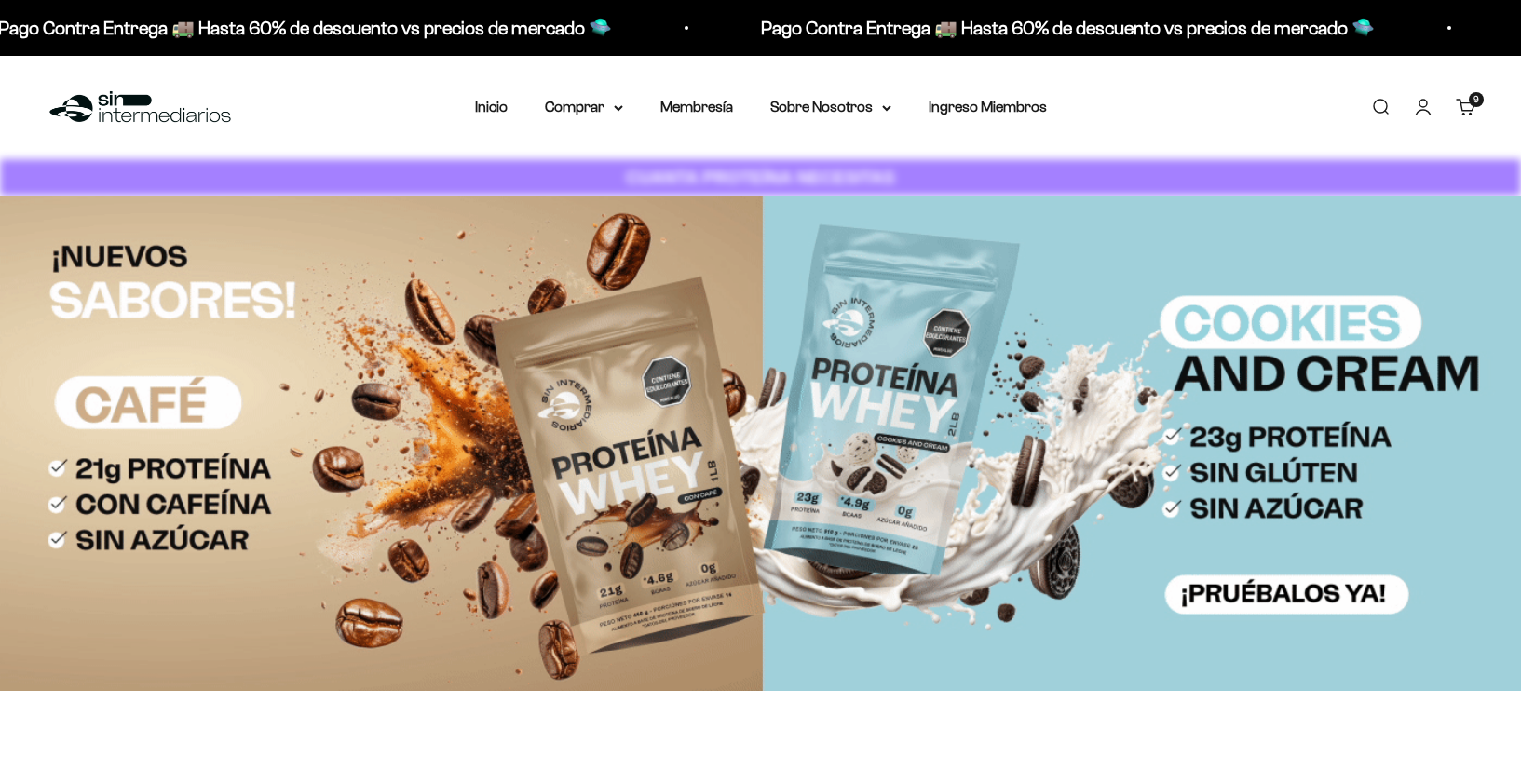 scroll, scrollTop: 0, scrollLeft: 0, axis: both 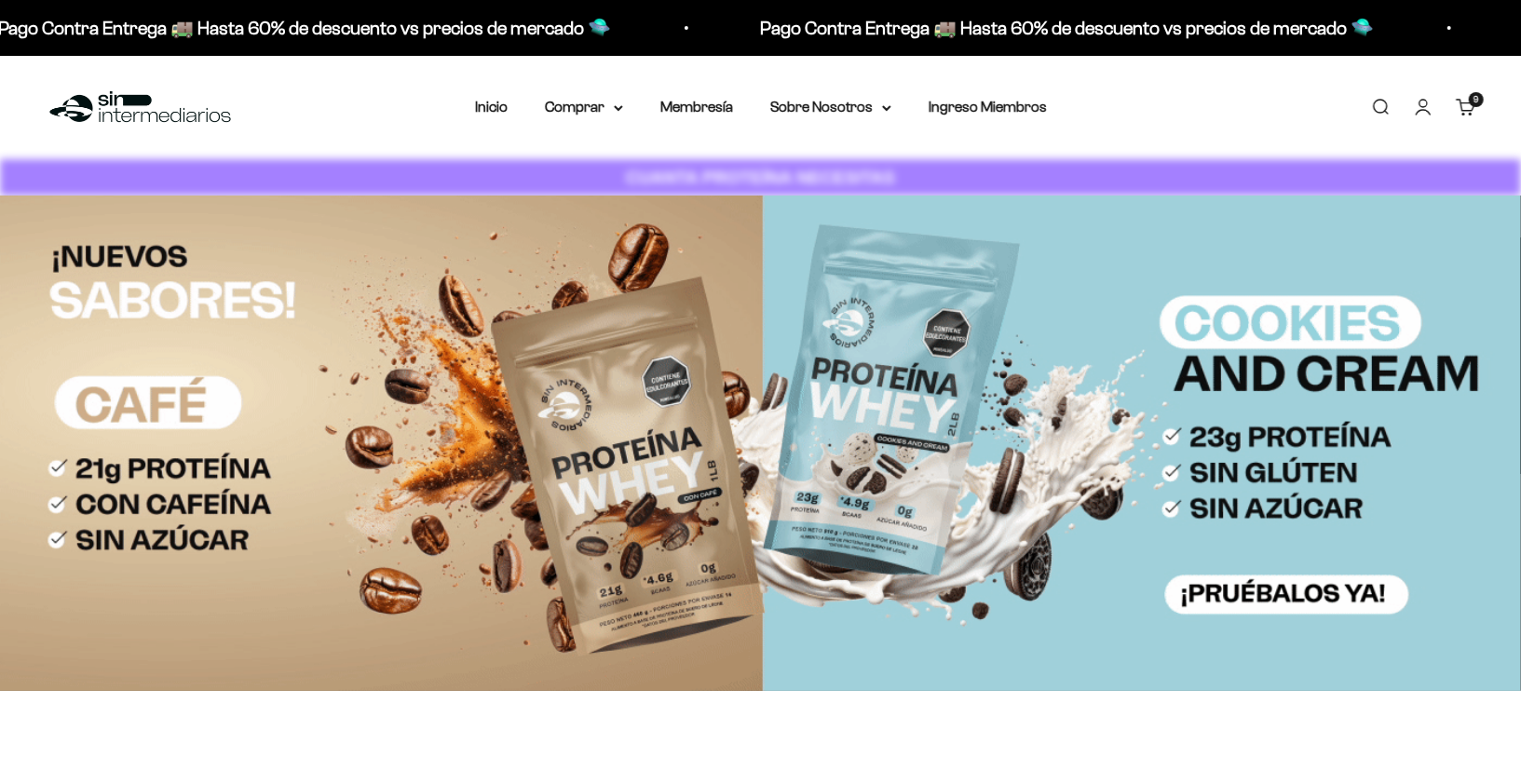 click on "Carrito
9 artículos
9" at bounding box center [1466, 107] 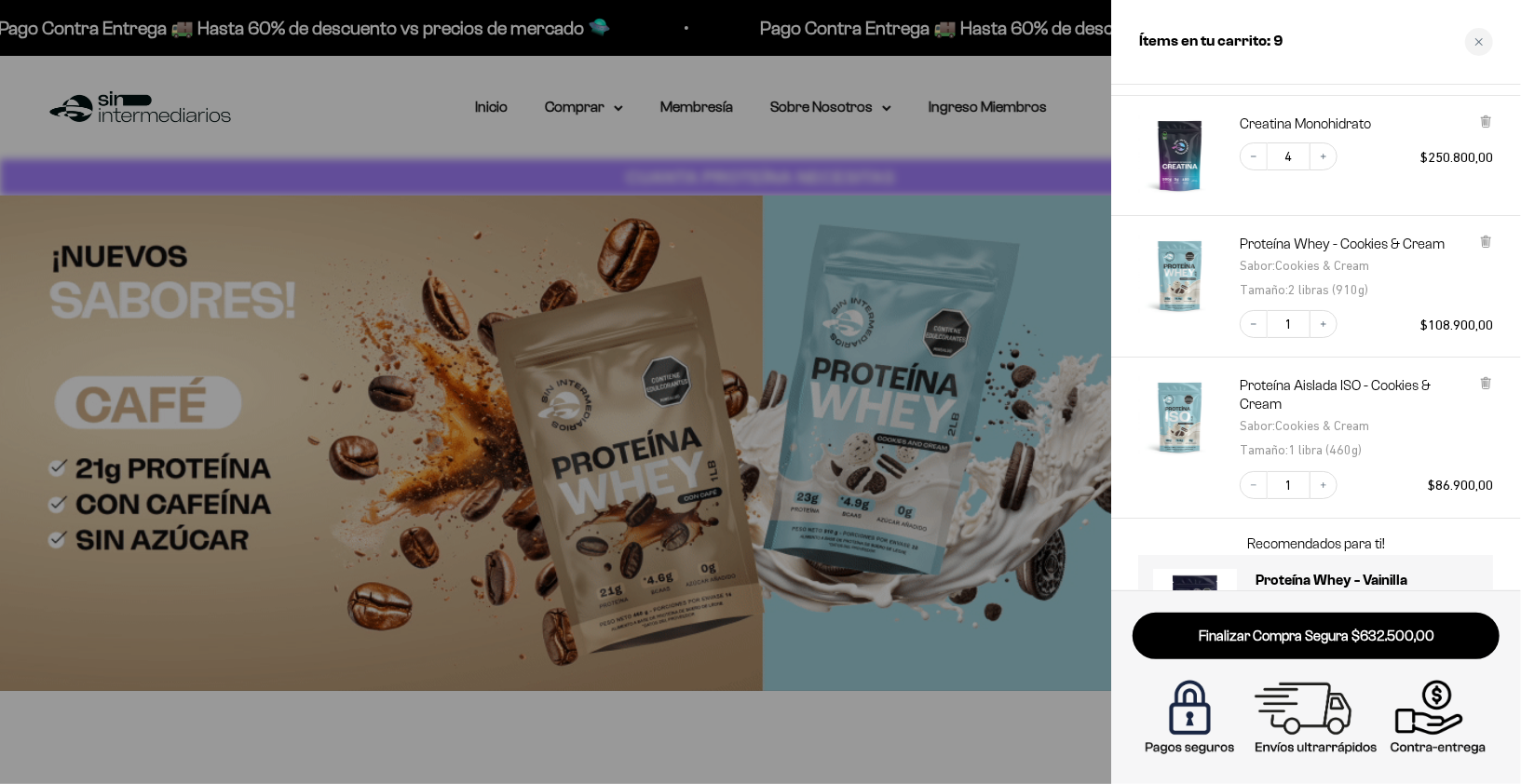 scroll, scrollTop: 315, scrollLeft: 0, axis: vertical 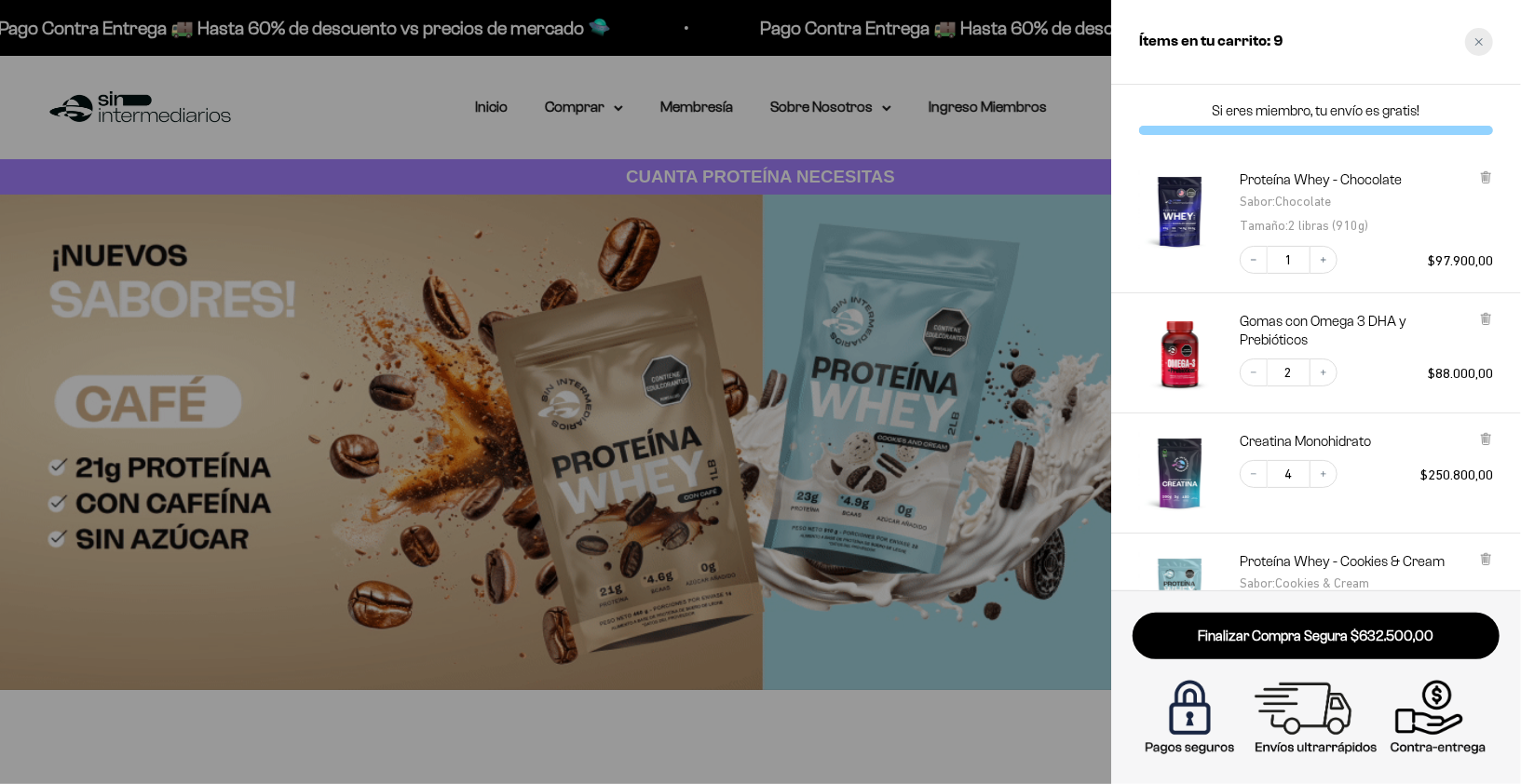 click 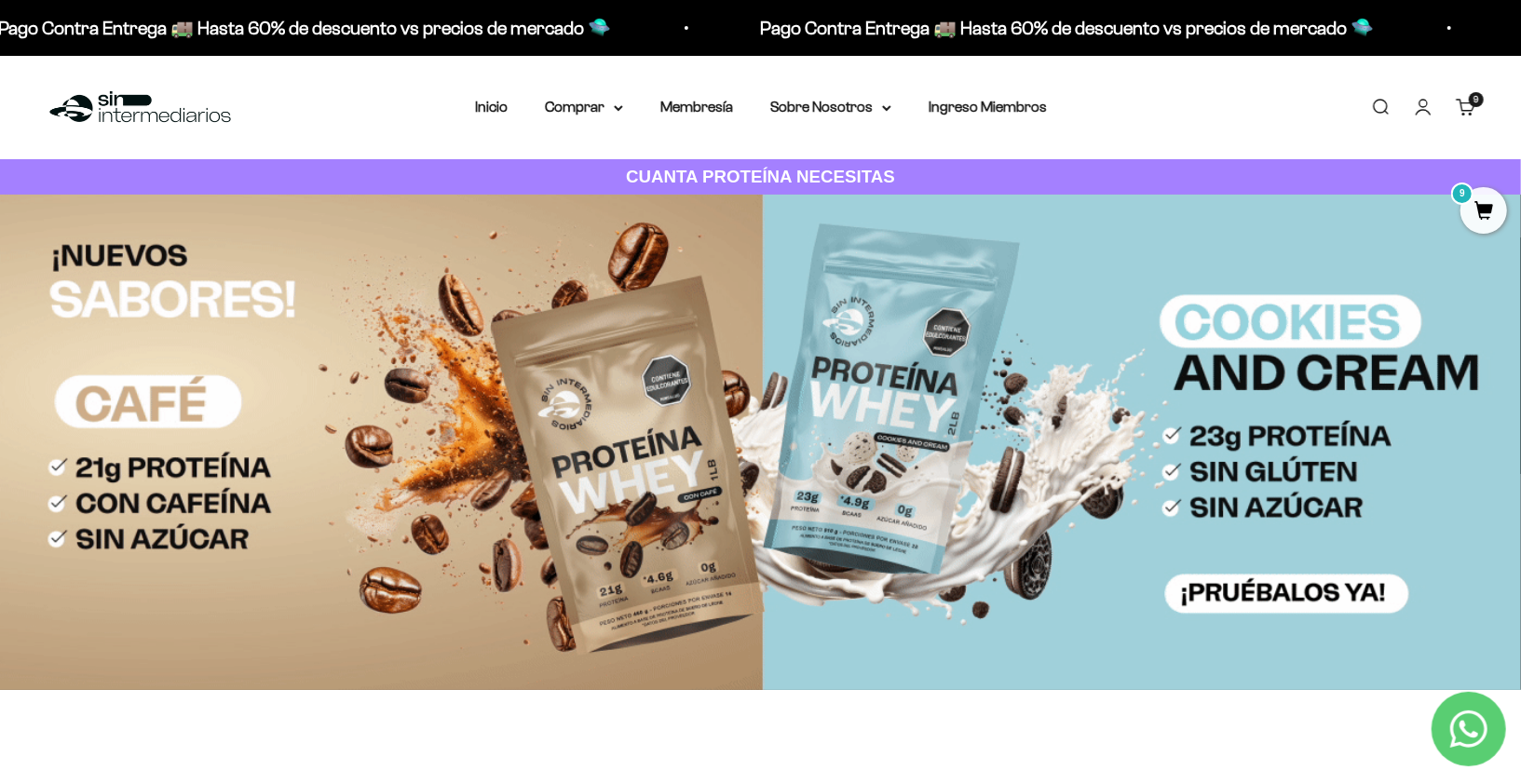 click on "9 artículos
9" at bounding box center (1476, 100) 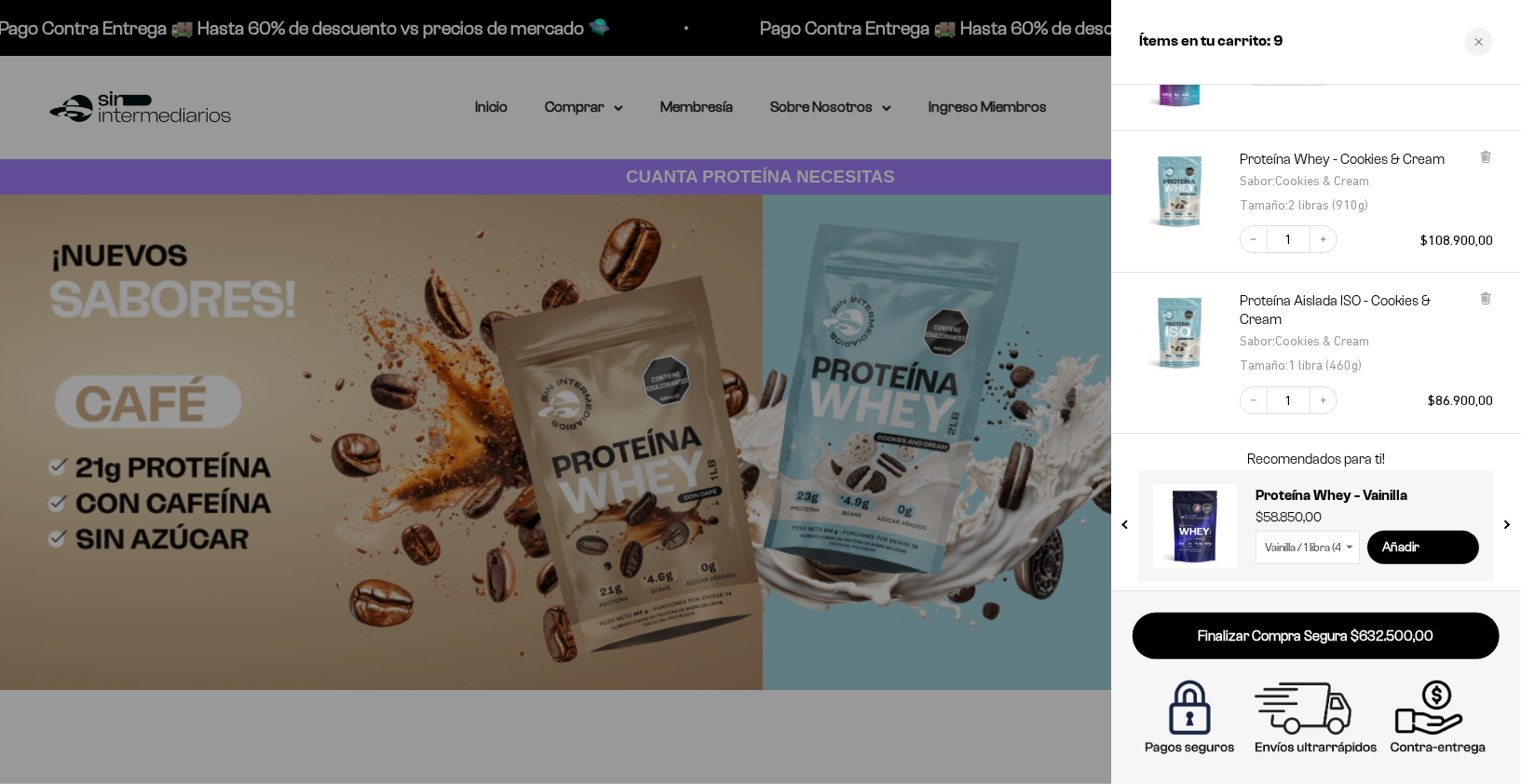scroll, scrollTop: 405, scrollLeft: 0, axis: vertical 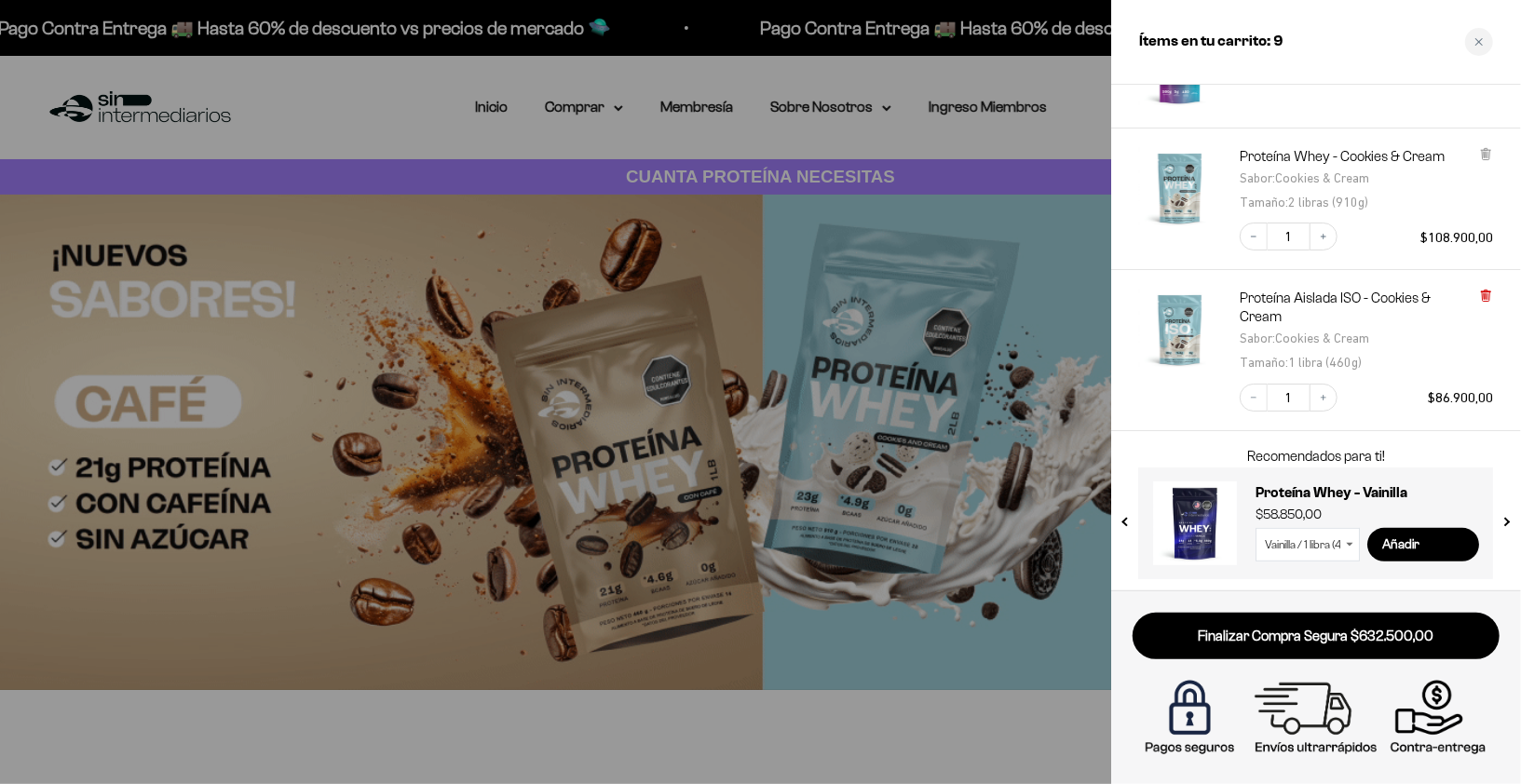click 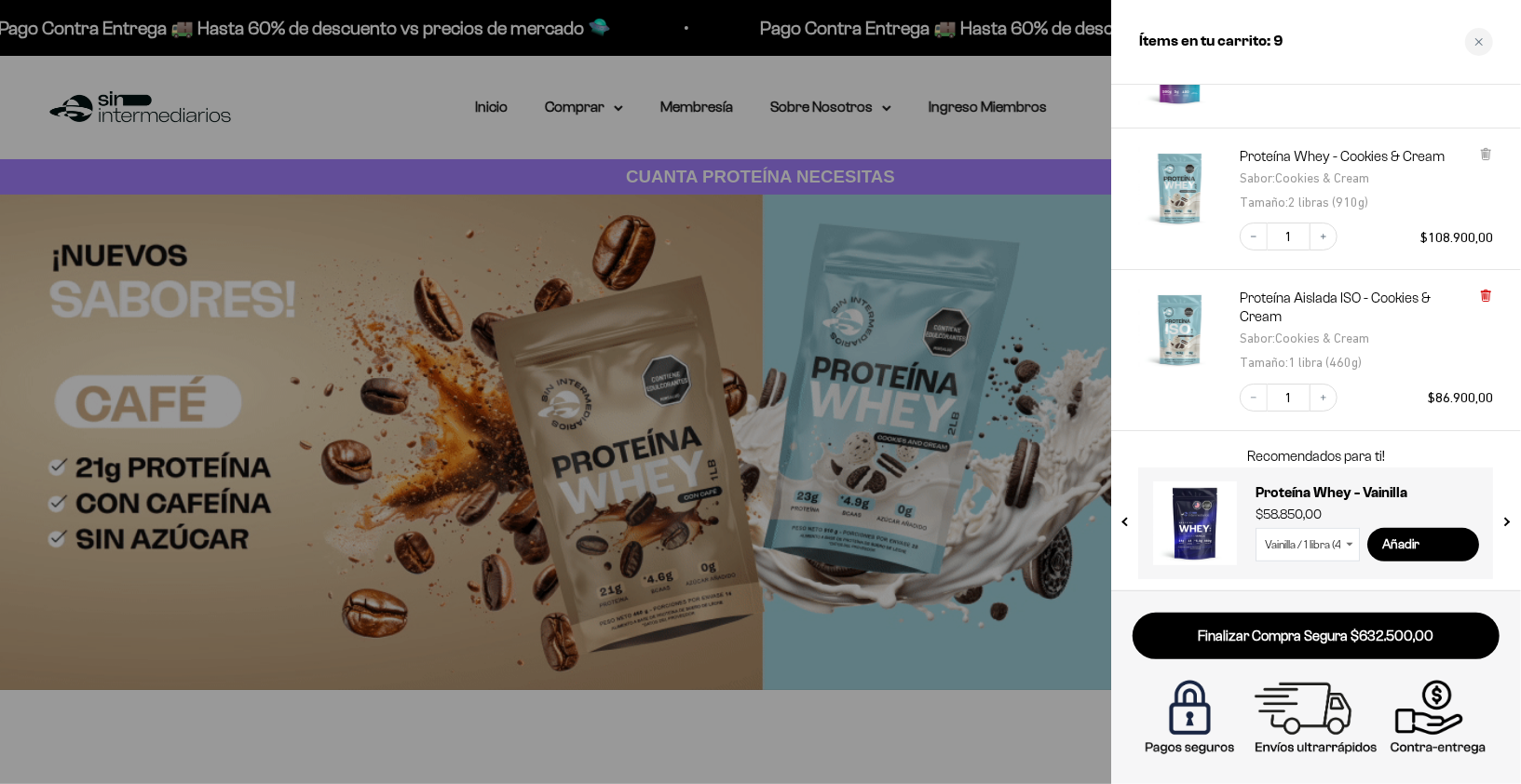 scroll, scrollTop: 386, scrollLeft: 0, axis: vertical 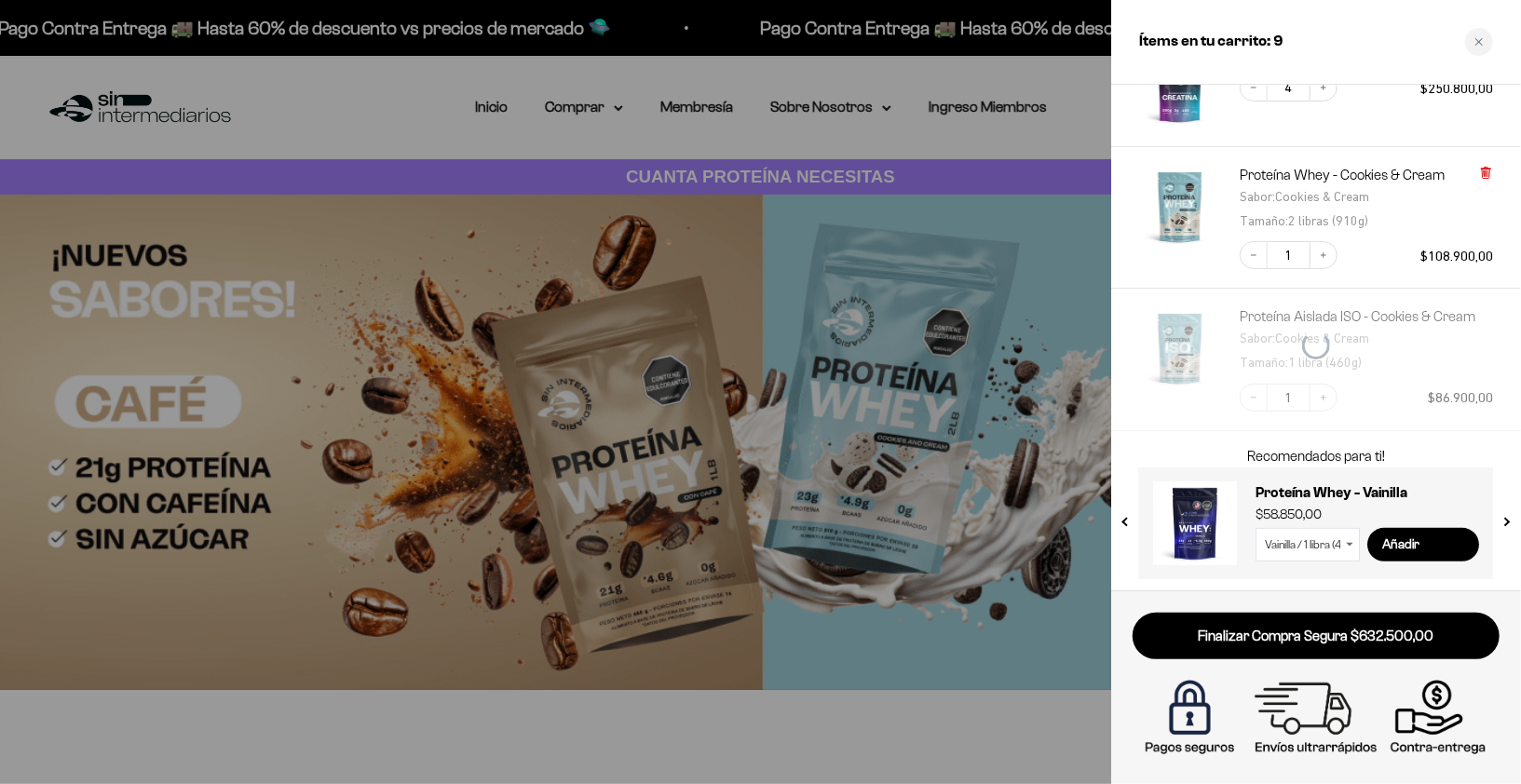 click 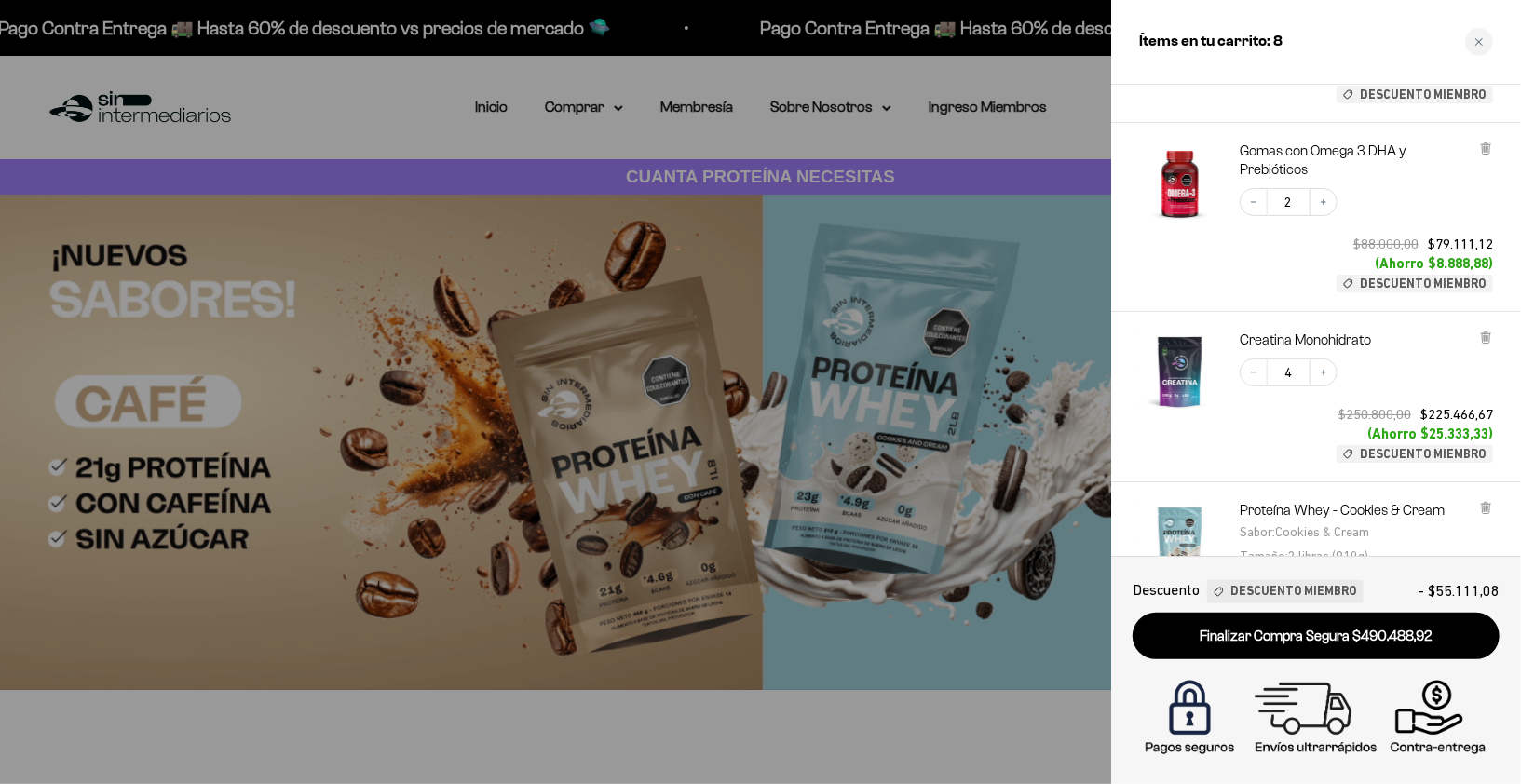 click on "Decrease quantity 2 Increase quantity $88.000,00 $79.111,12 (Ahorro $8.888,88) Descuento Miembro" at bounding box center (1357, 231) 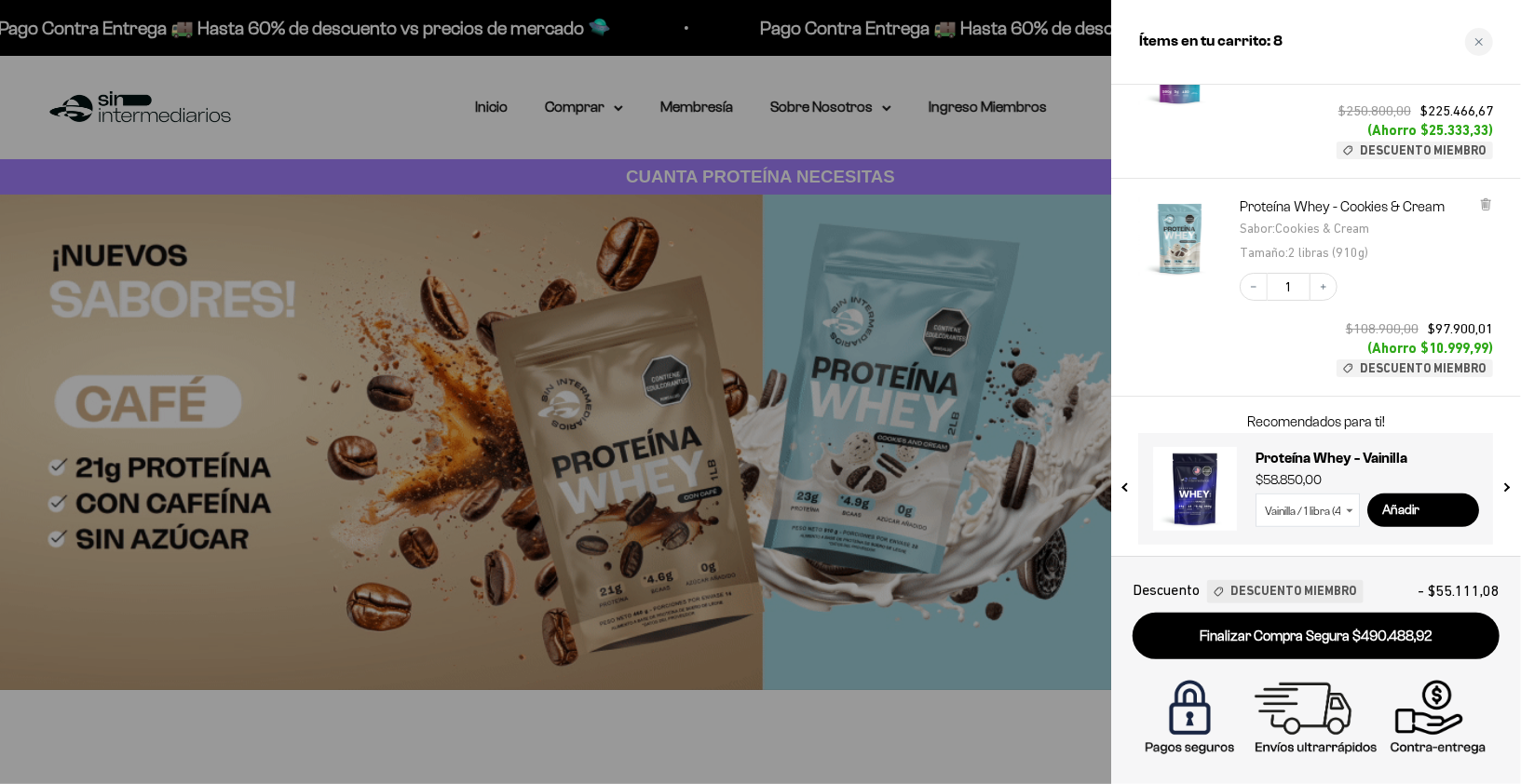 scroll, scrollTop: 333, scrollLeft: 0, axis: vertical 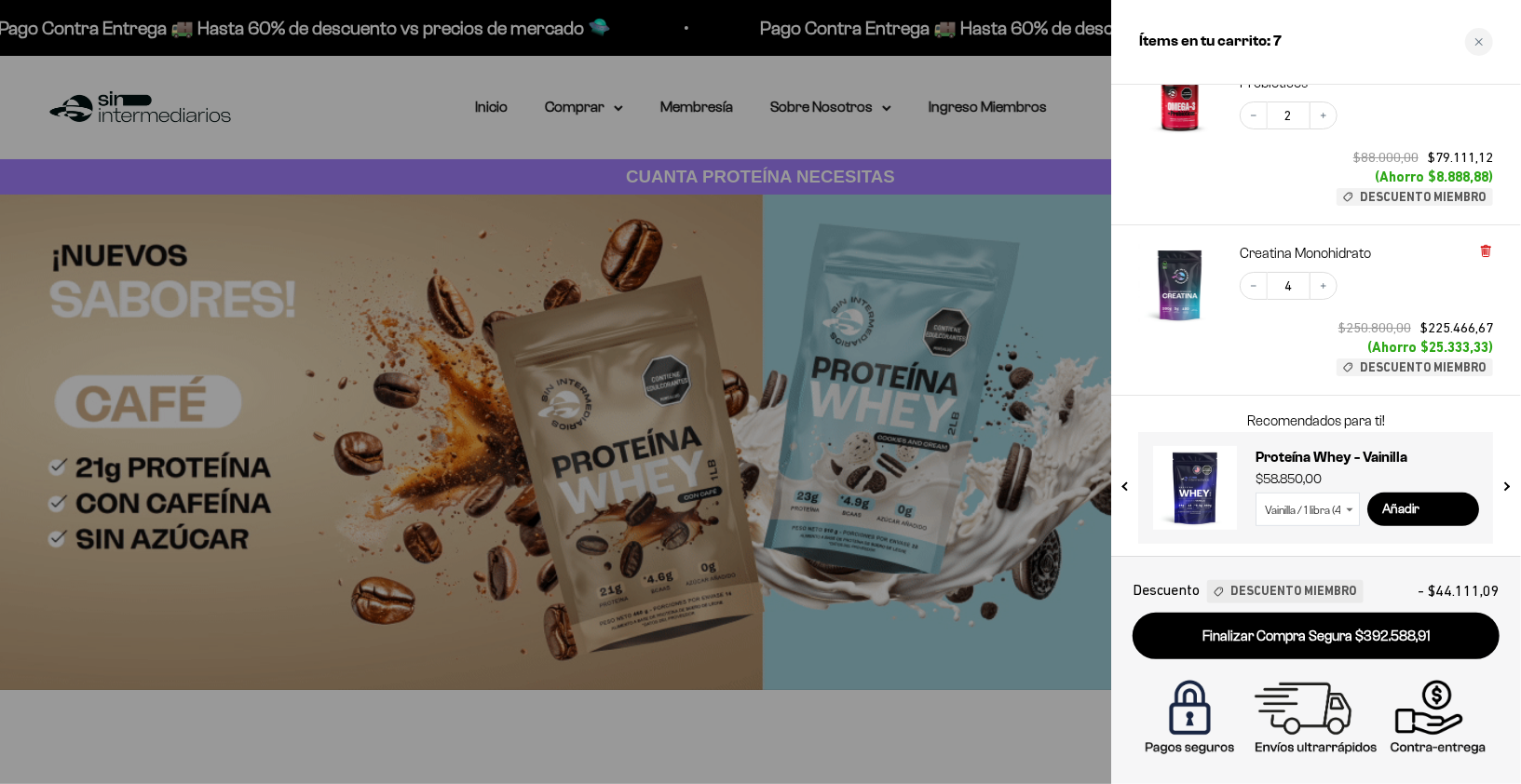 click 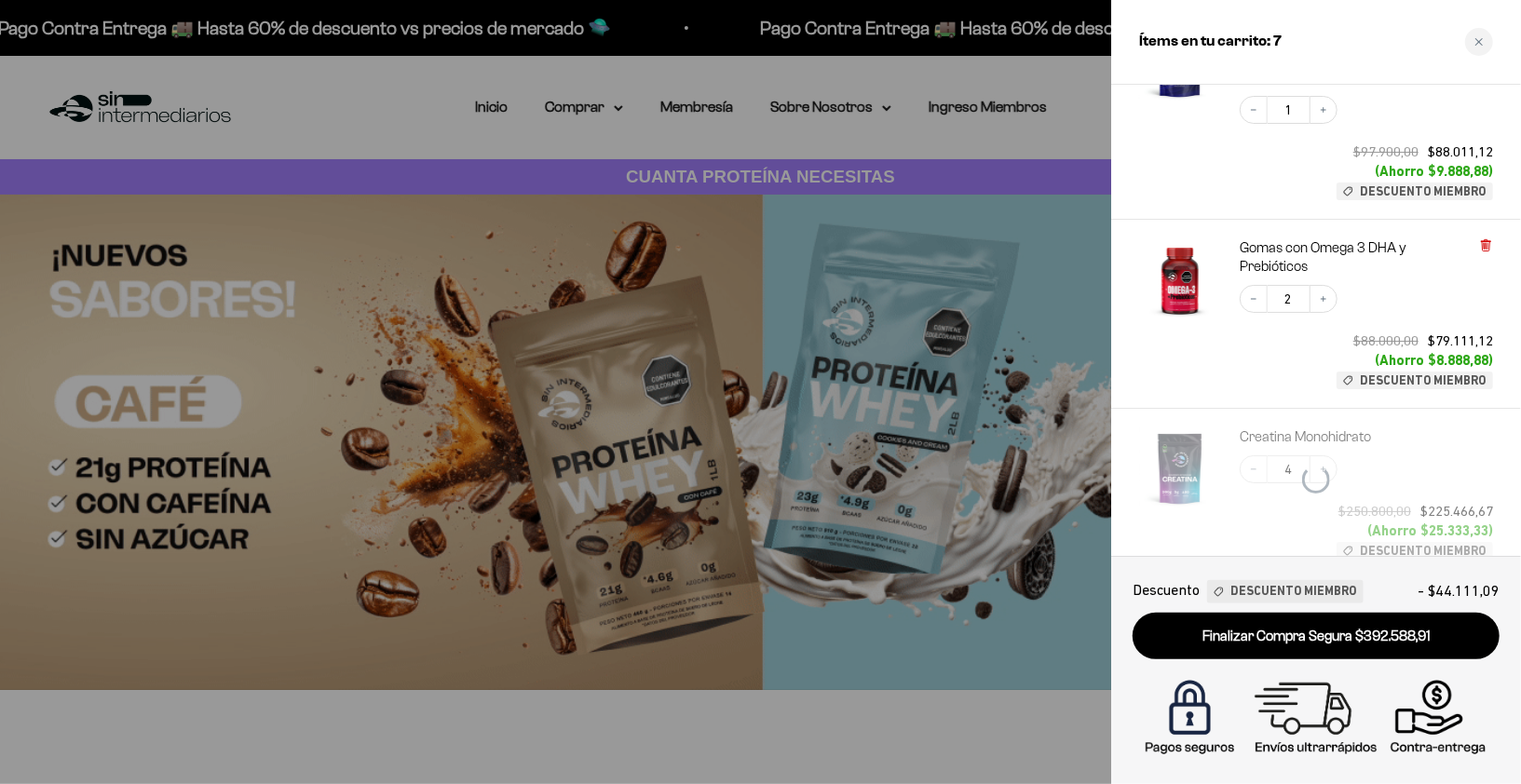 click 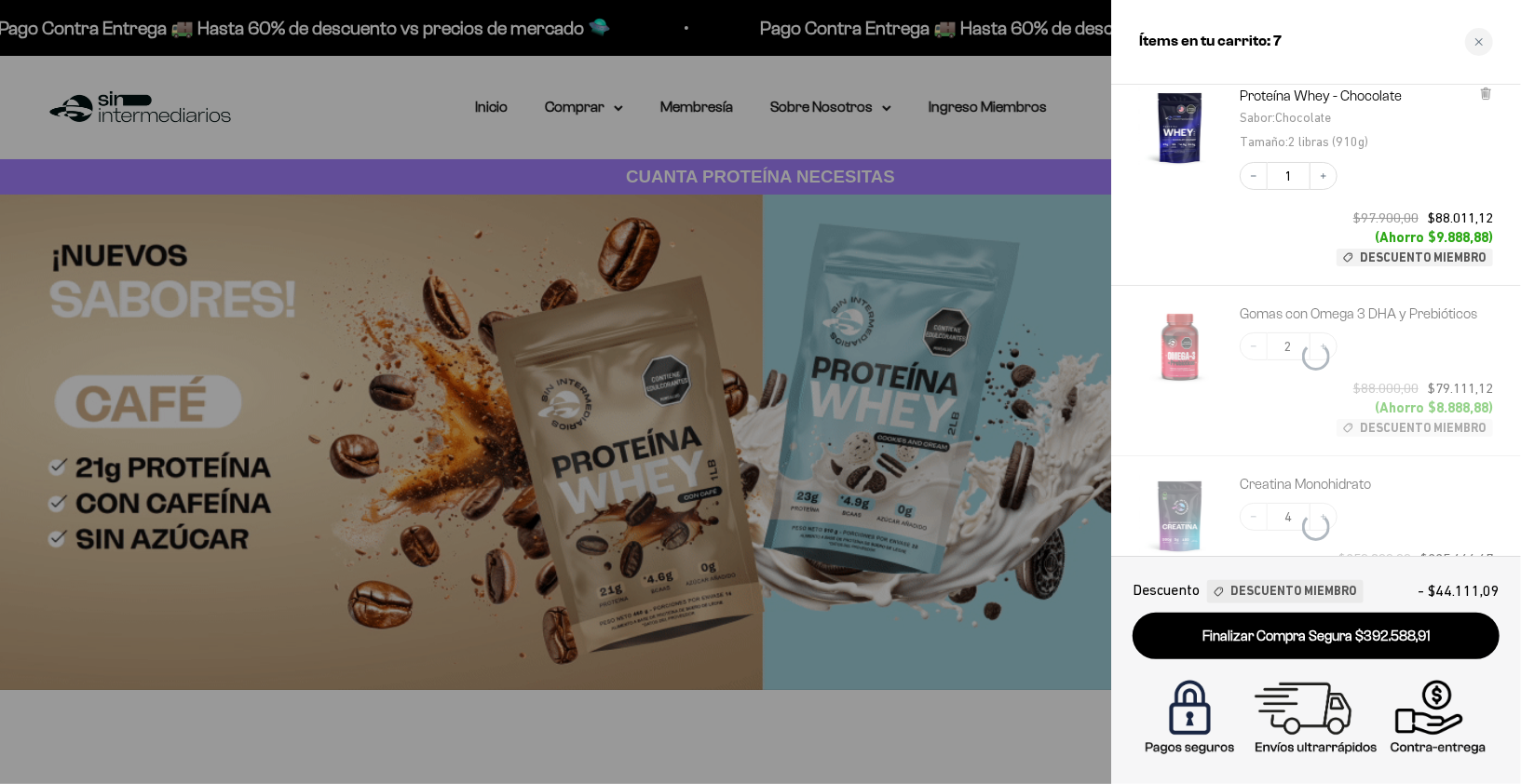 scroll, scrollTop: 0, scrollLeft: 0, axis: both 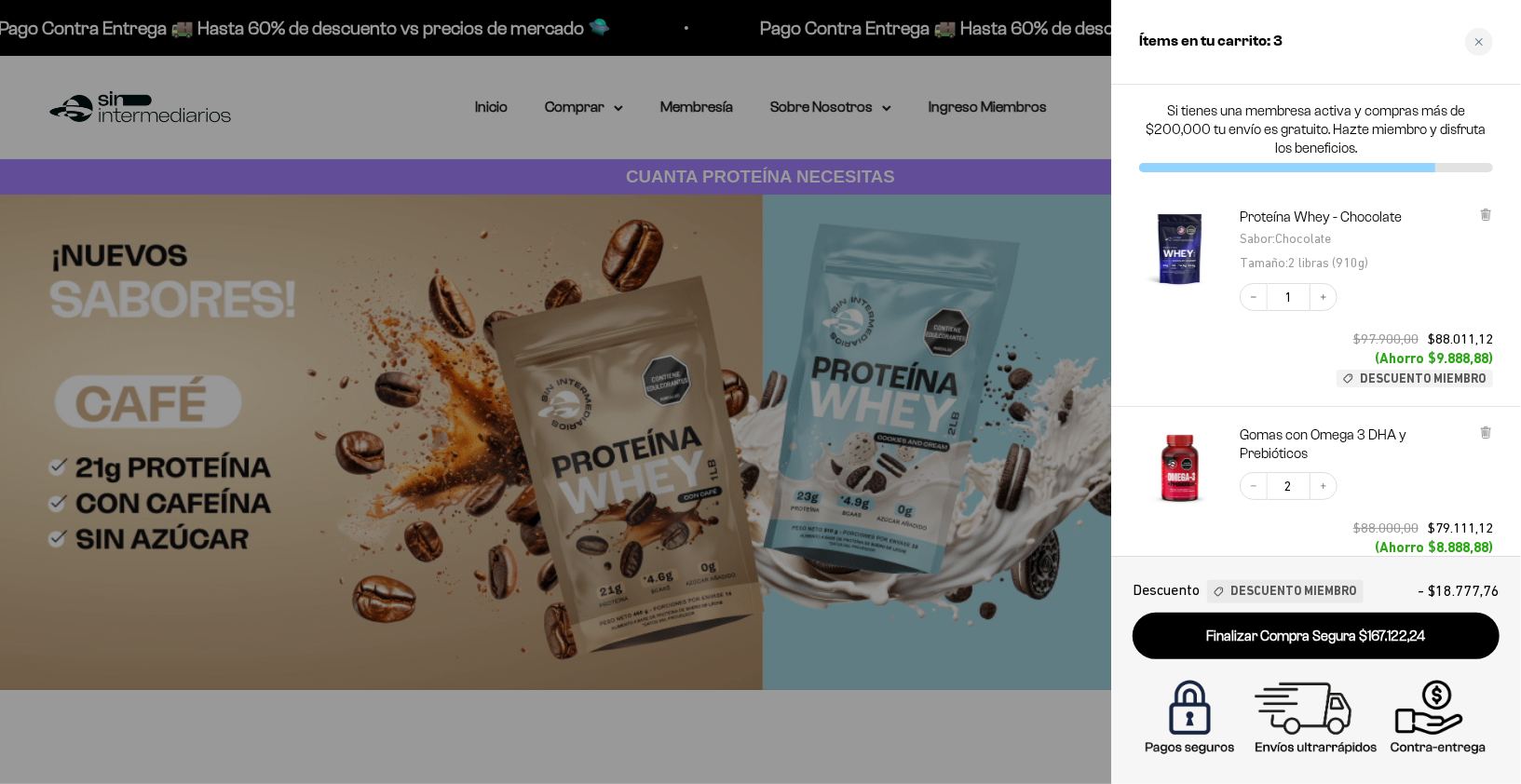 click on "Si tienes una membresa activa y compras más de $200,000 tu envío es gratuito. Hazte miembro y disfruta los beneficios." at bounding box center (1316, 137) 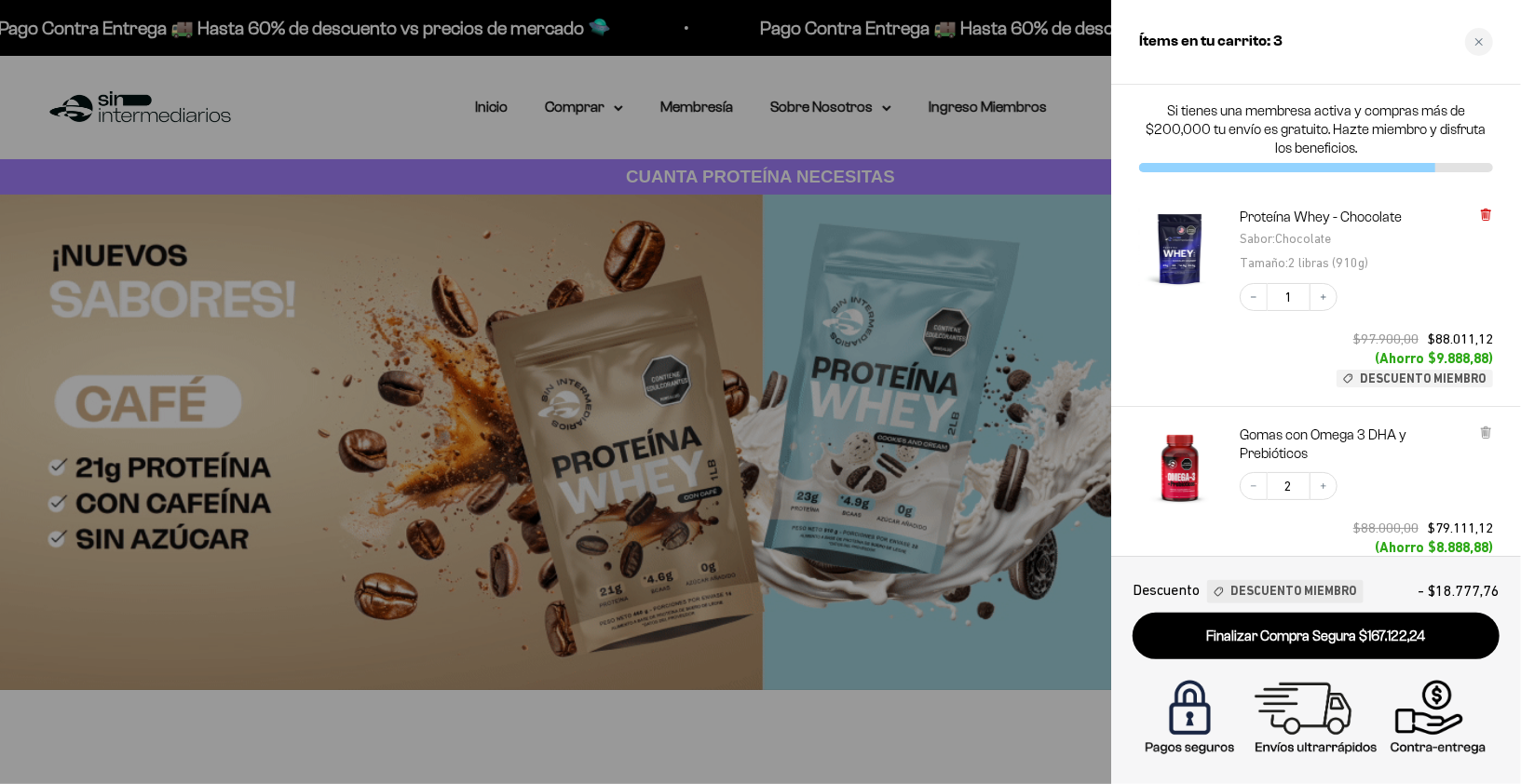 click 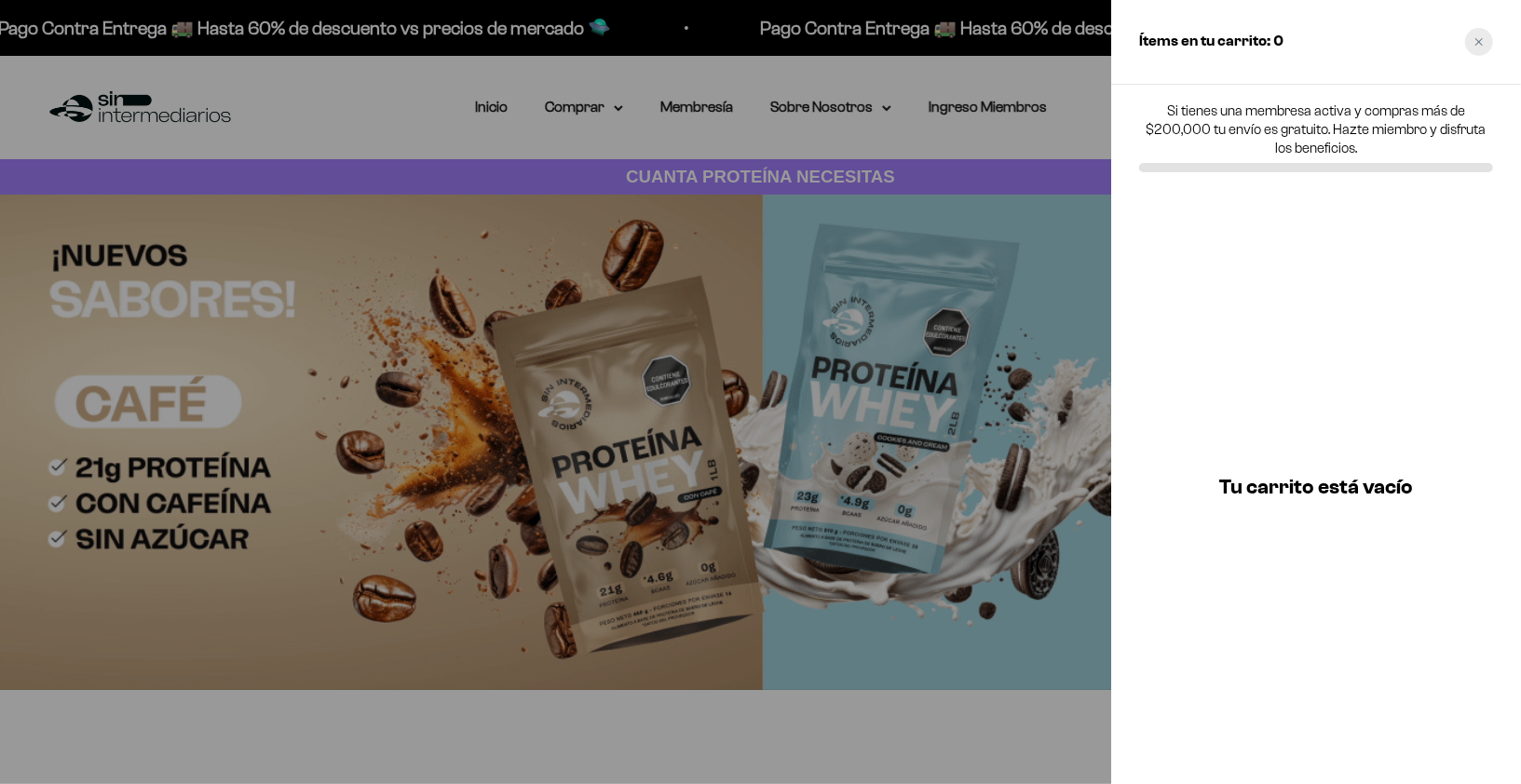 click at bounding box center [1479, 42] 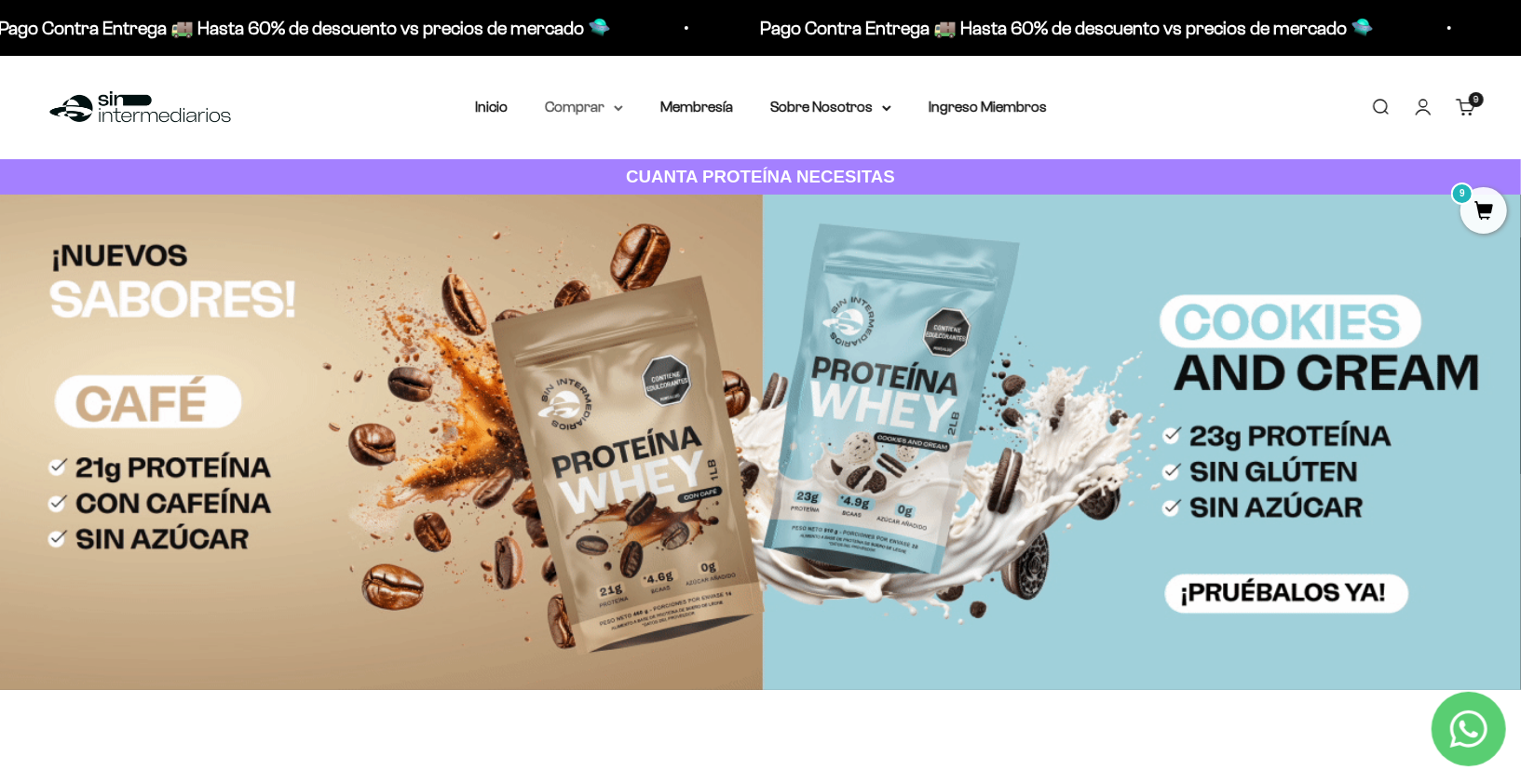 click 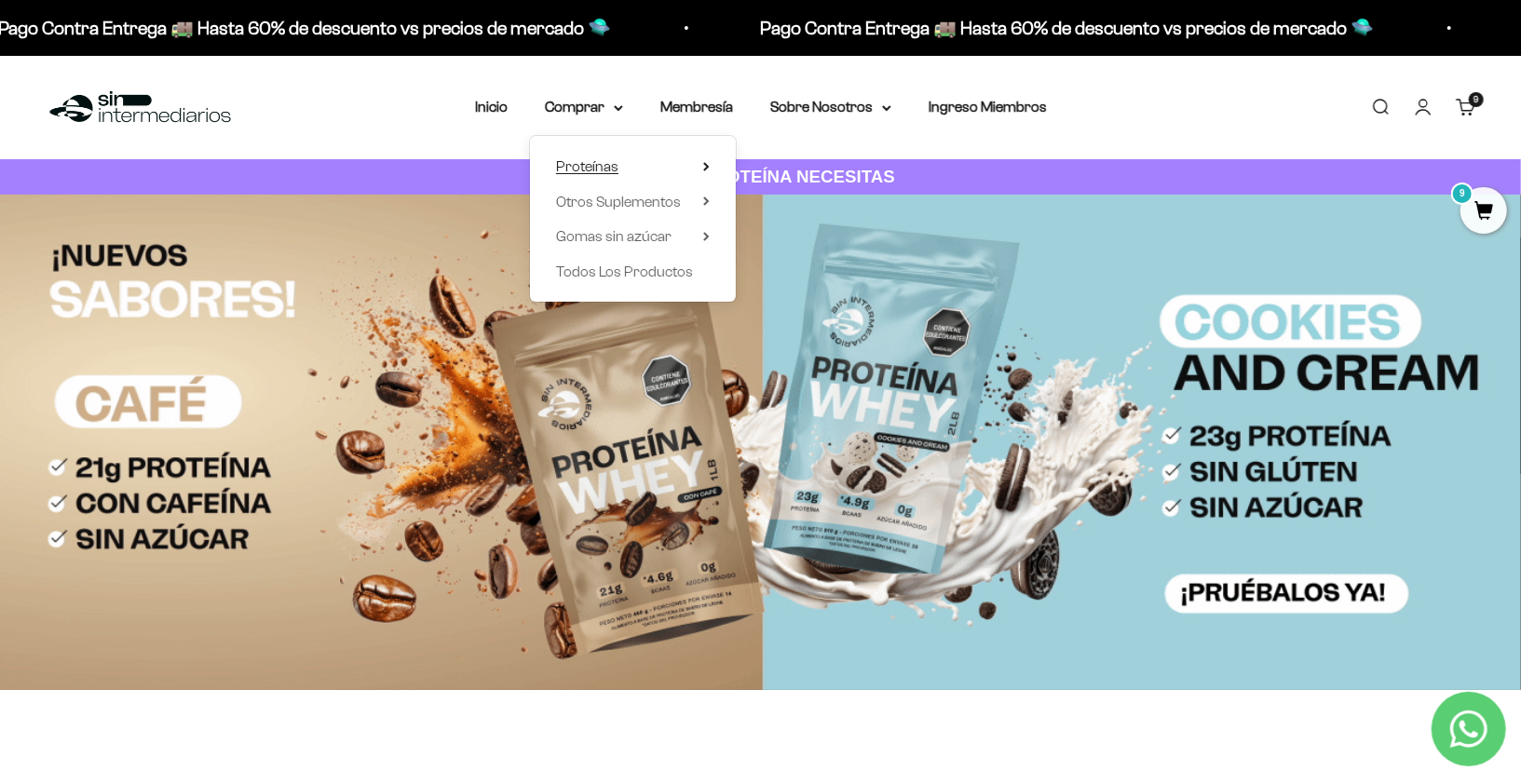 click 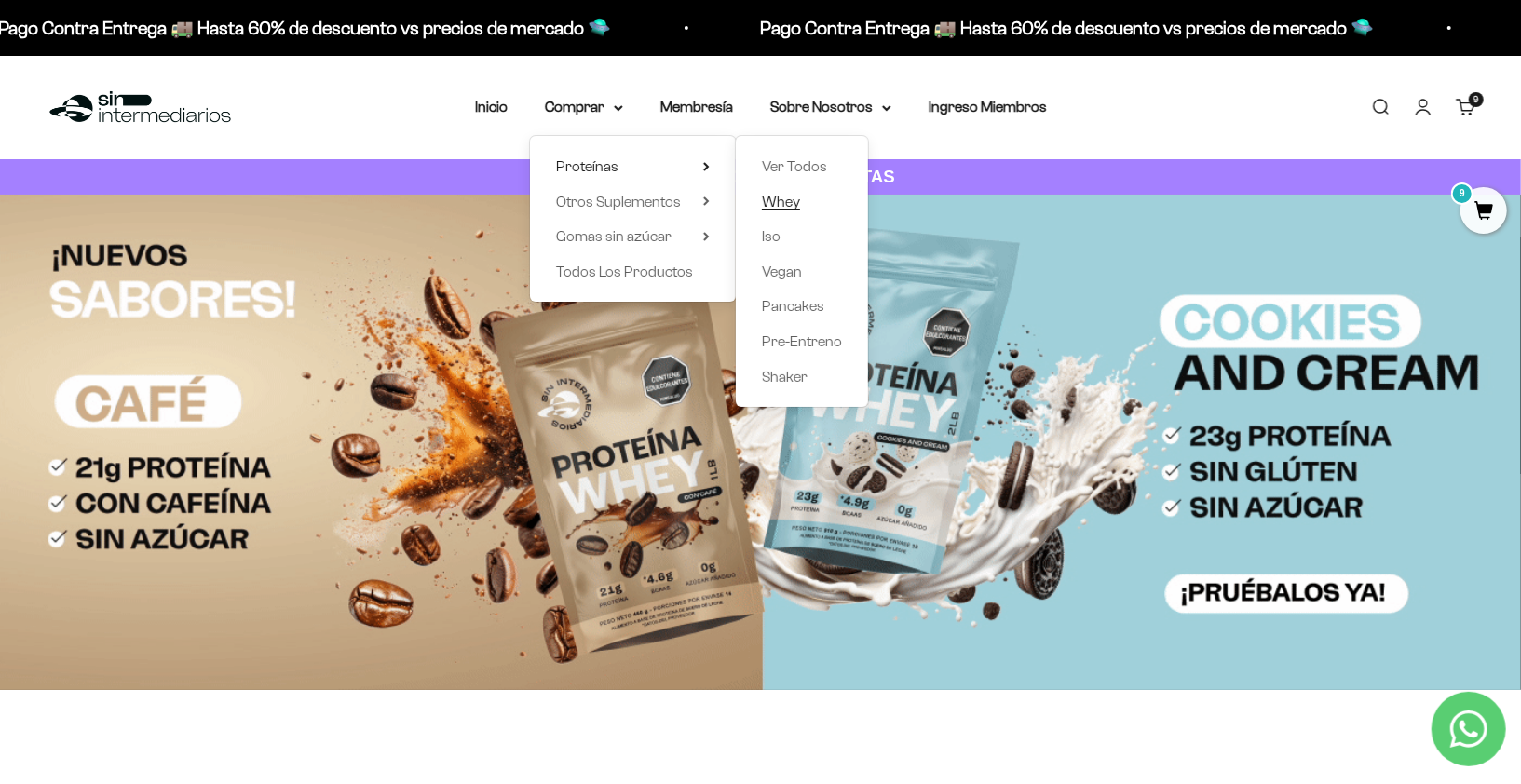 click on "Whey" at bounding box center (781, 201) 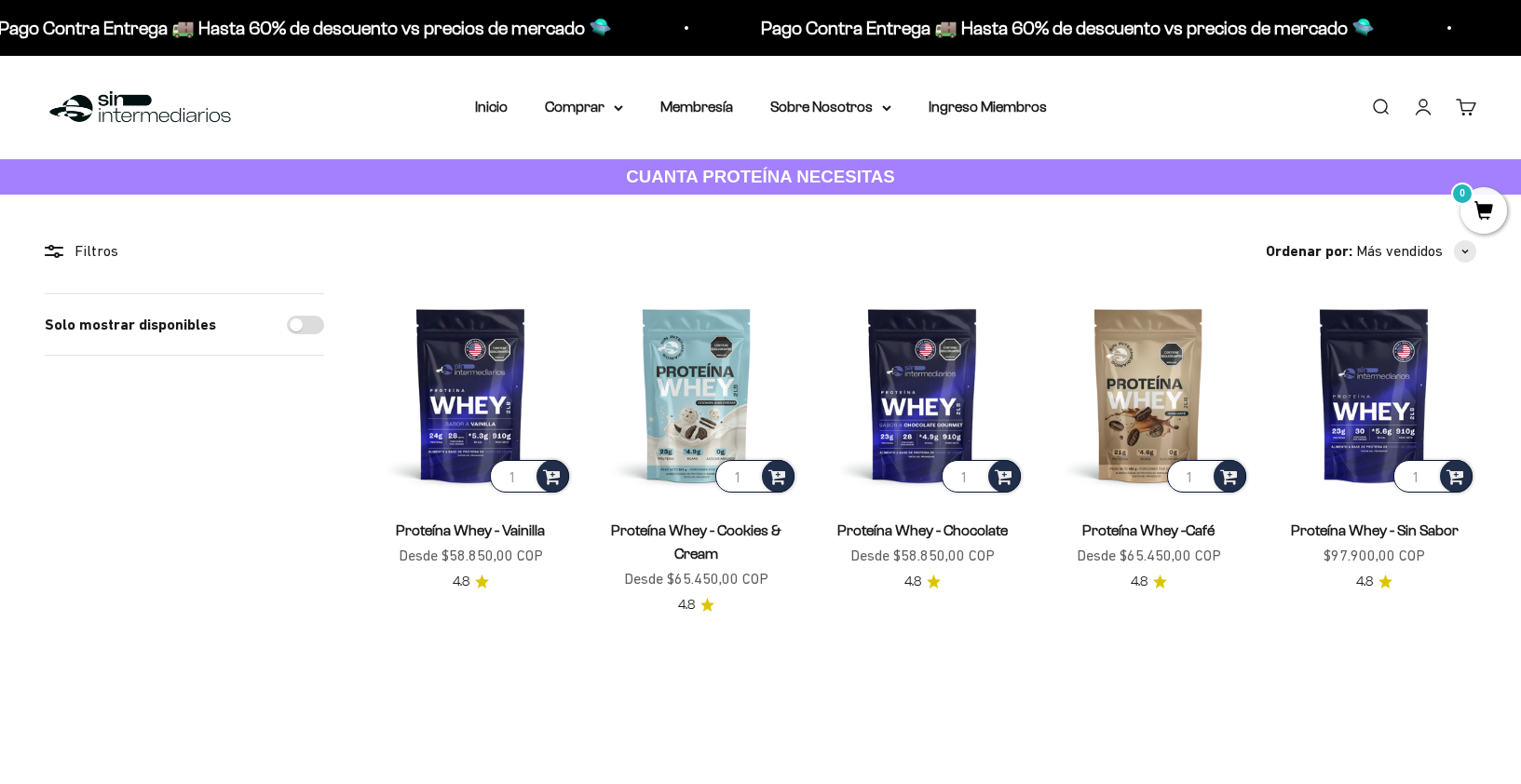 scroll, scrollTop: 0, scrollLeft: 0, axis: both 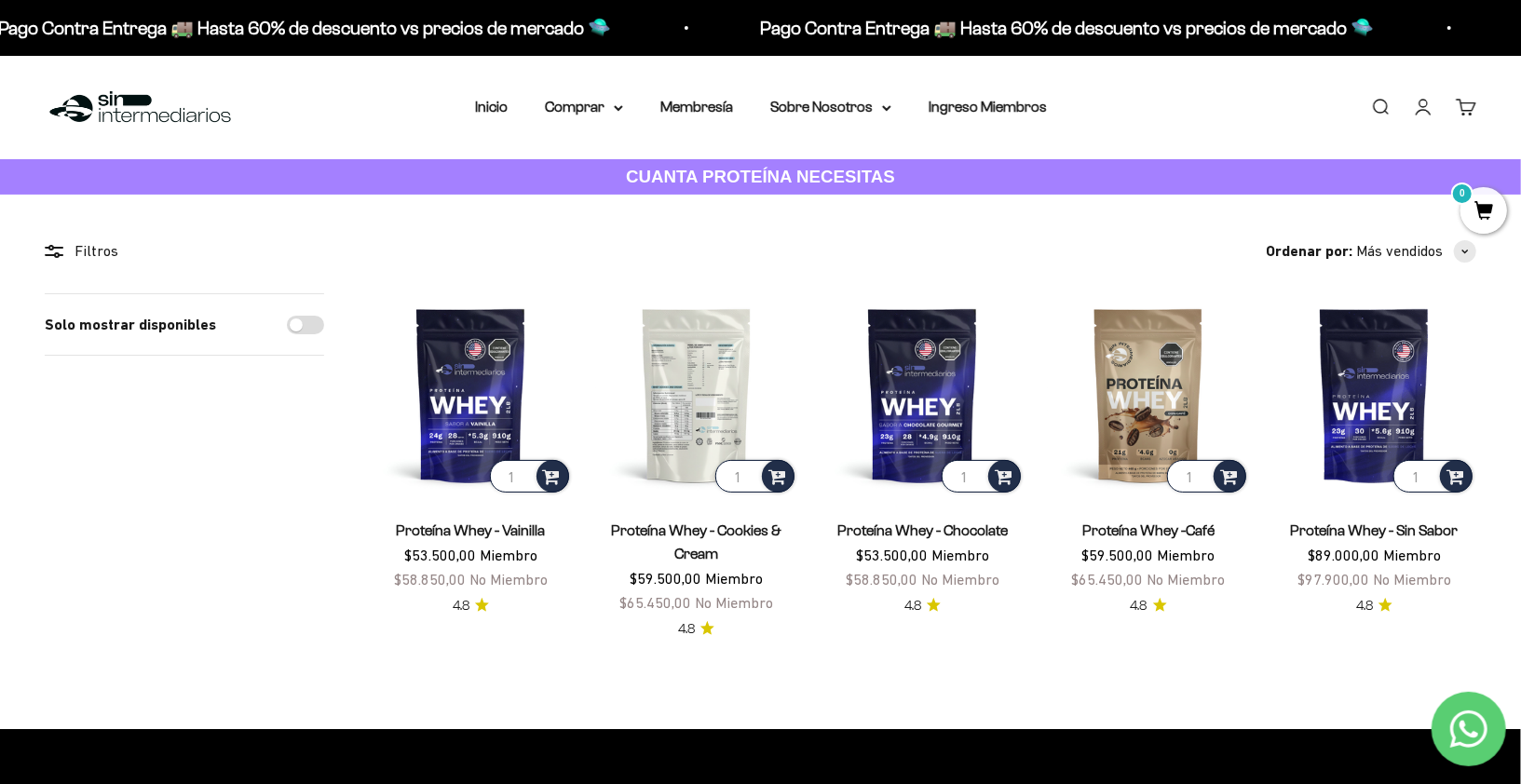 click at bounding box center (697, 395) 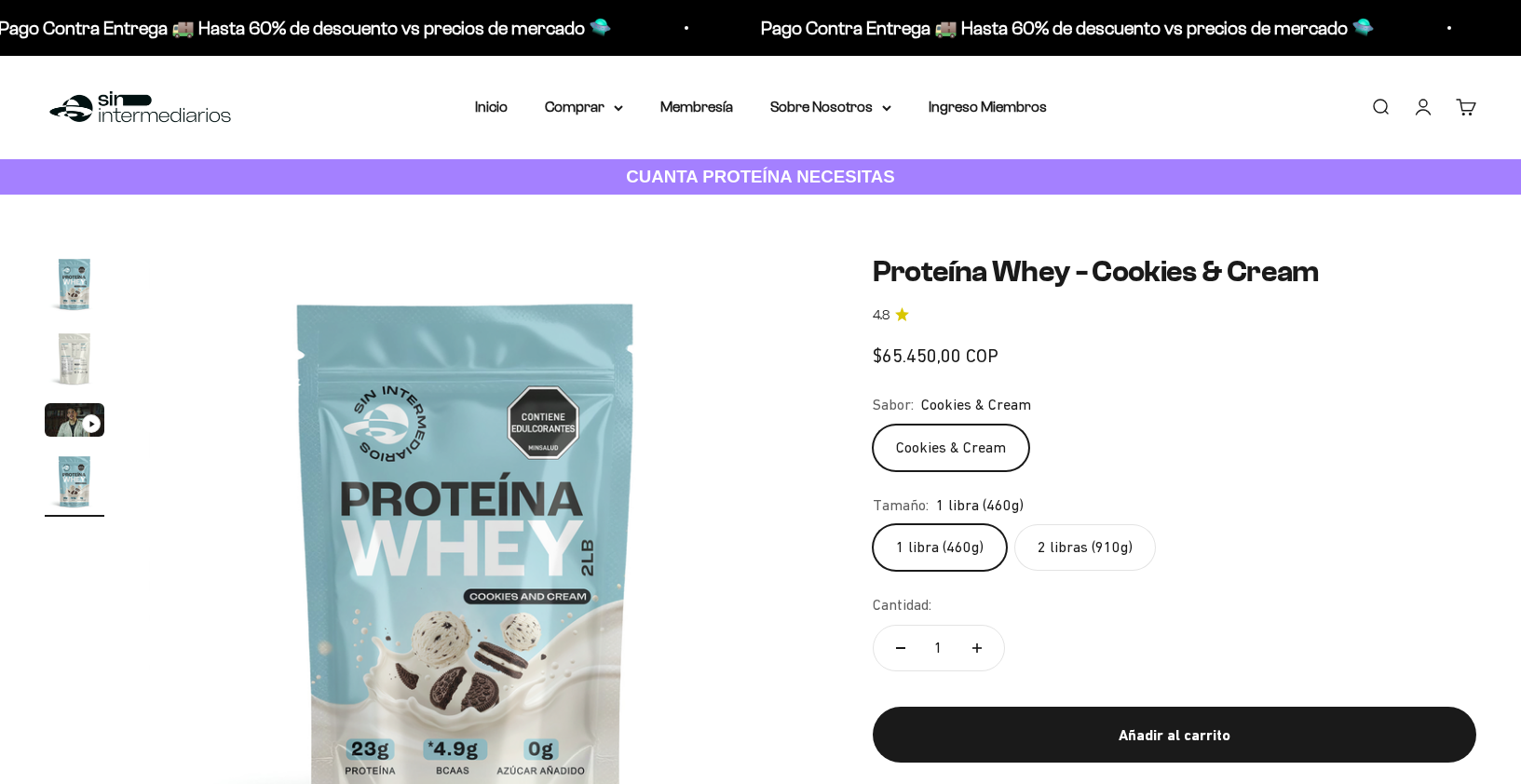 scroll, scrollTop: 0, scrollLeft: 0, axis: both 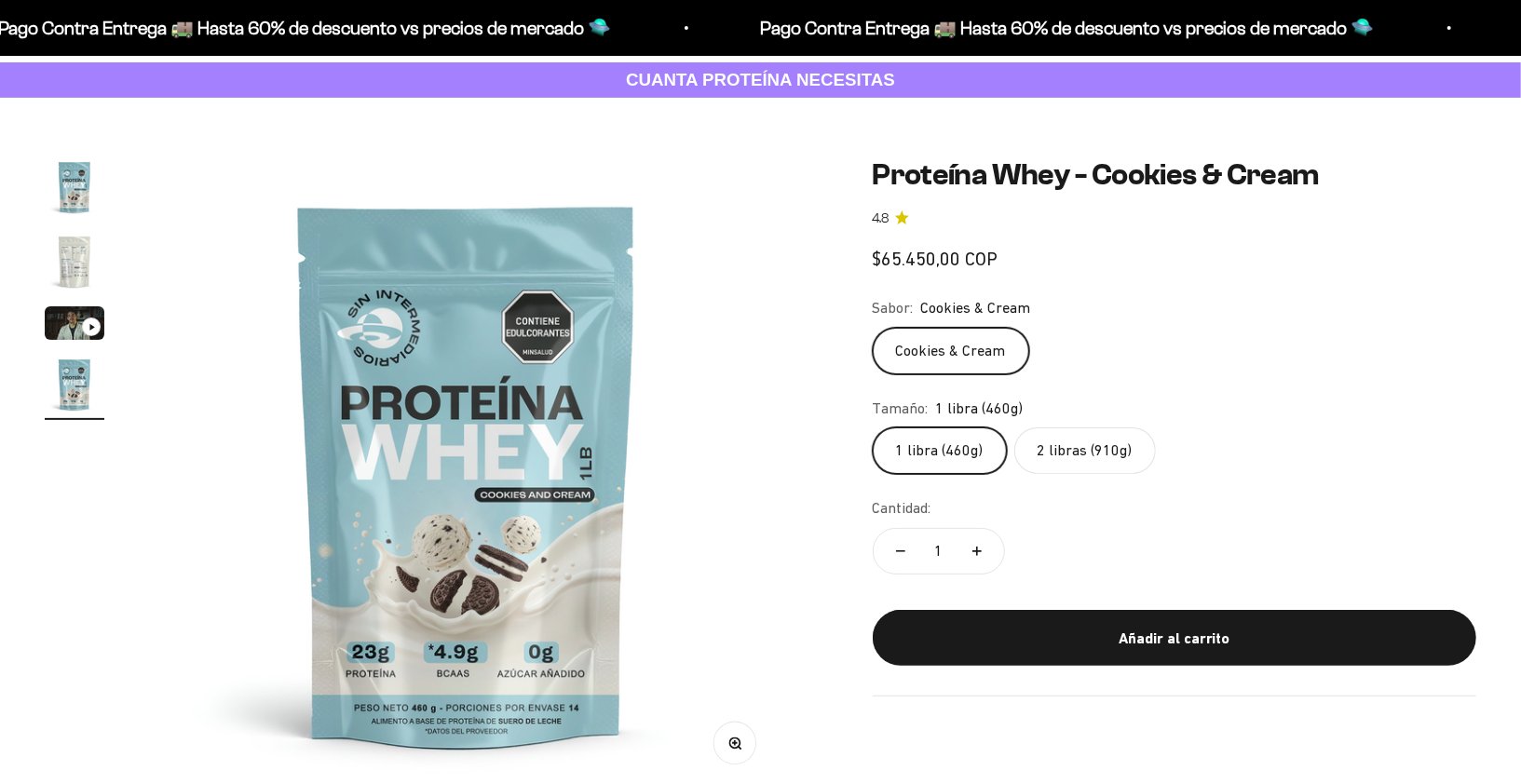 click on "2 libras (910g)" 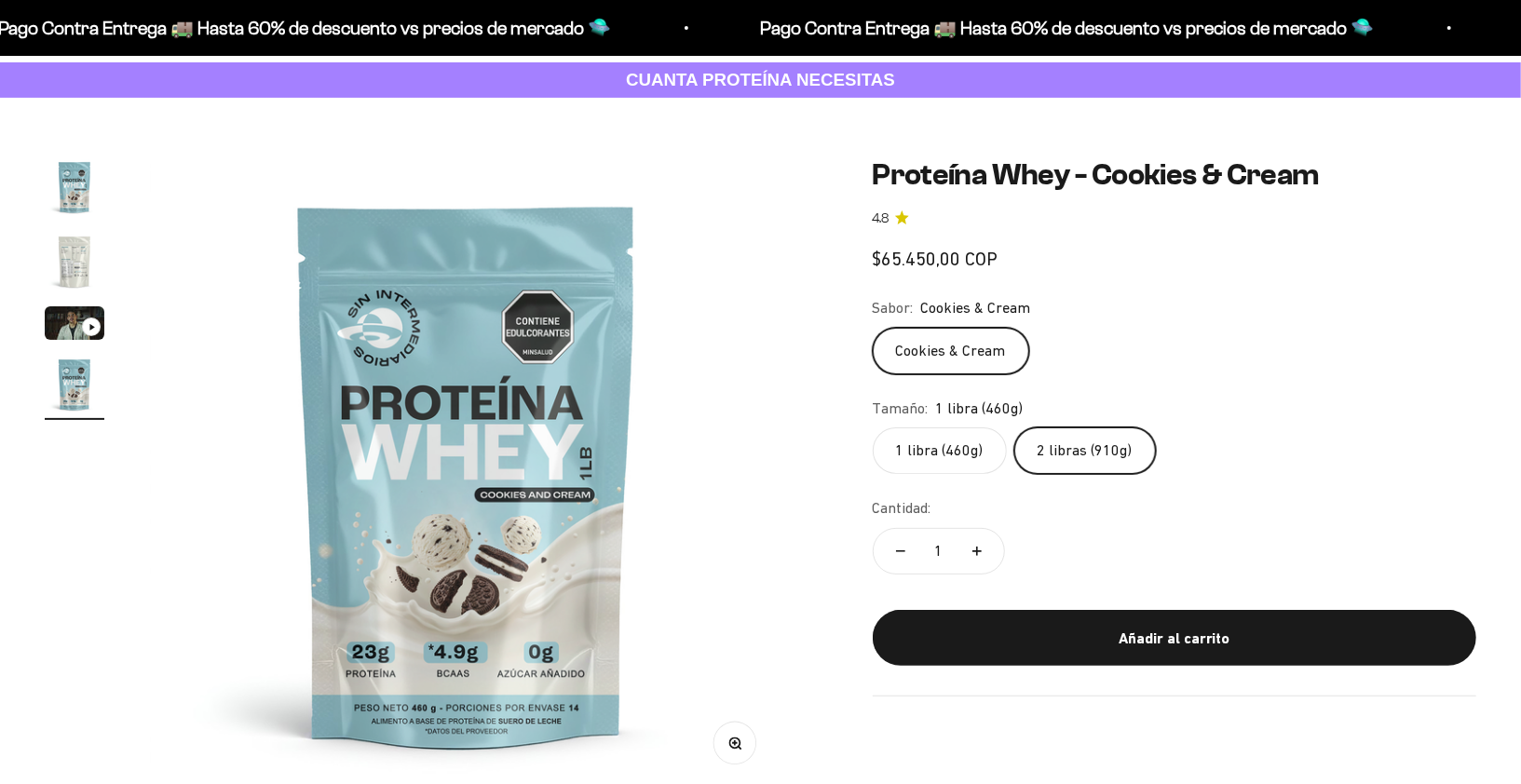 scroll, scrollTop: 0, scrollLeft: 0, axis: both 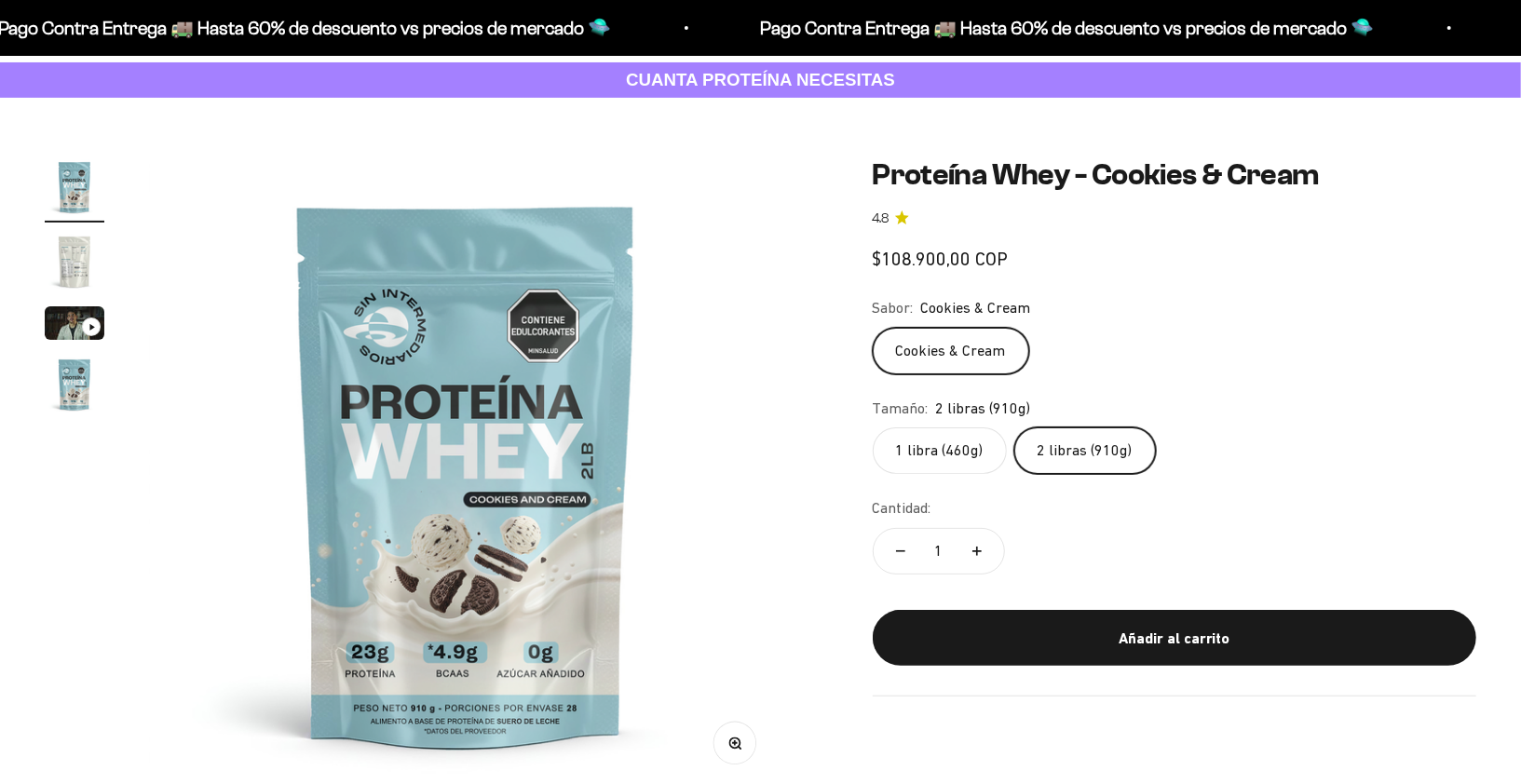 click 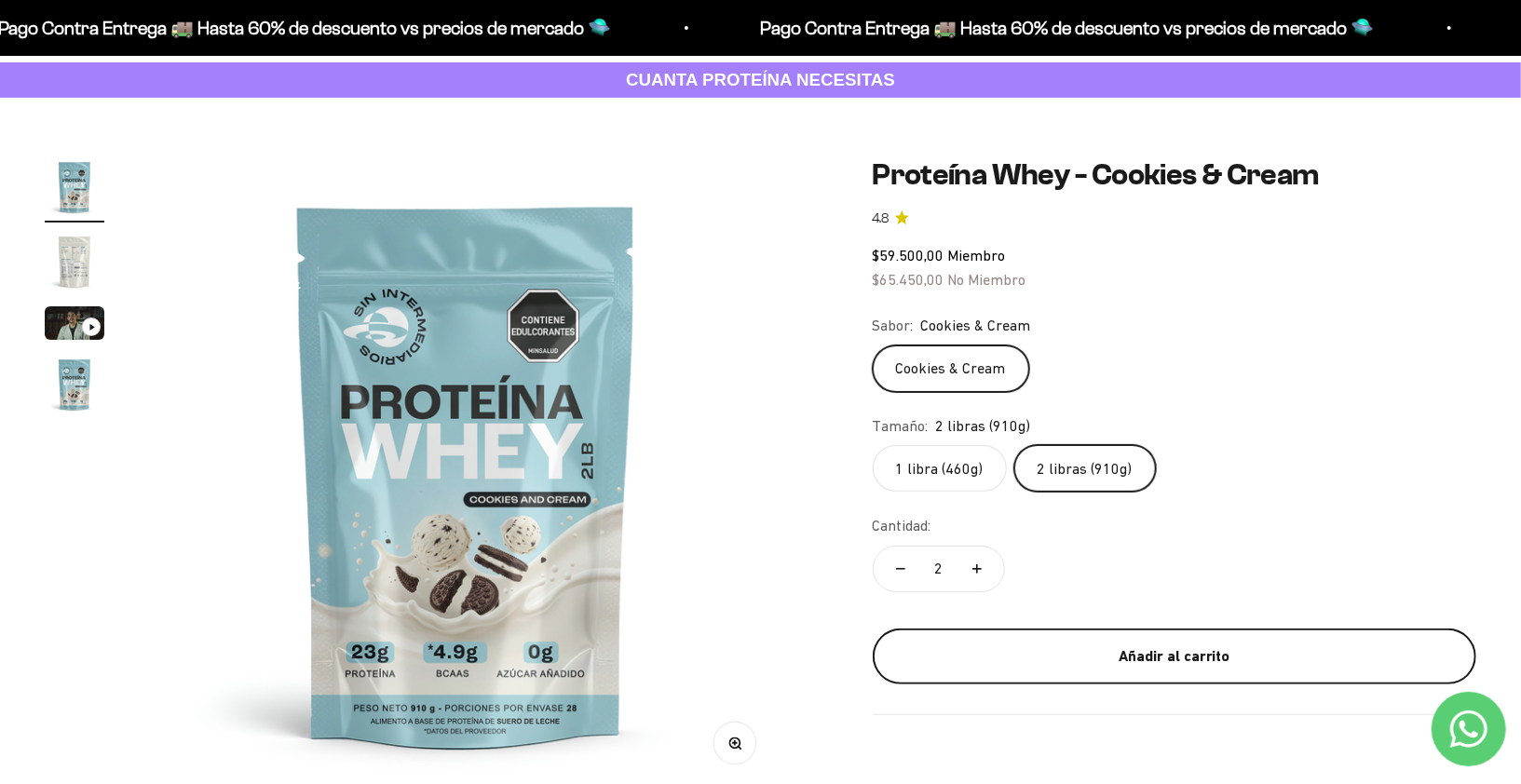 click on "Añadir al carrito" at bounding box center [1175, 656] 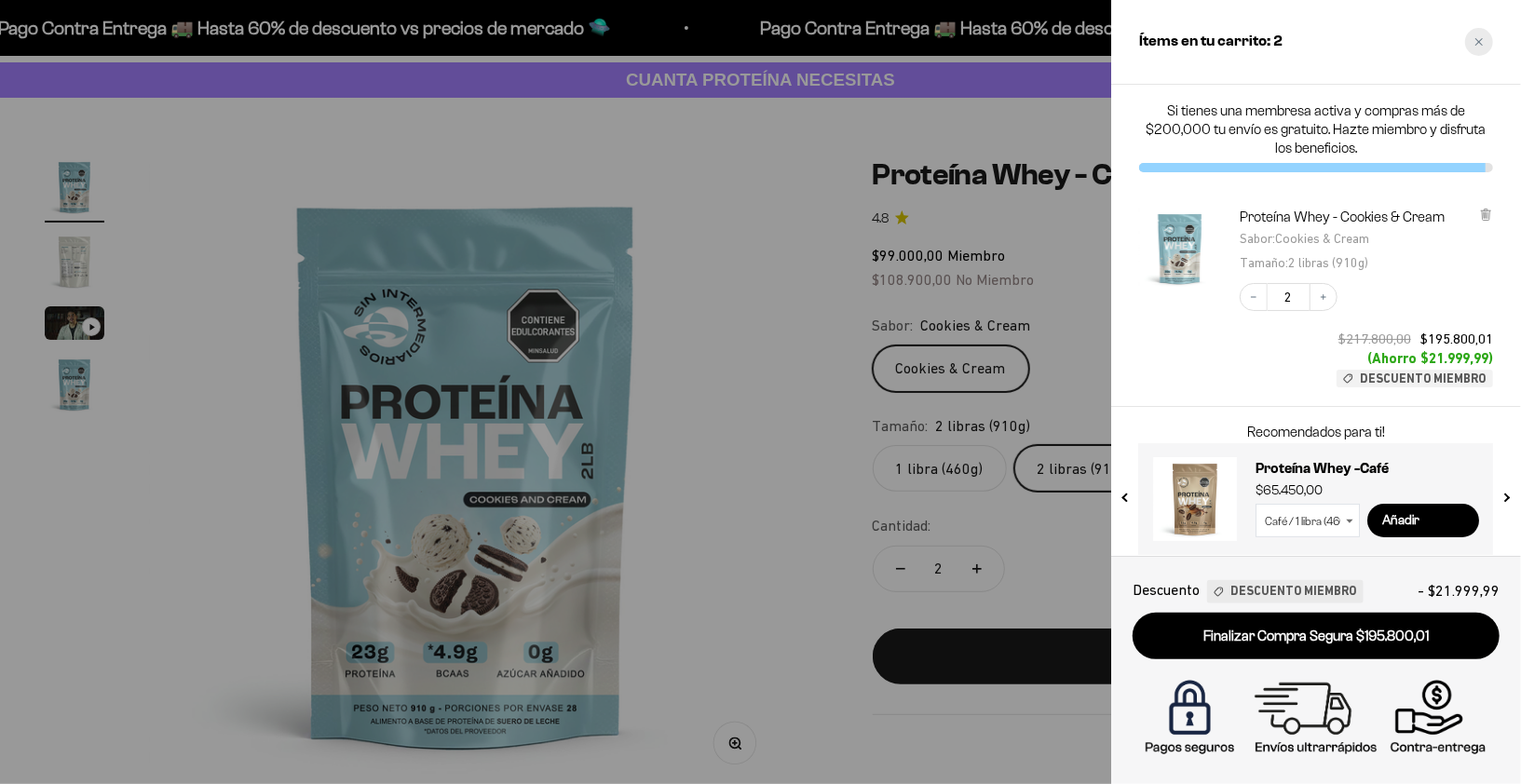 scroll, scrollTop: 0, scrollLeft: 0, axis: both 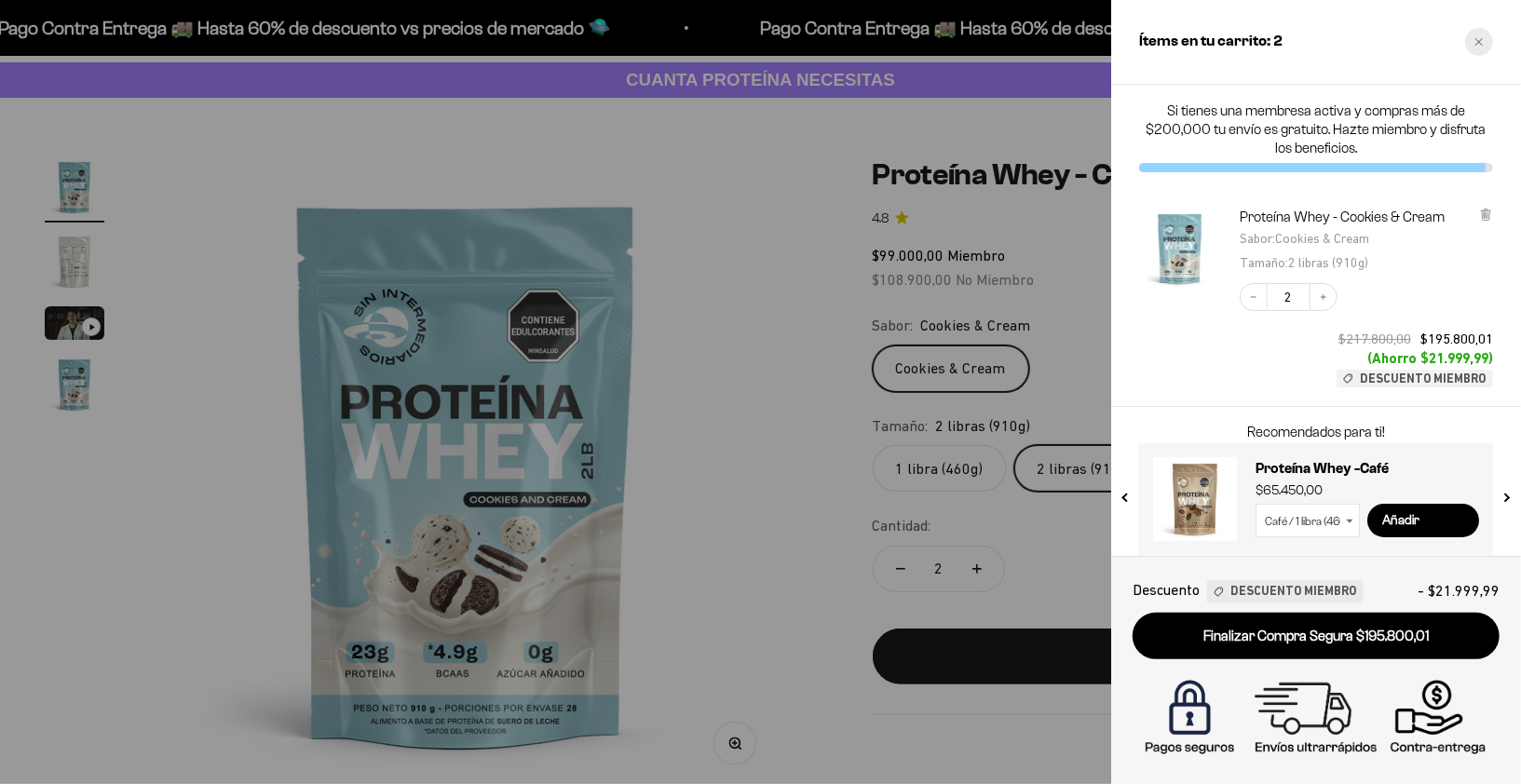 click 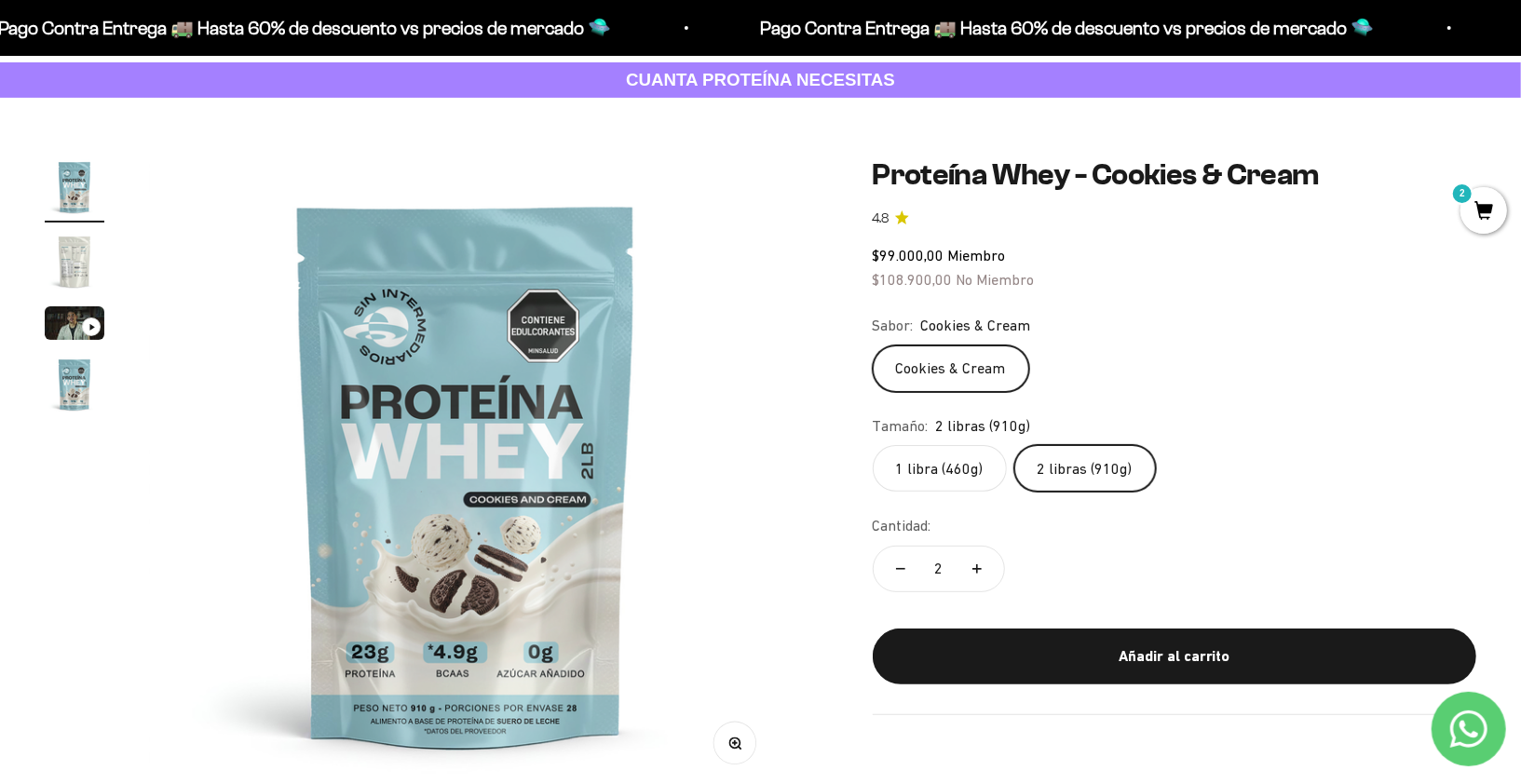 scroll, scrollTop: 0, scrollLeft: 0, axis: both 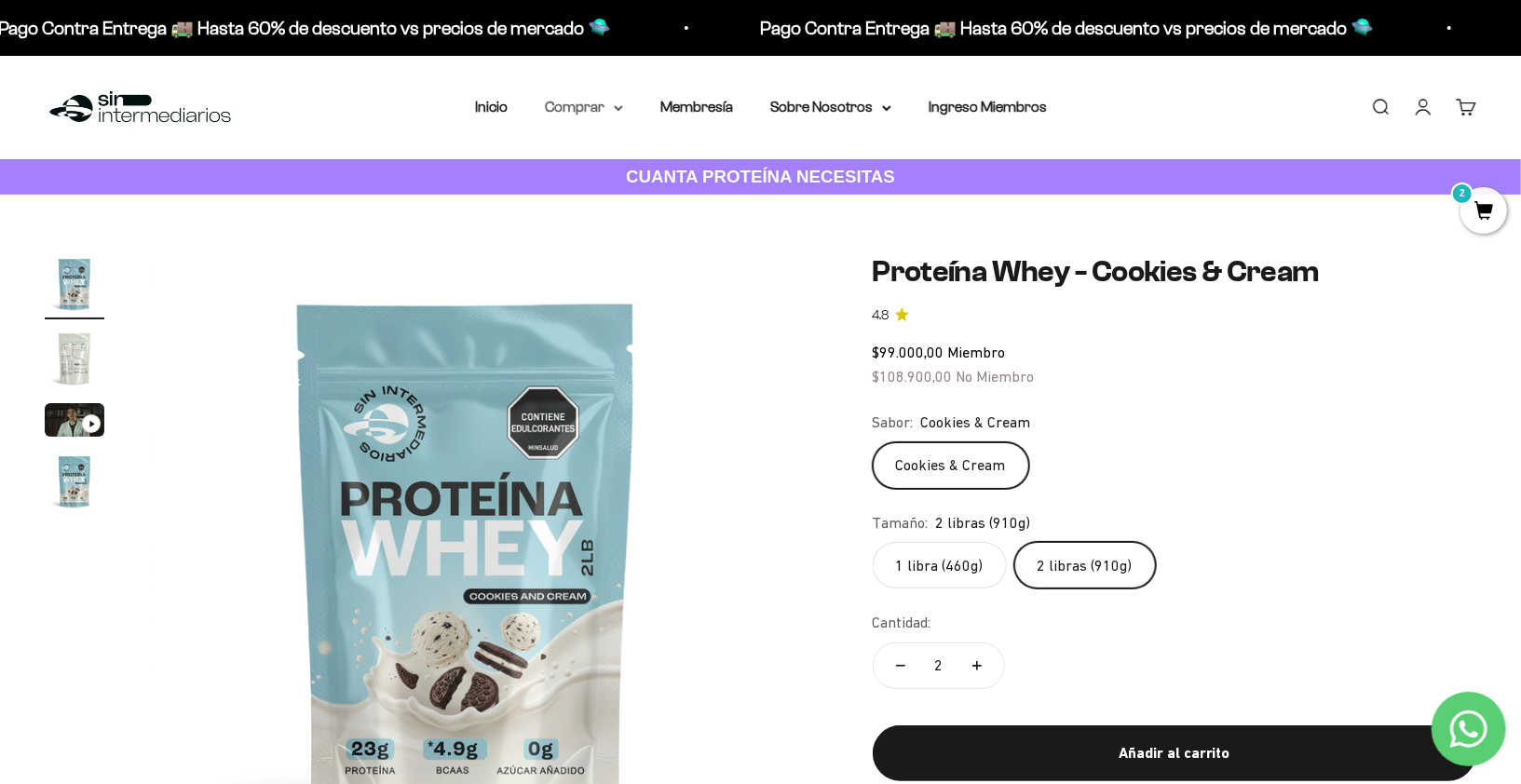click on "Comprar" at bounding box center [584, 107] 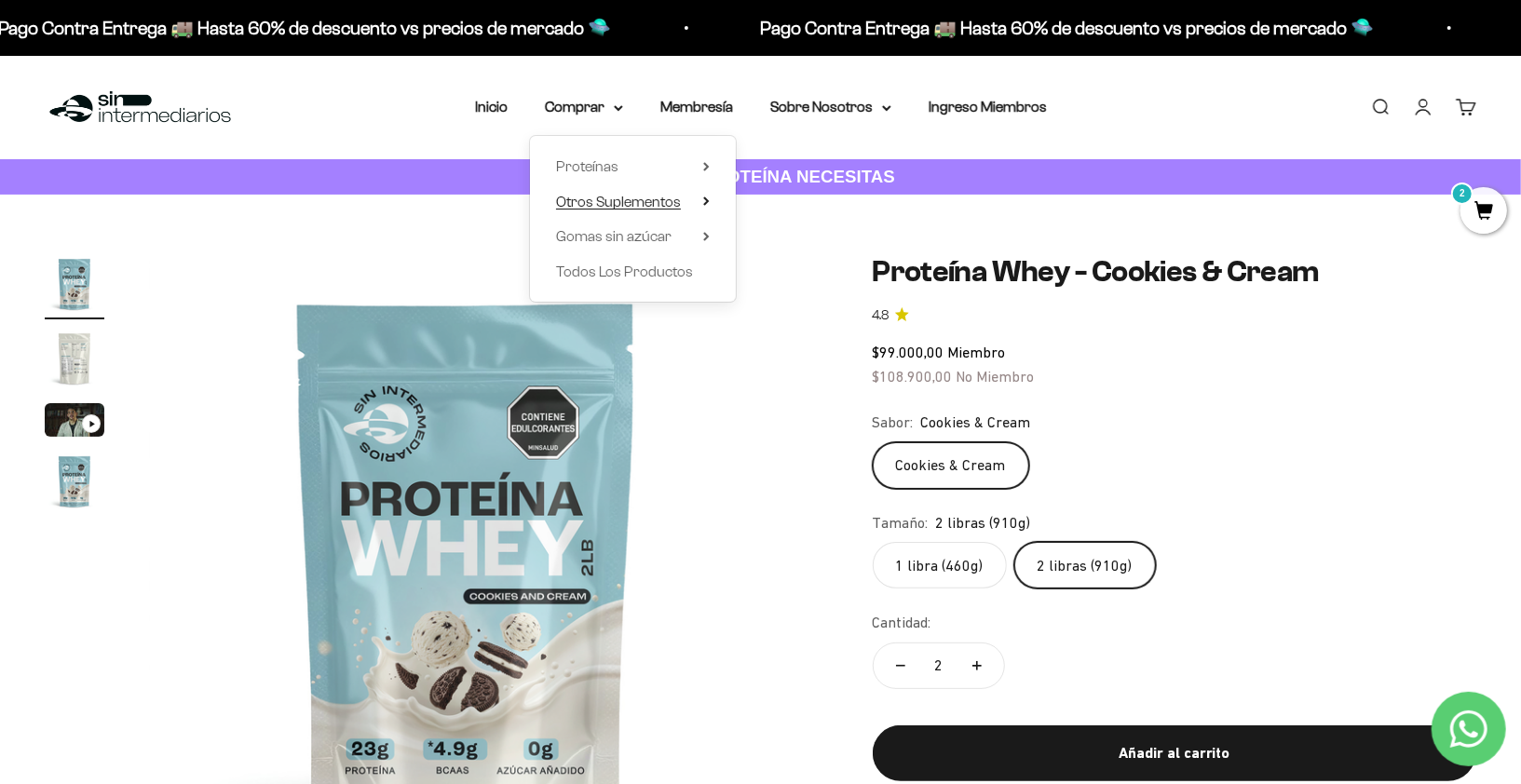 click on "Otros Suplementos" at bounding box center (618, 201) 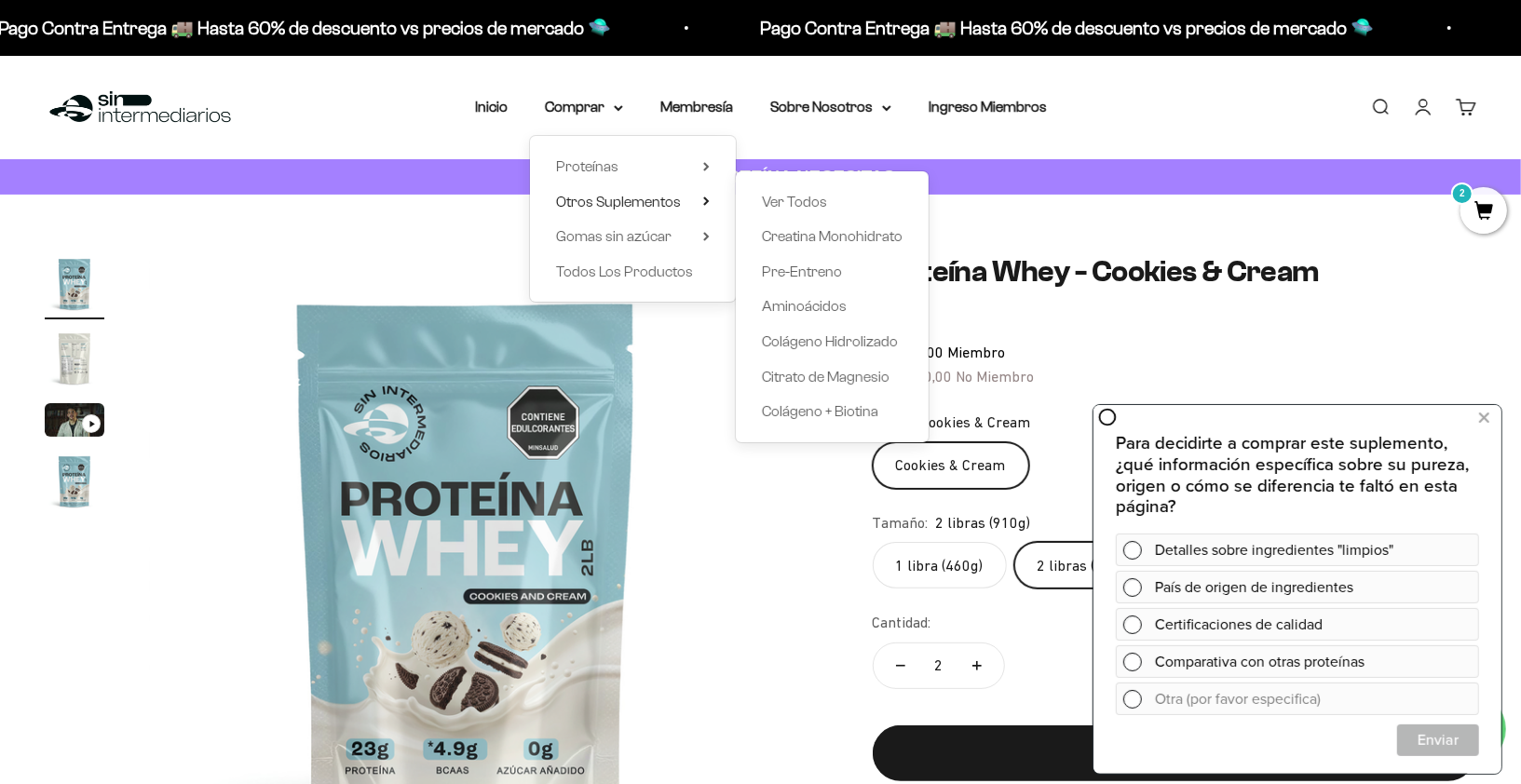 click on "Proteínas
Ver Todos
Whey
Iso
Vegan
Shaker" at bounding box center [632, 219] 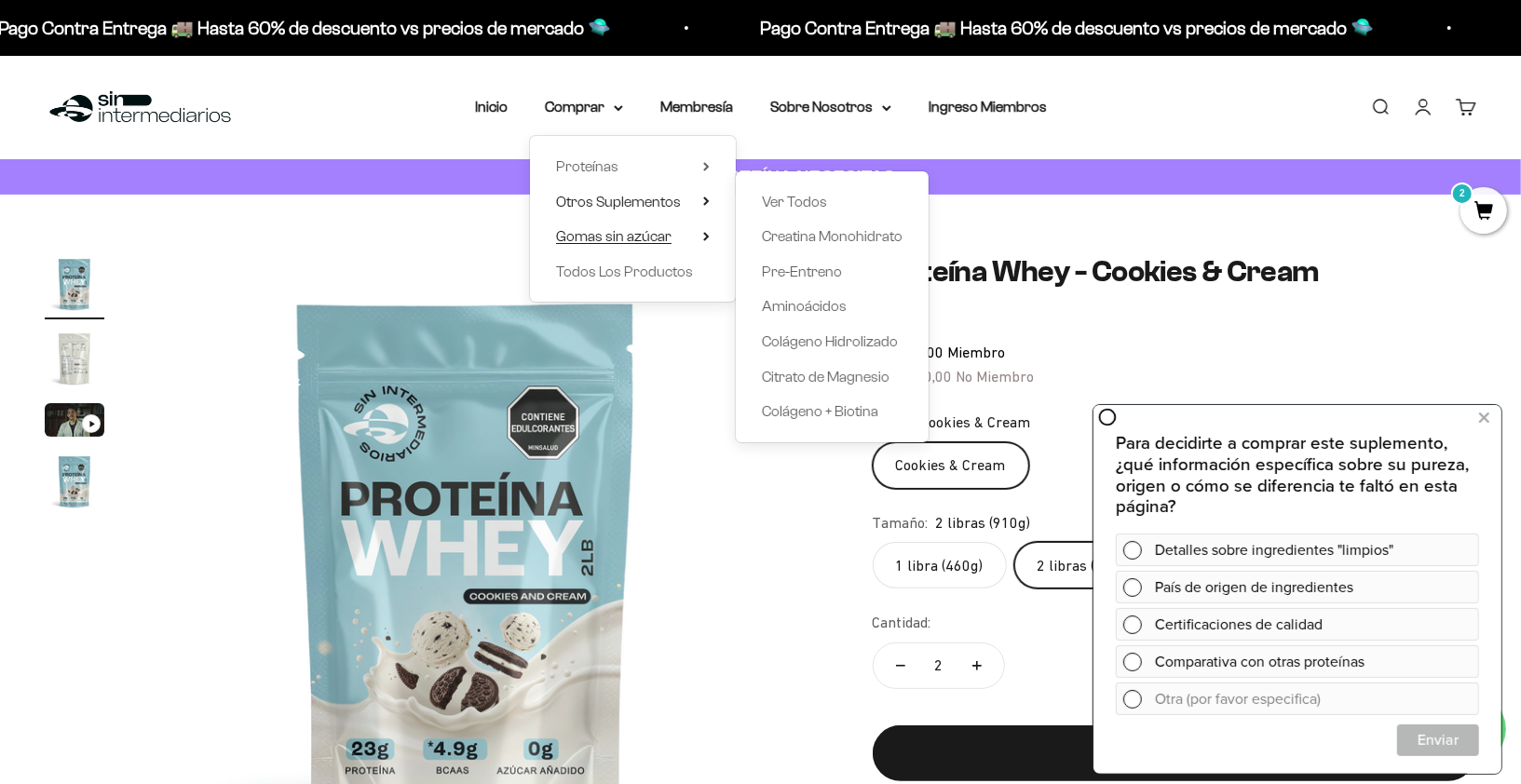 click on "Gomas sin azúcar" at bounding box center [632, 237] 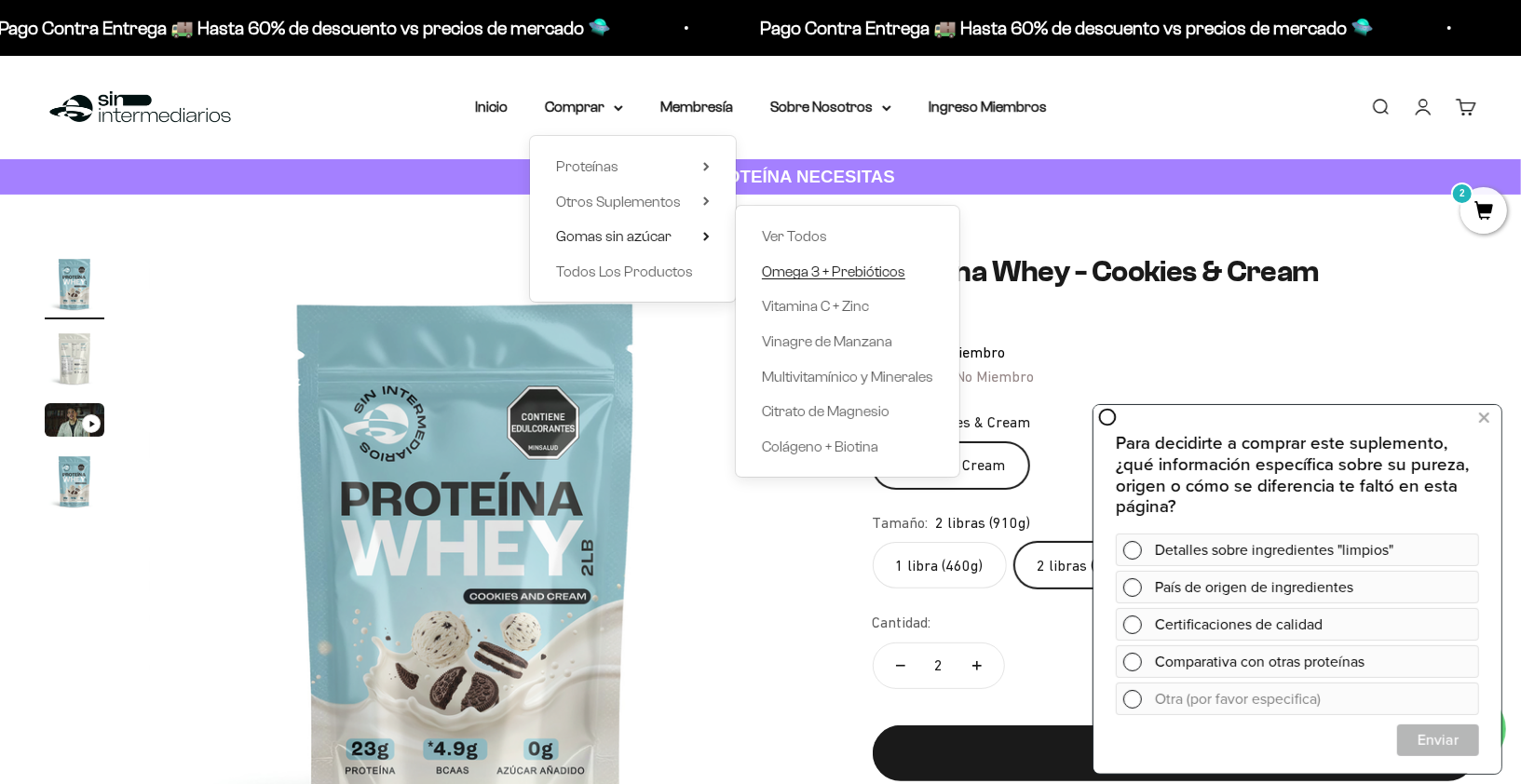 click on "Omega 3 + Prebióticos" at bounding box center (834, 271) 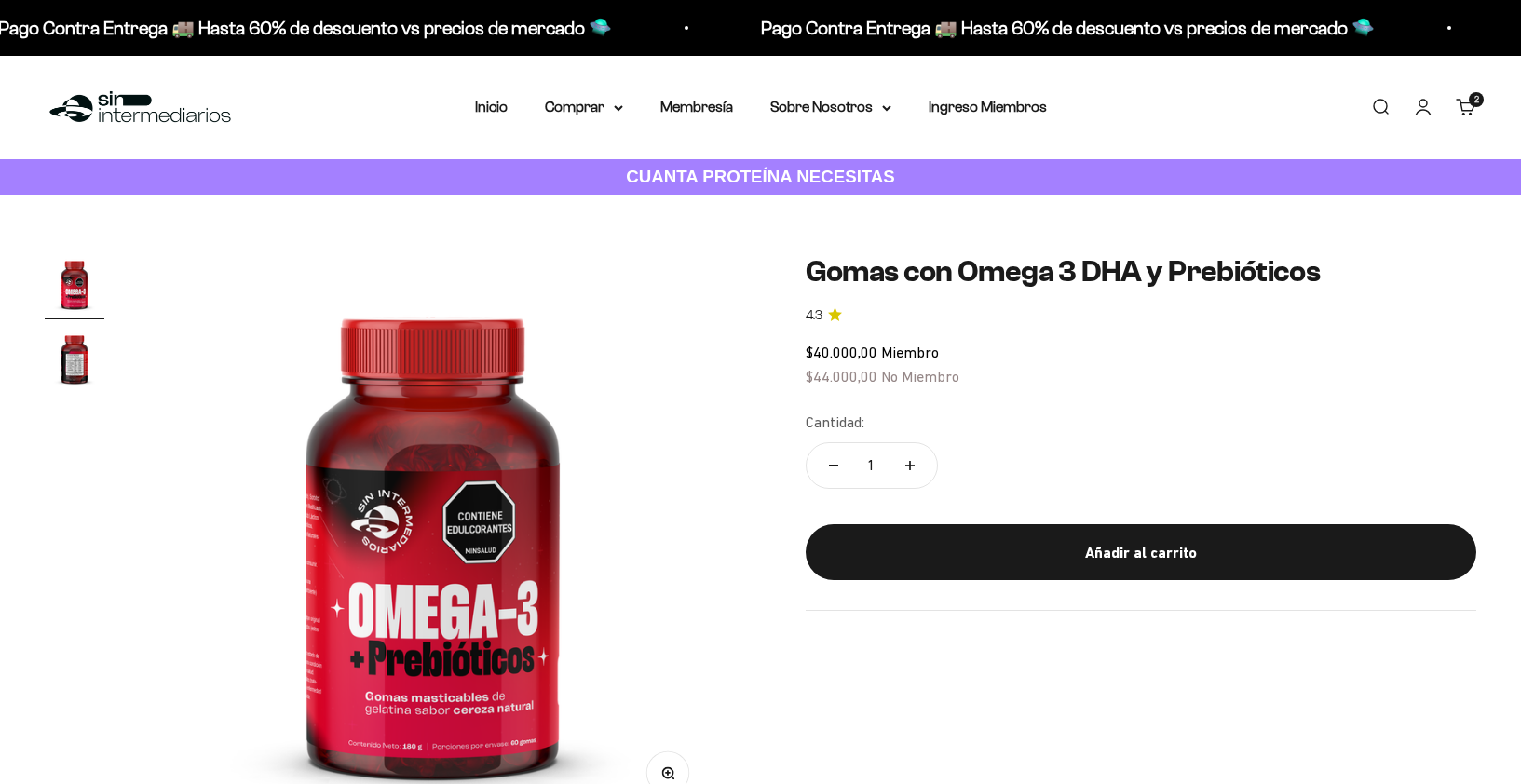 scroll, scrollTop: 0, scrollLeft: 0, axis: both 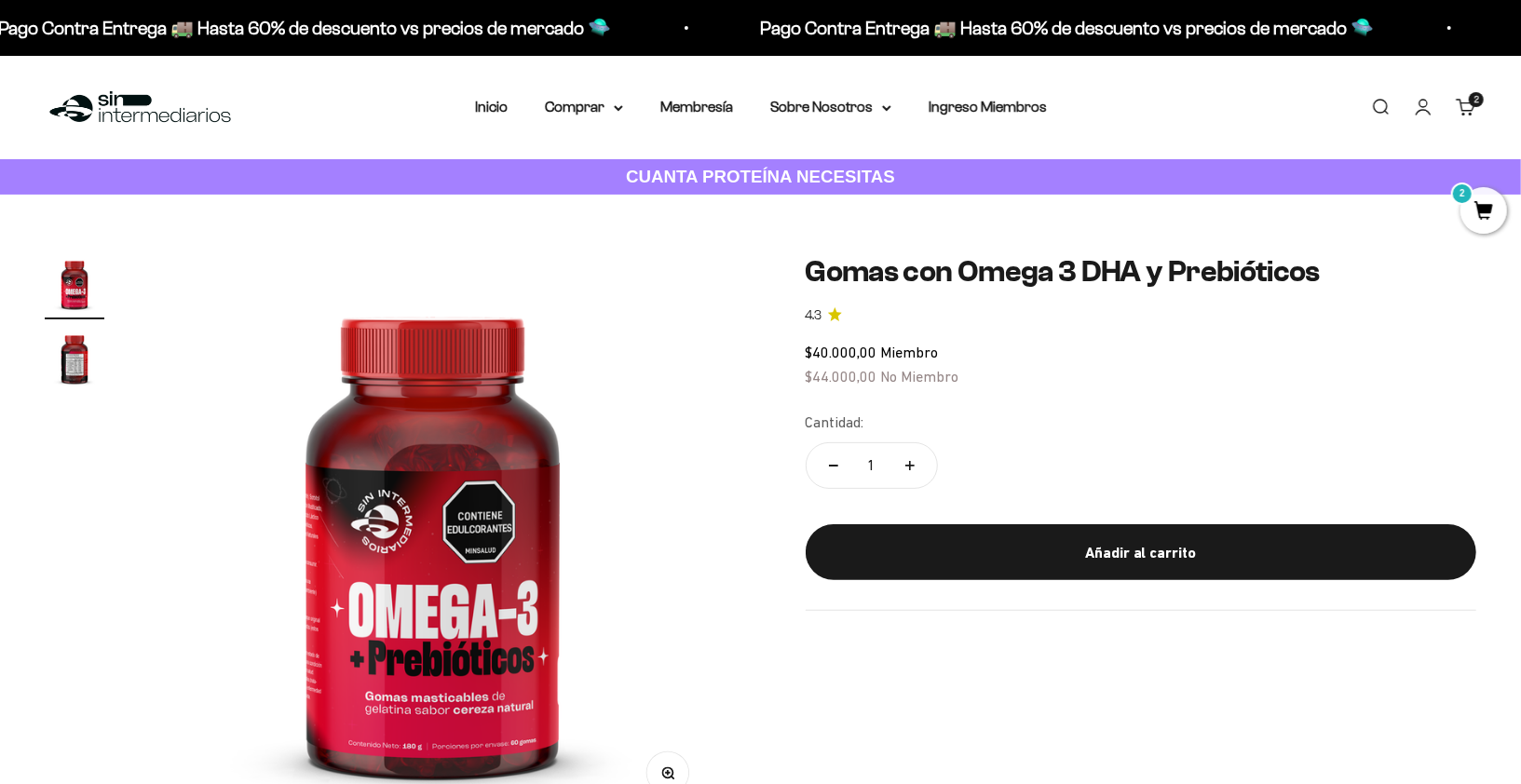 click 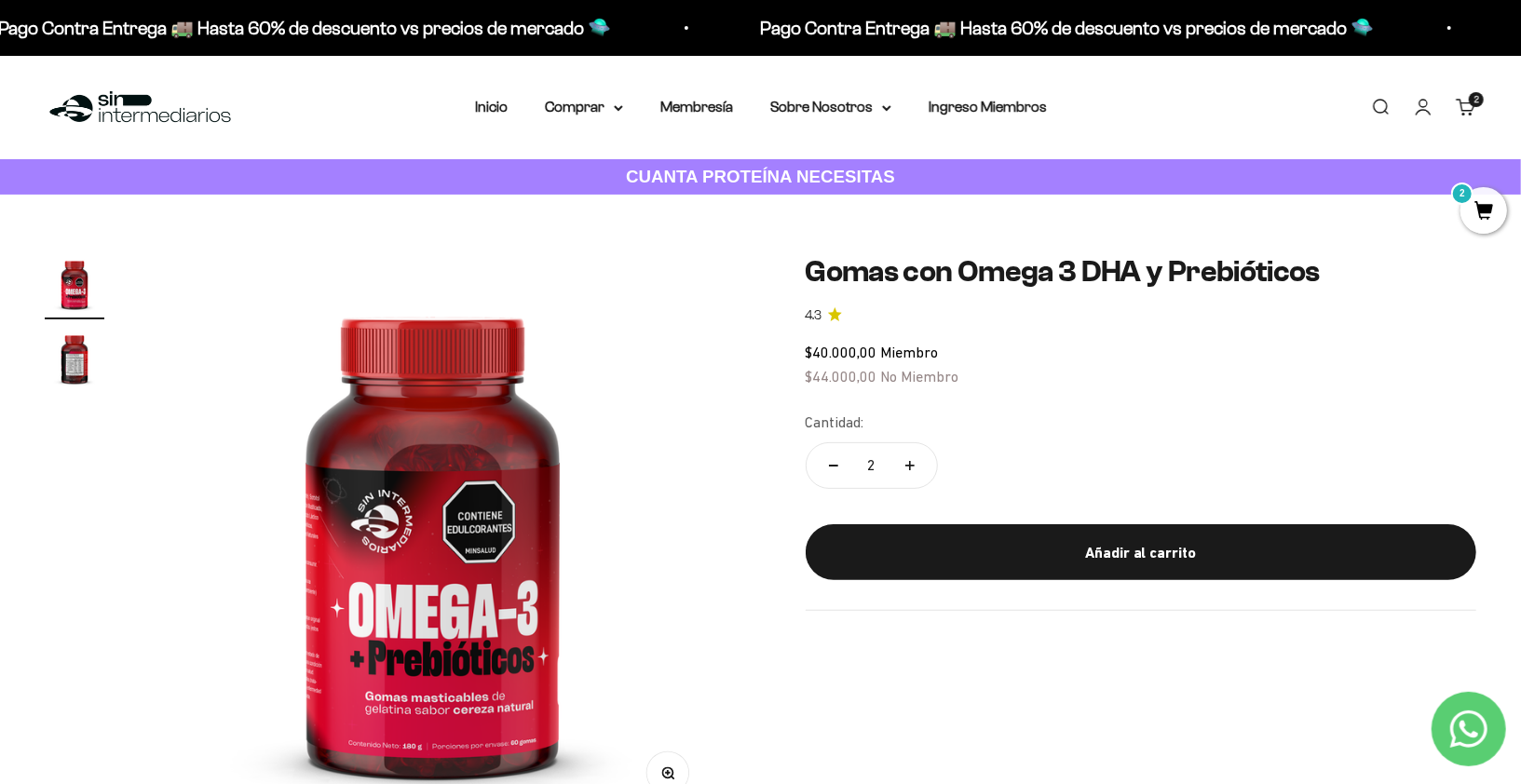 scroll, scrollTop: 0, scrollLeft: 0, axis: both 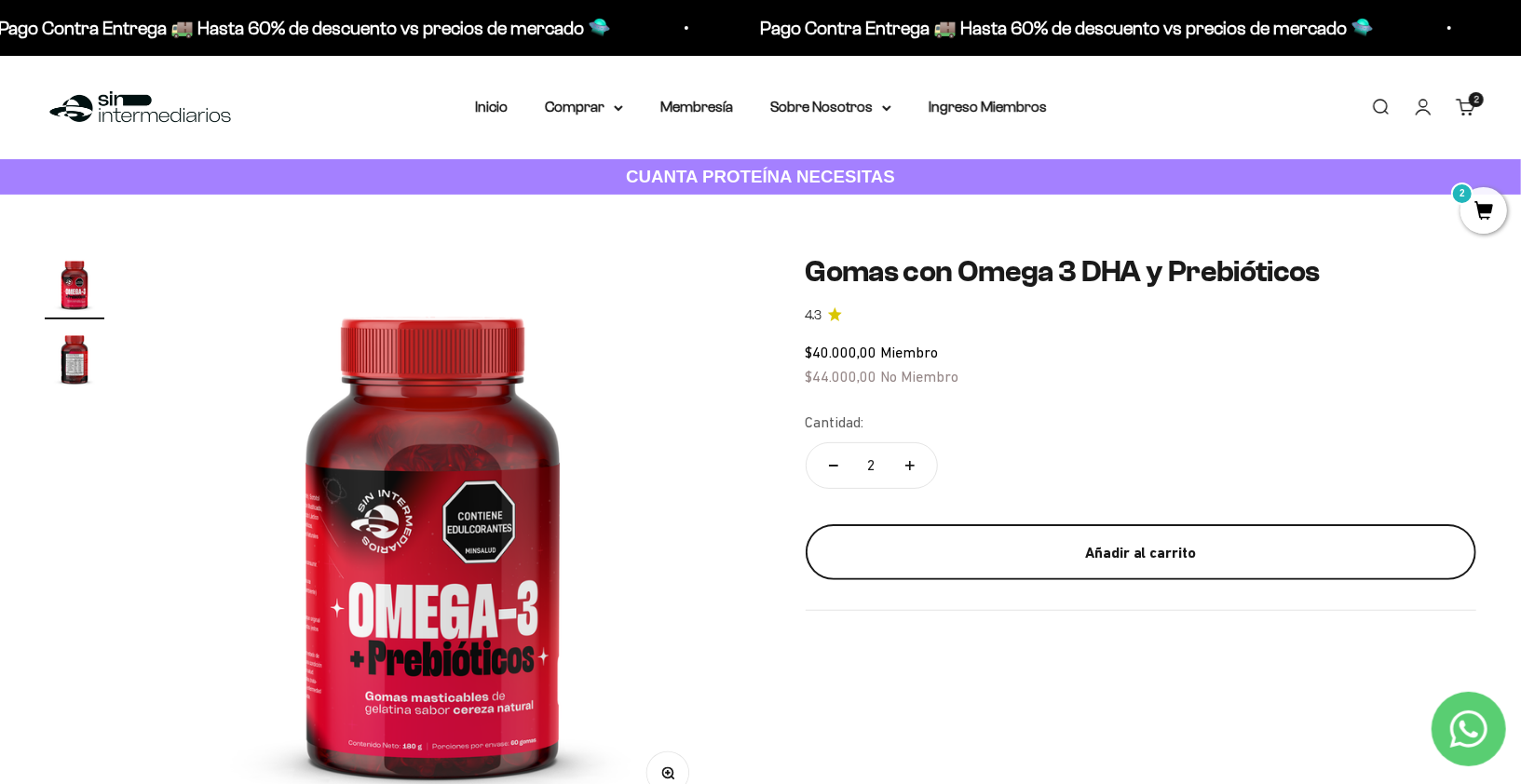 click on "Añadir al carrito" at bounding box center [1141, 553] 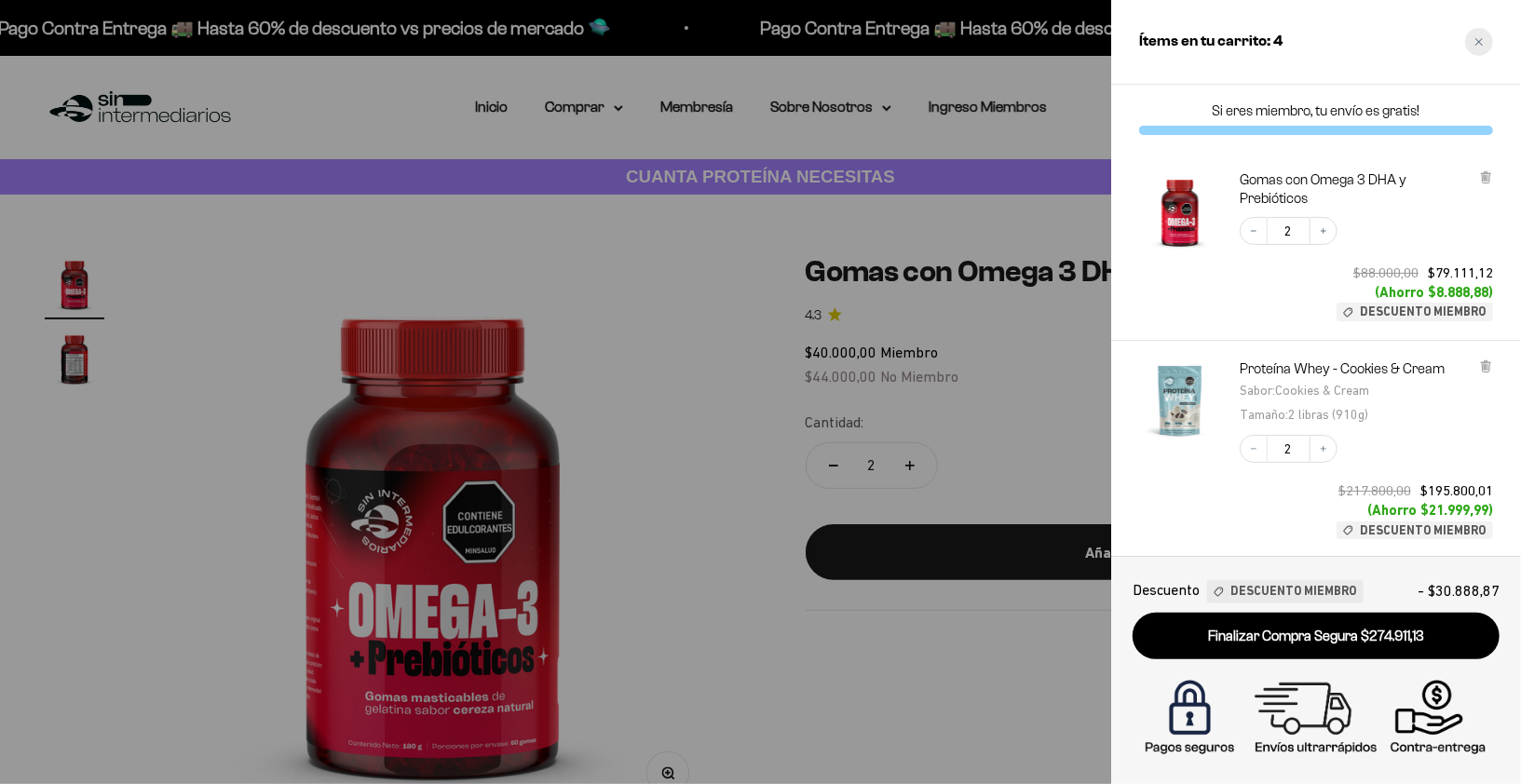 click at bounding box center [1479, 42] 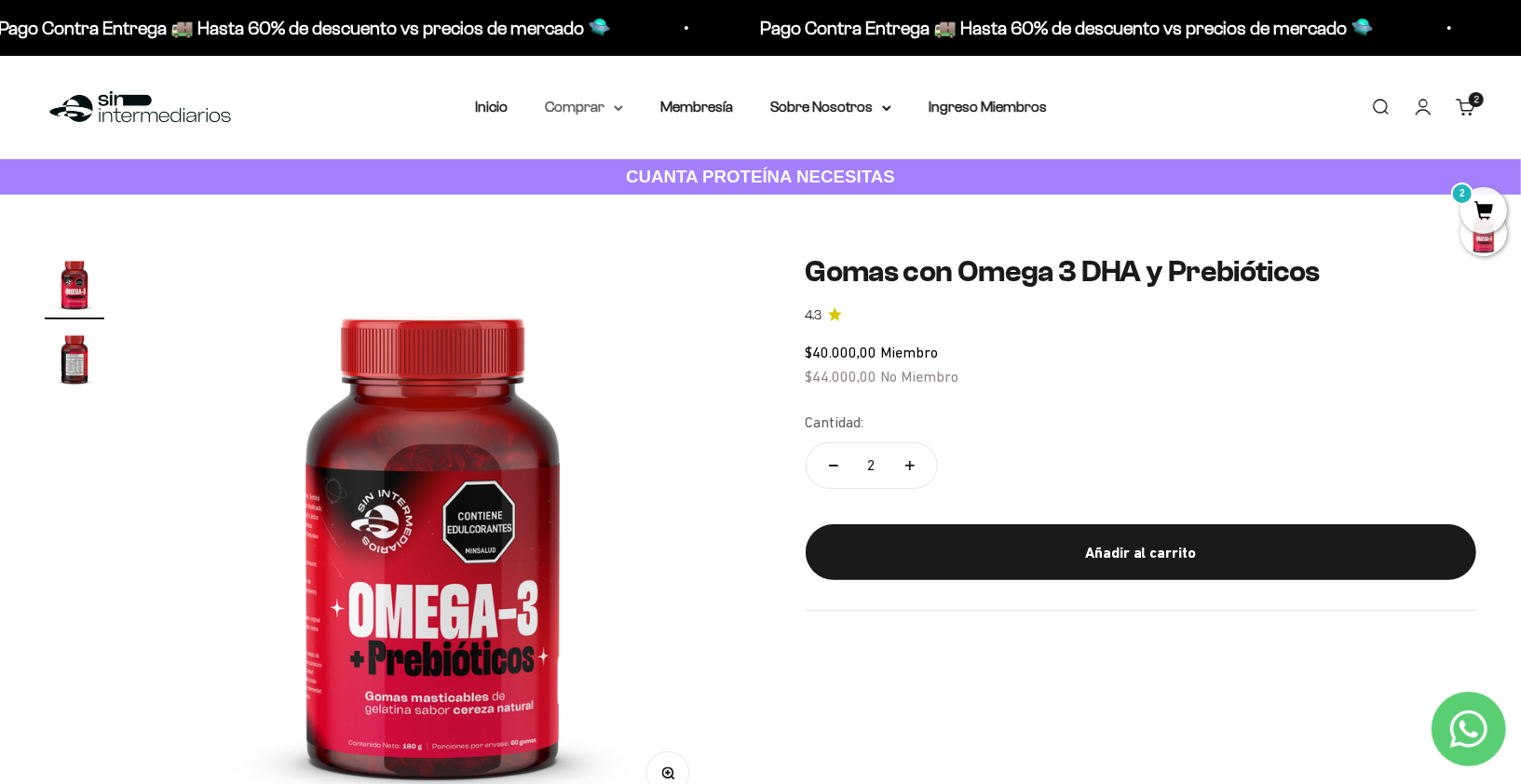 click on "Comprar" at bounding box center [584, 107] 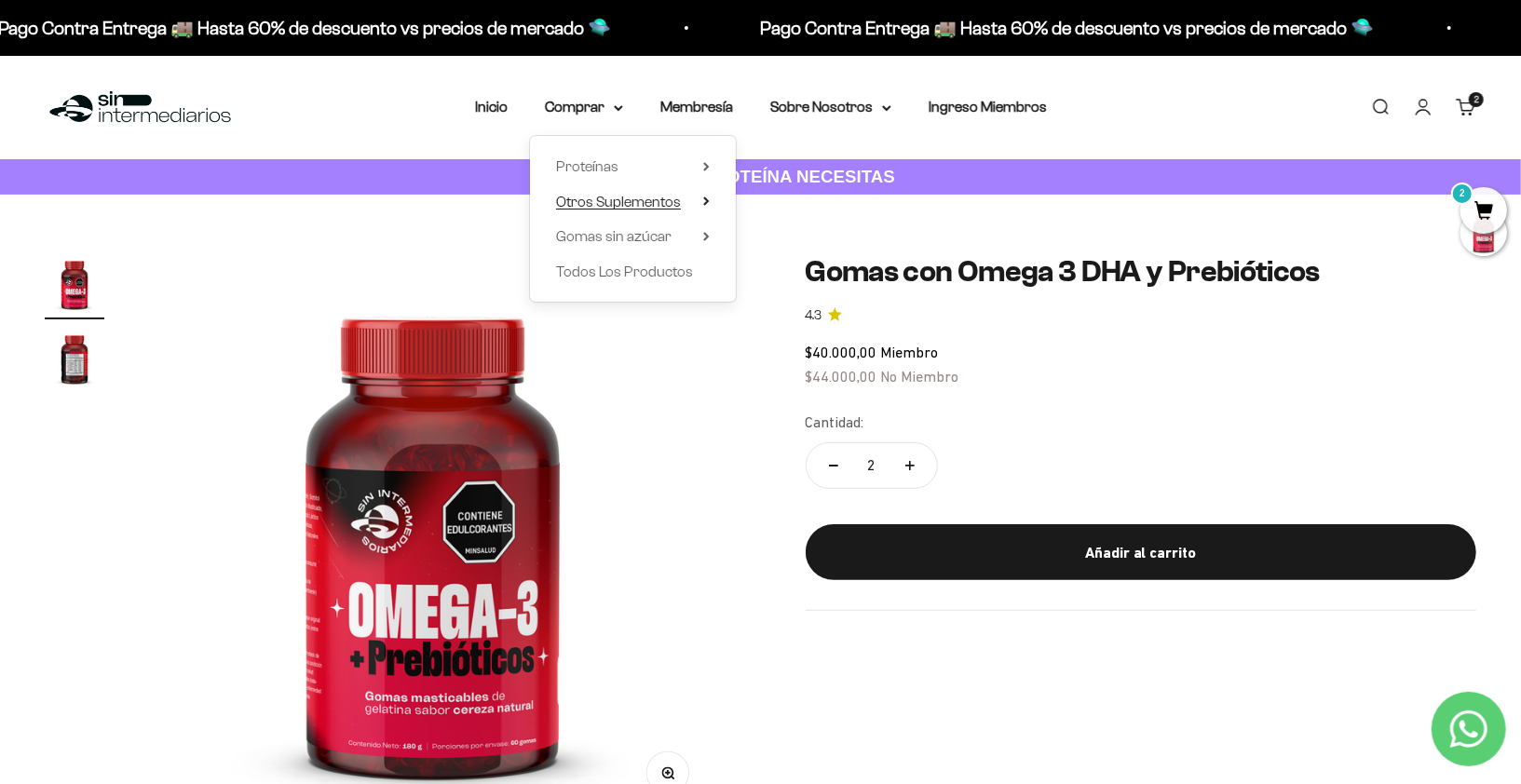 click on "Otros Suplementos" at bounding box center (632, 202) 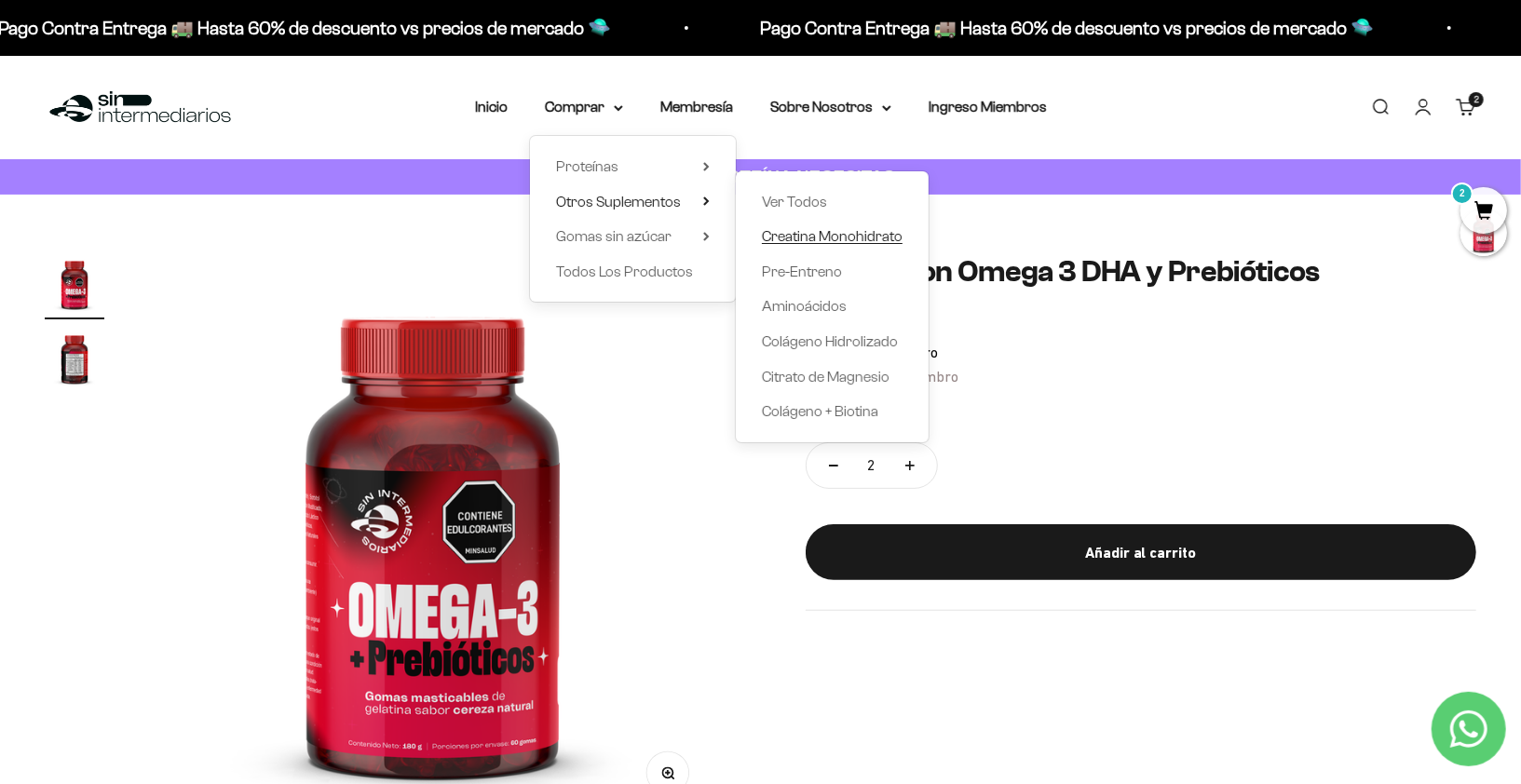 click on "Creatina Monohidrato" at bounding box center (832, 236) 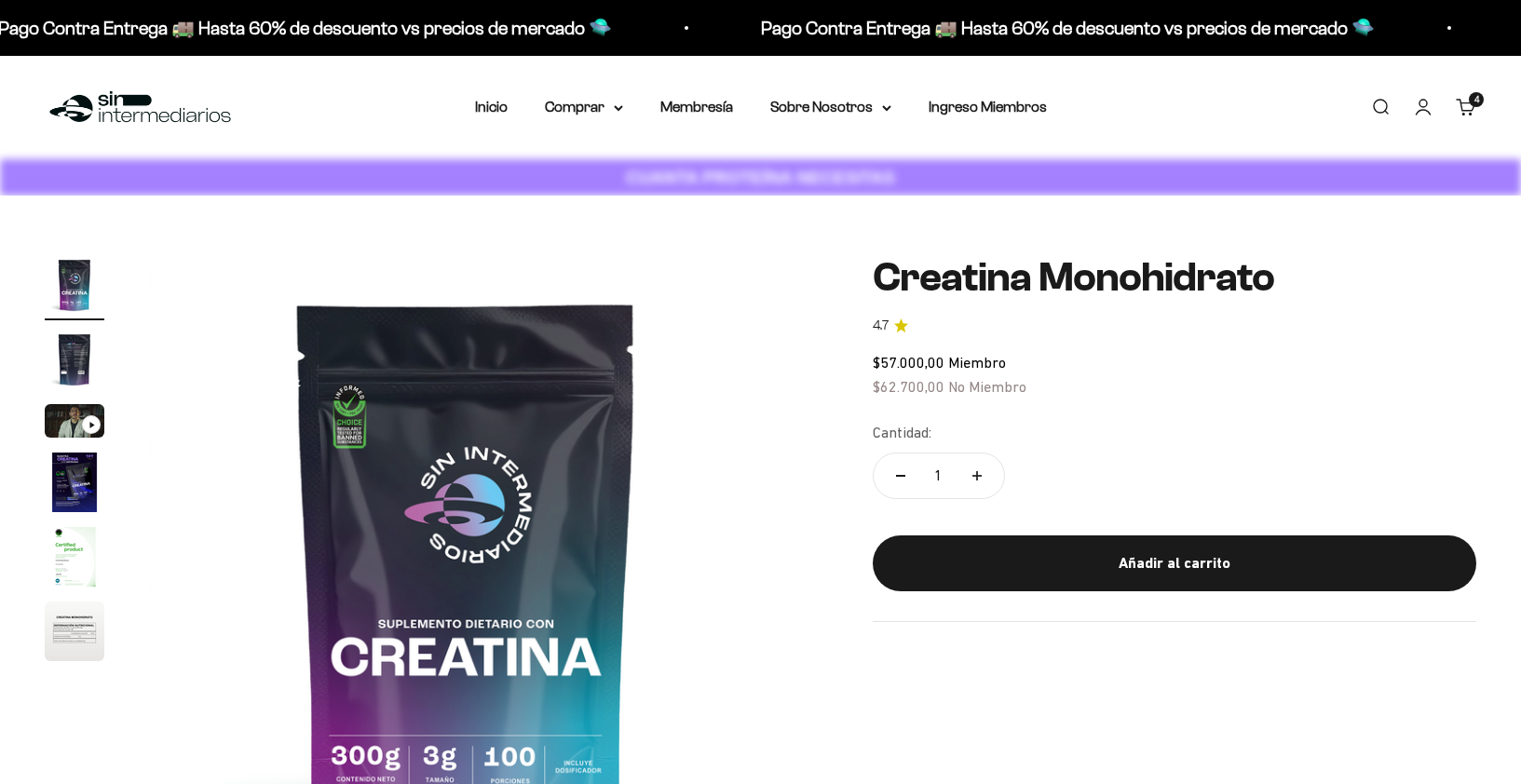 scroll, scrollTop: 0, scrollLeft: 0, axis: both 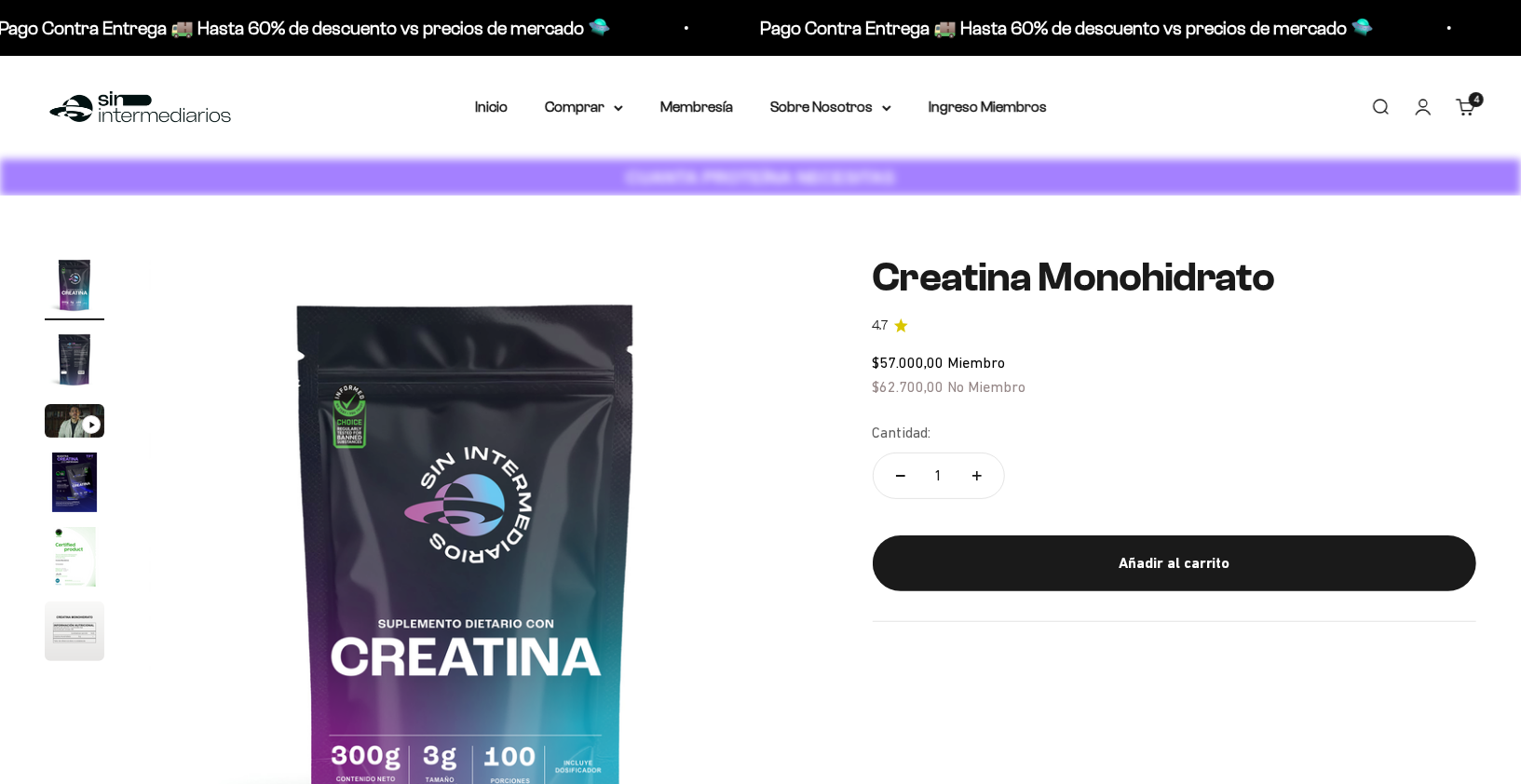 click 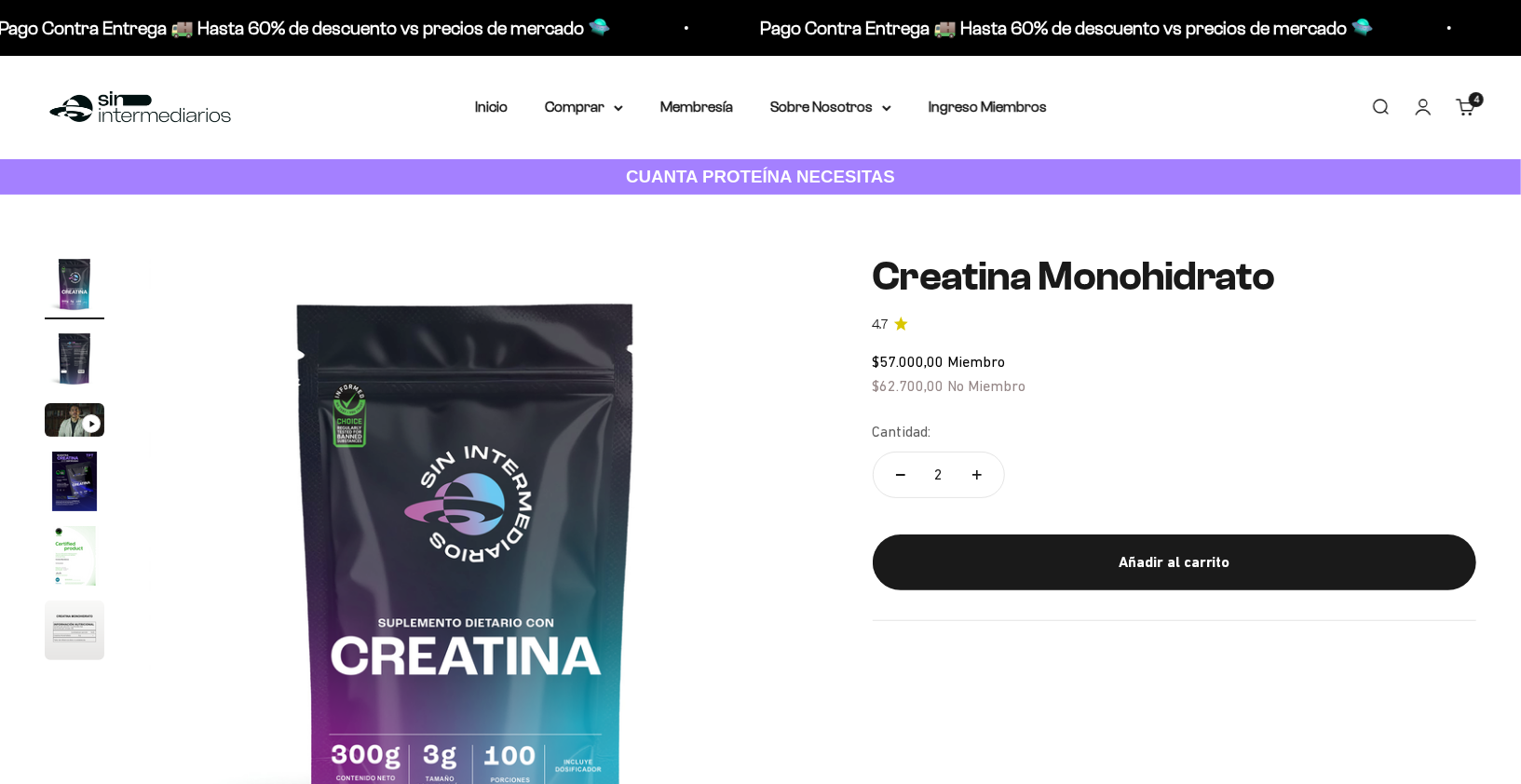 click 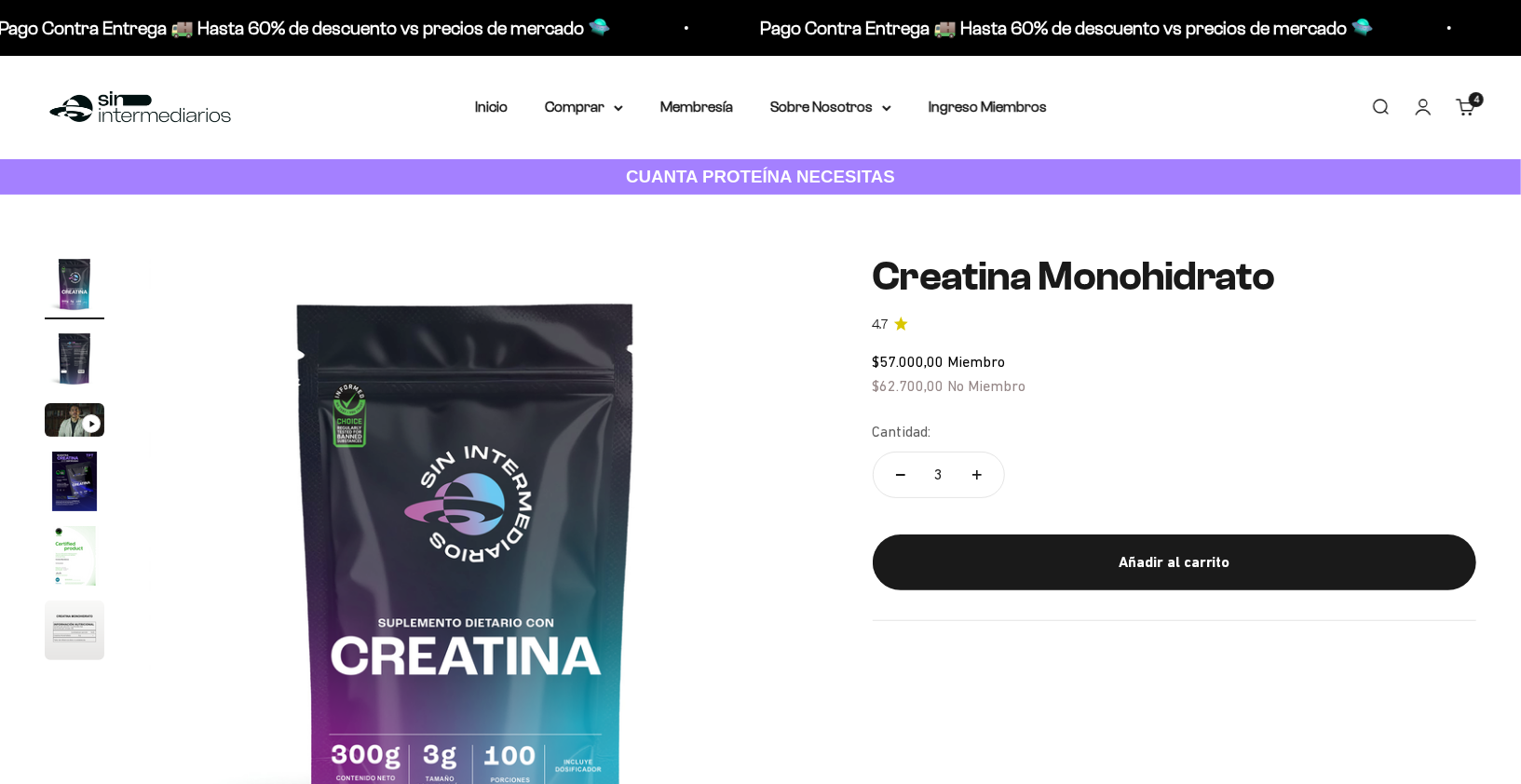 click 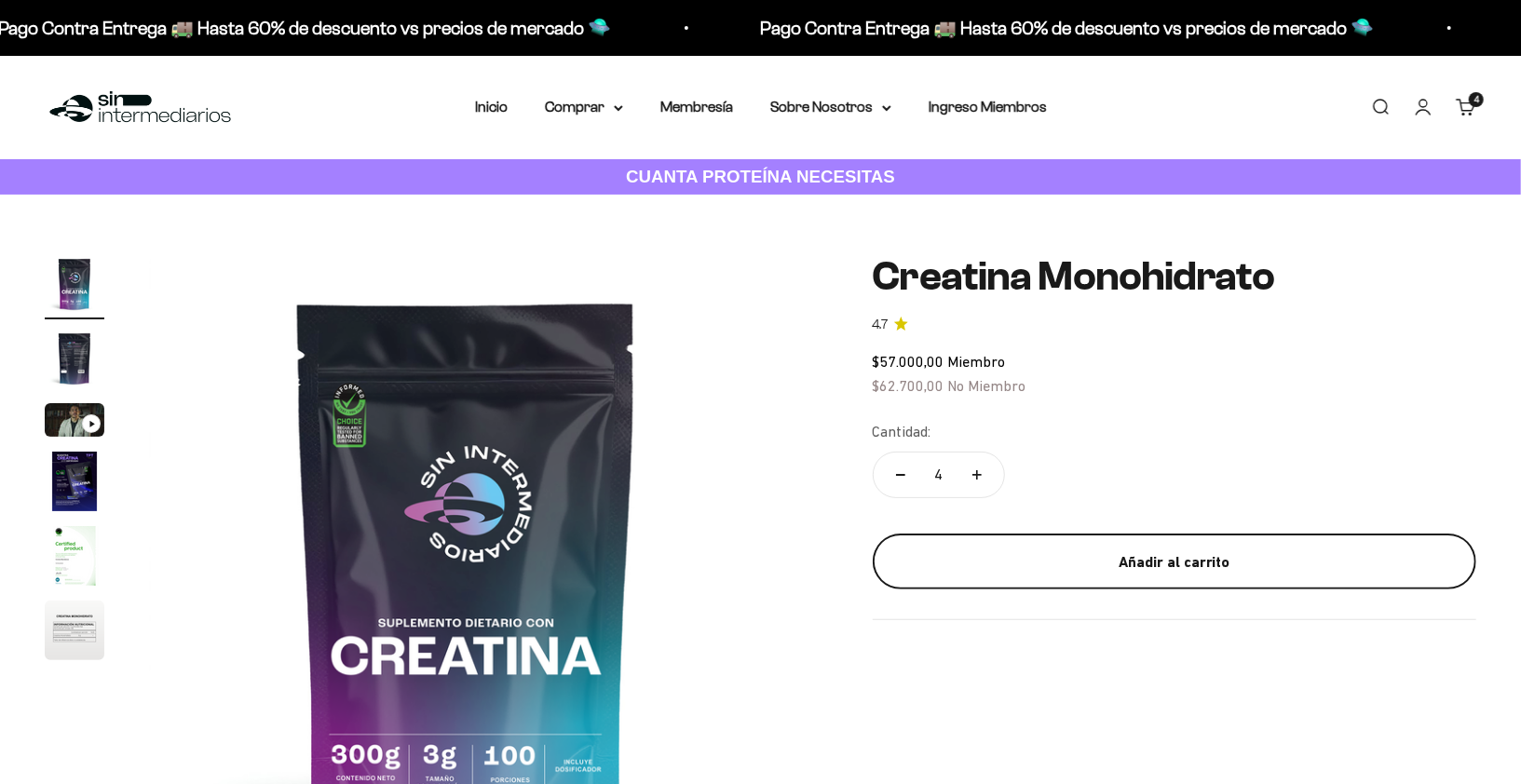 click on "Añadir al carrito" at bounding box center [1175, 562] 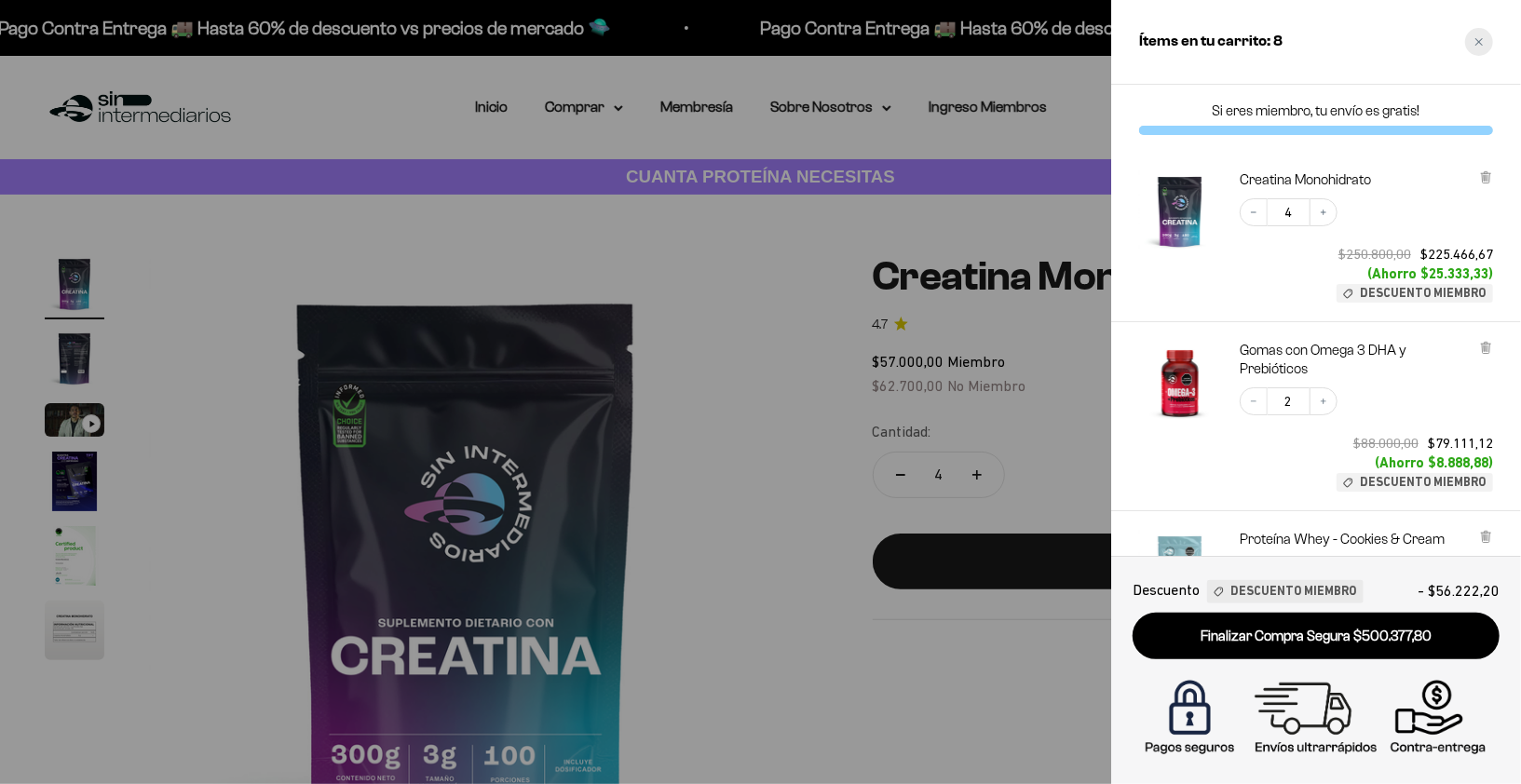 scroll, scrollTop: 0, scrollLeft: 0, axis: both 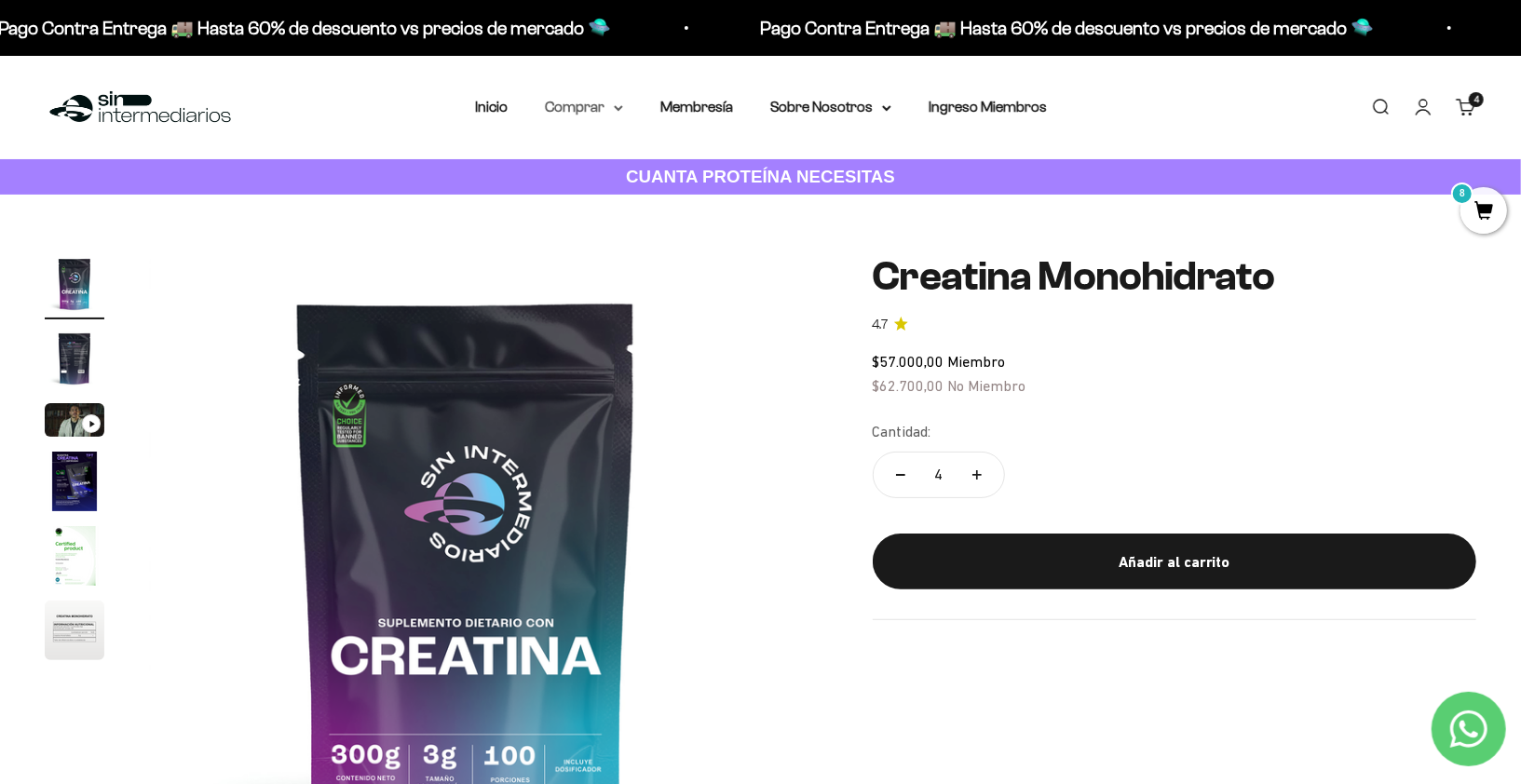 click on "Comprar" at bounding box center [584, 107] 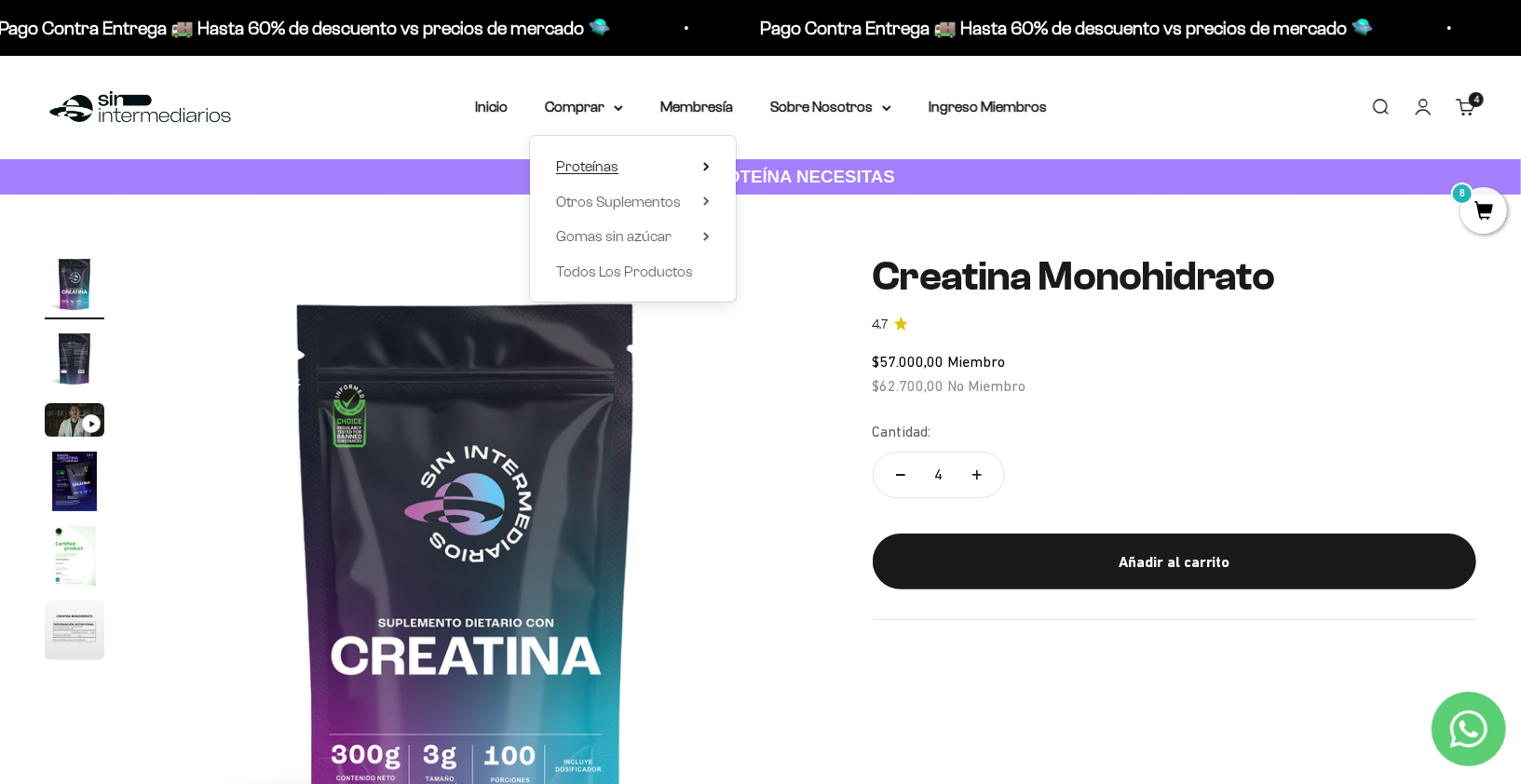 click on "Proteínas" at bounding box center [632, 167] 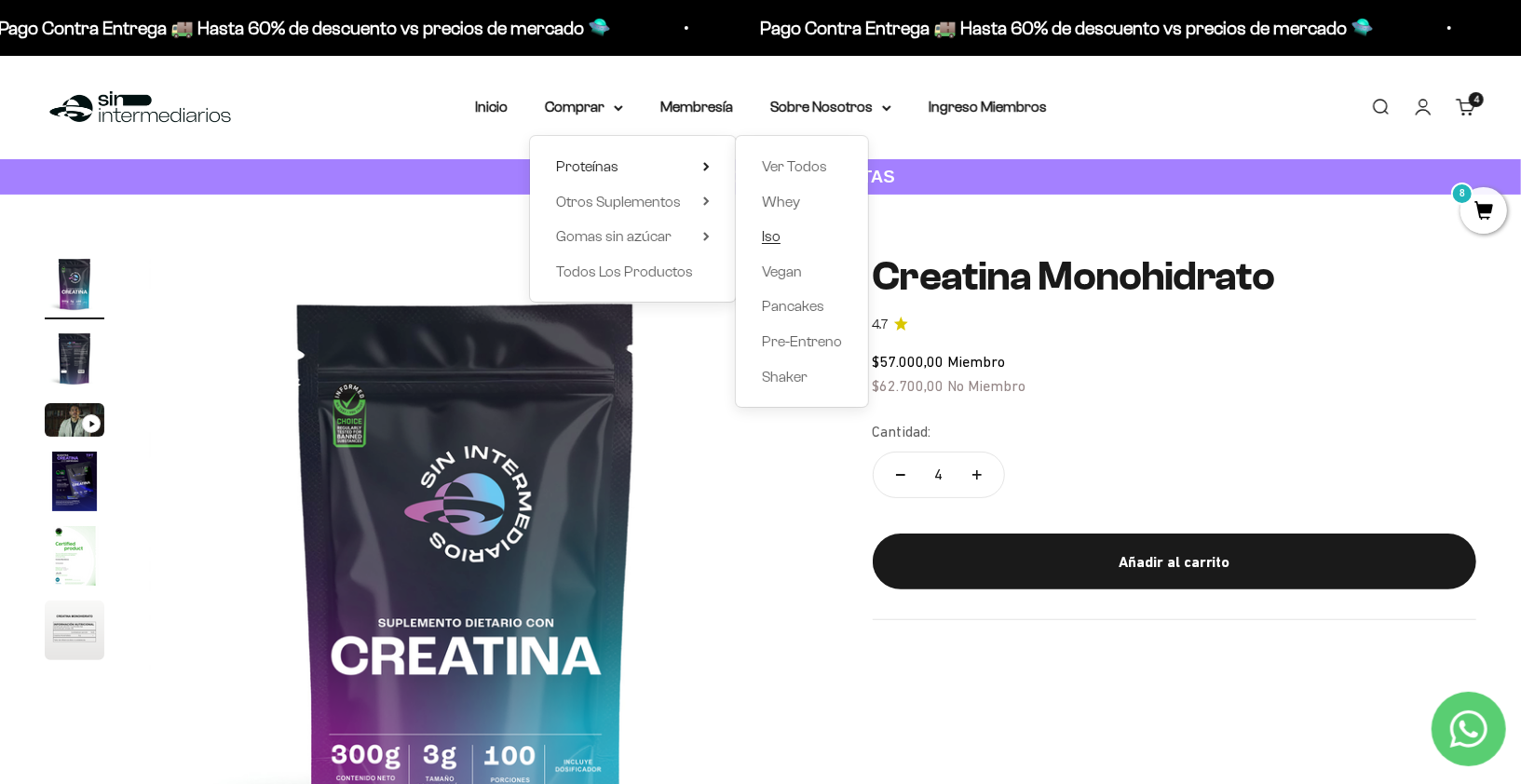 click on "Iso" at bounding box center [771, 236] 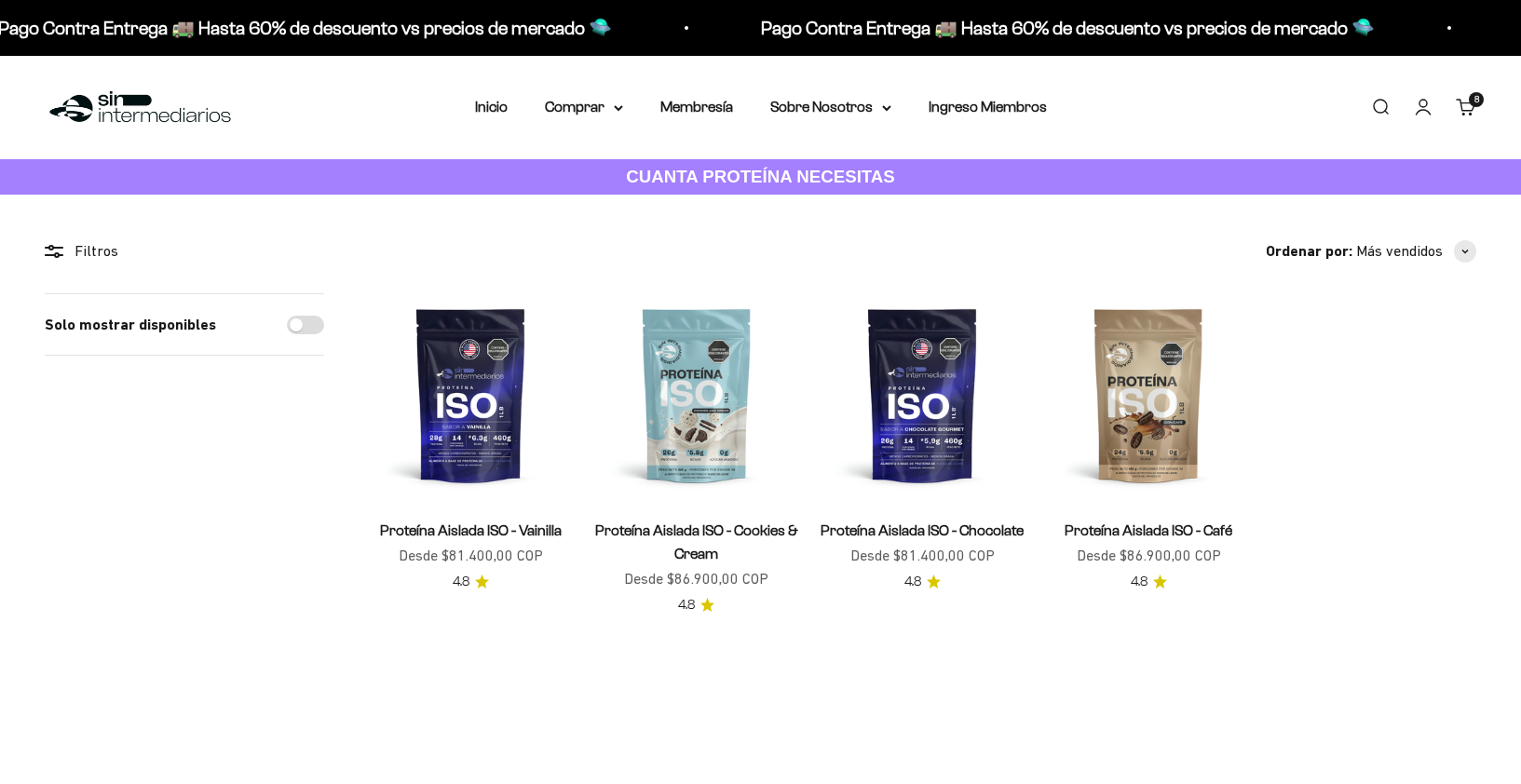 scroll, scrollTop: 0, scrollLeft: 0, axis: both 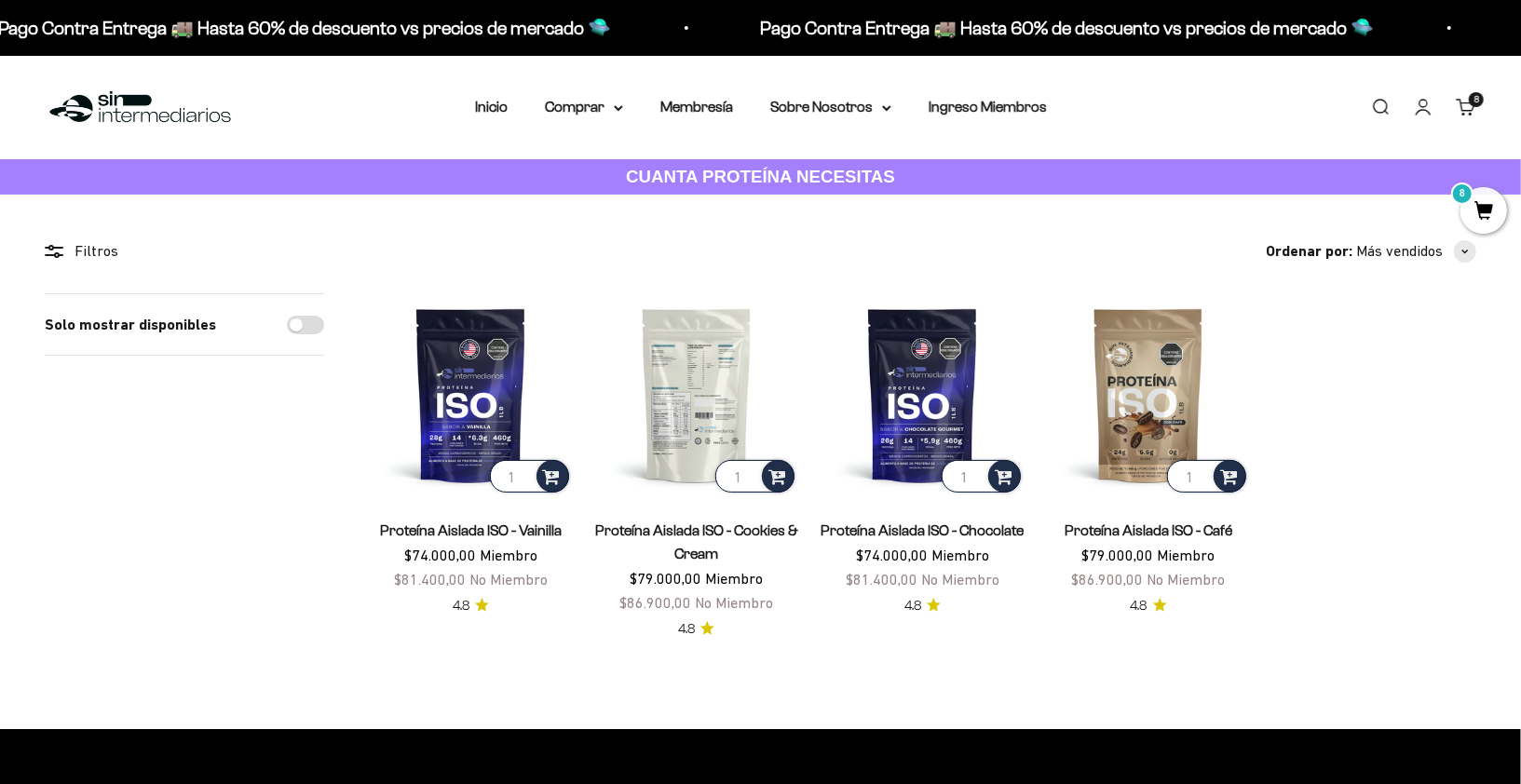 click at bounding box center (697, 395) 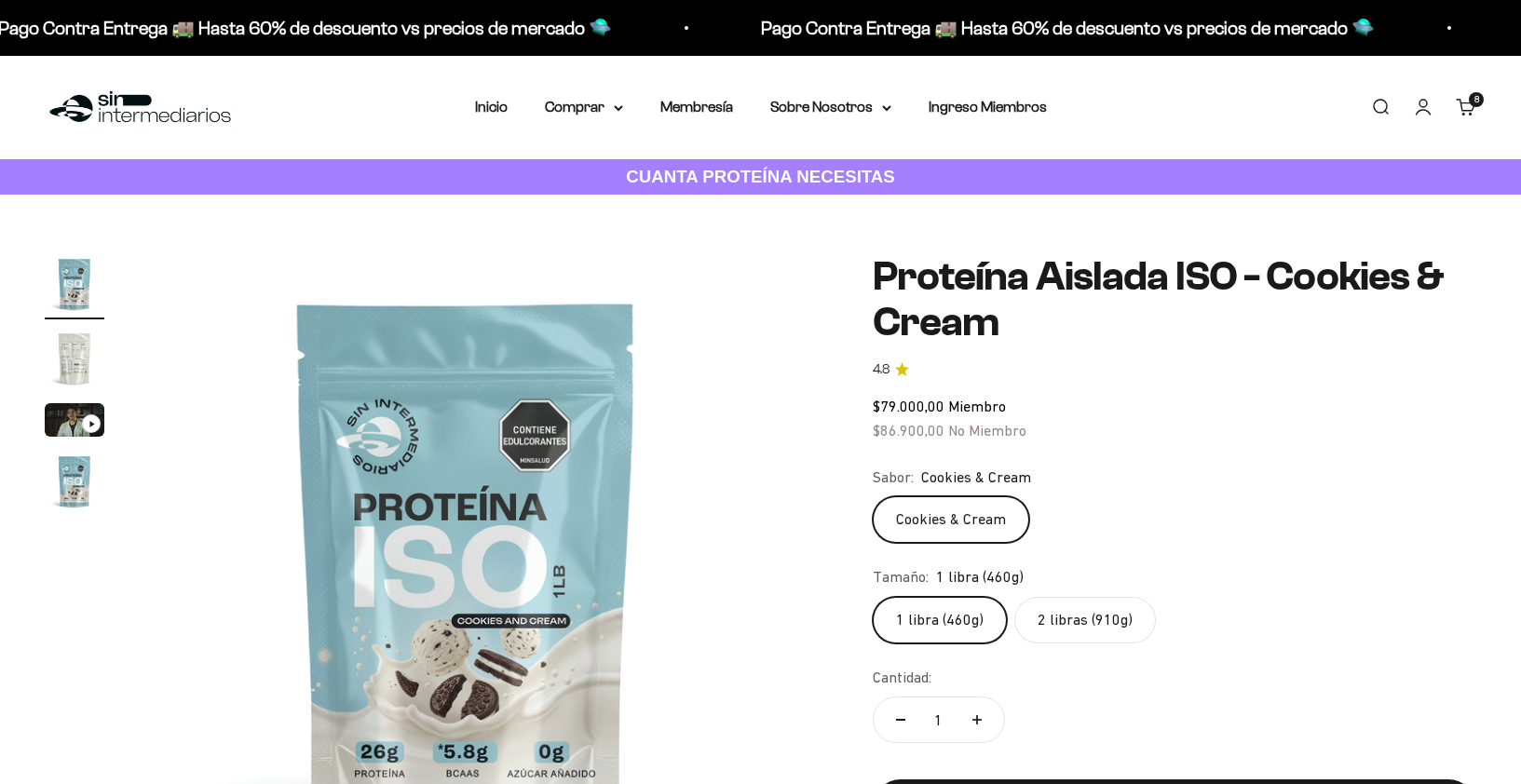 scroll, scrollTop: 0, scrollLeft: 0, axis: both 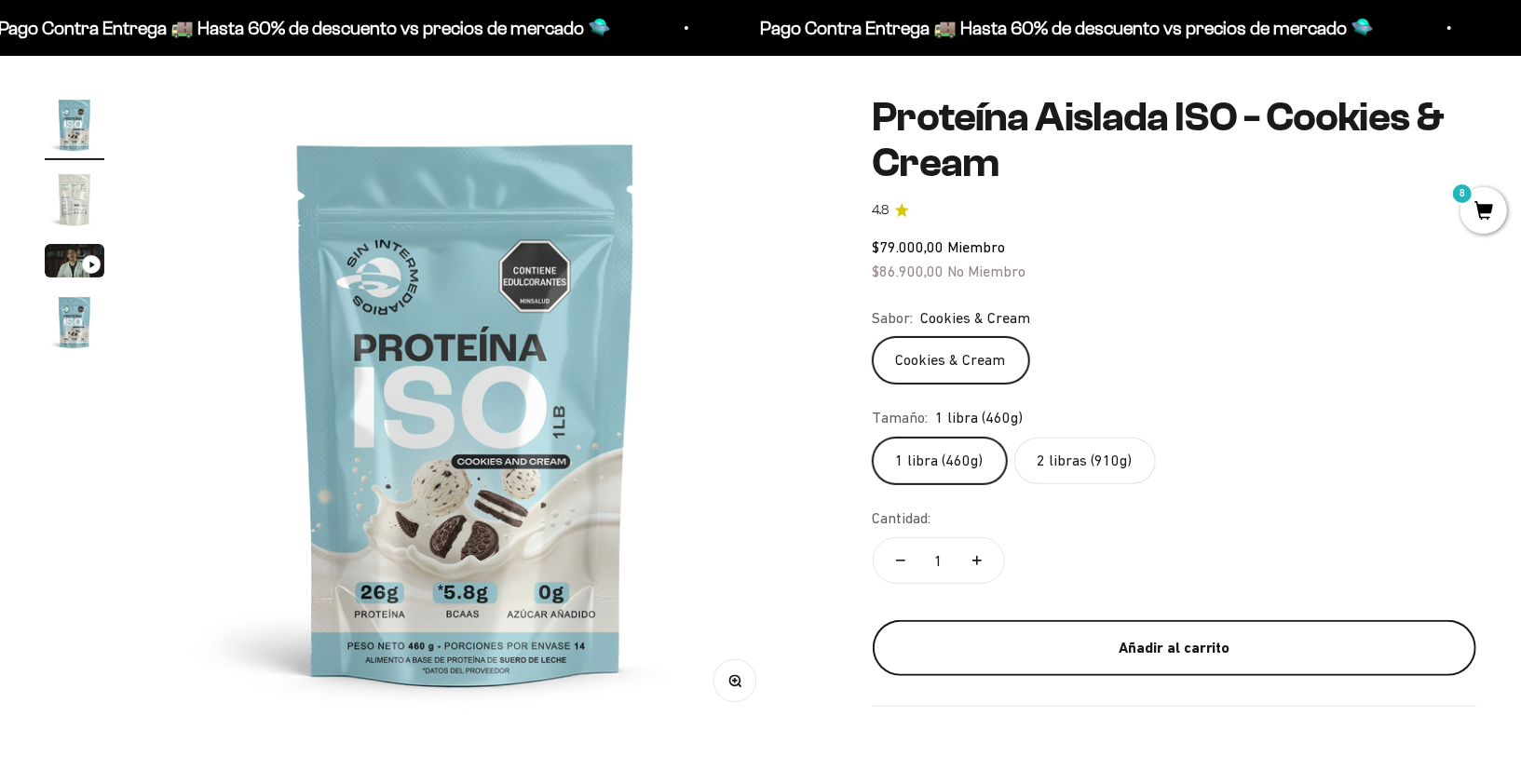 click on "Añadir al carrito" at bounding box center [1175, 648] 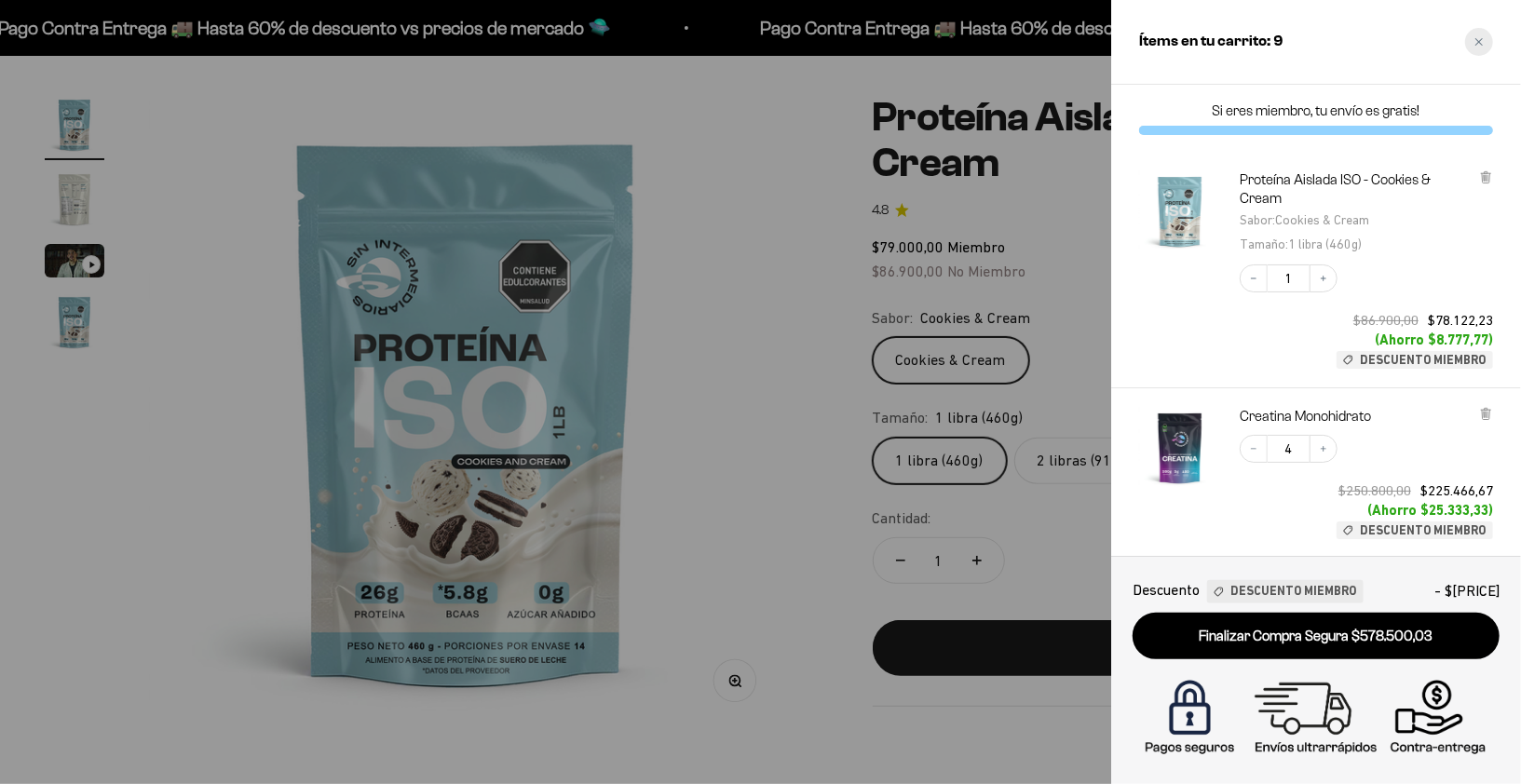 click at bounding box center [1479, 42] 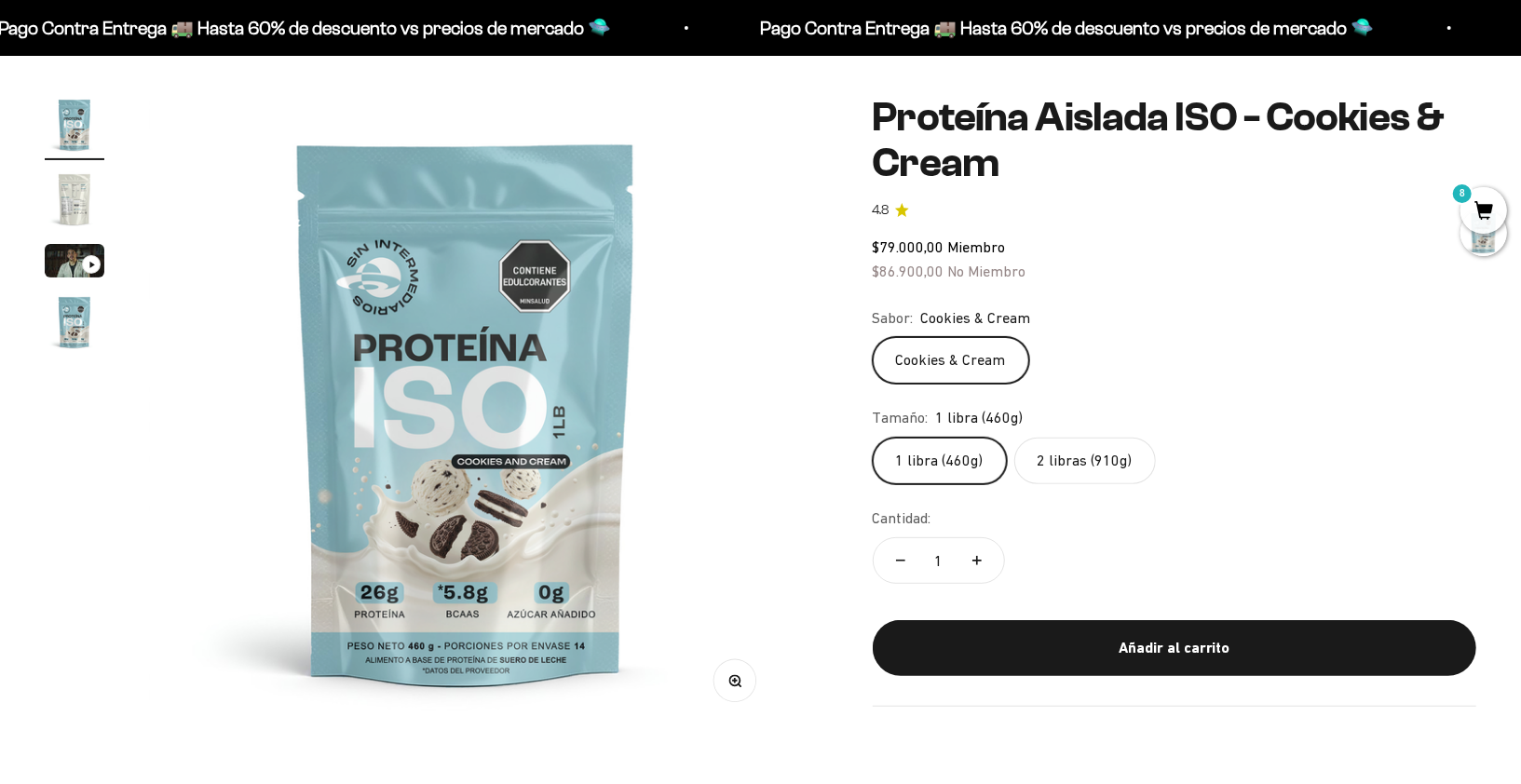 scroll, scrollTop: 0, scrollLeft: 0, axis: both 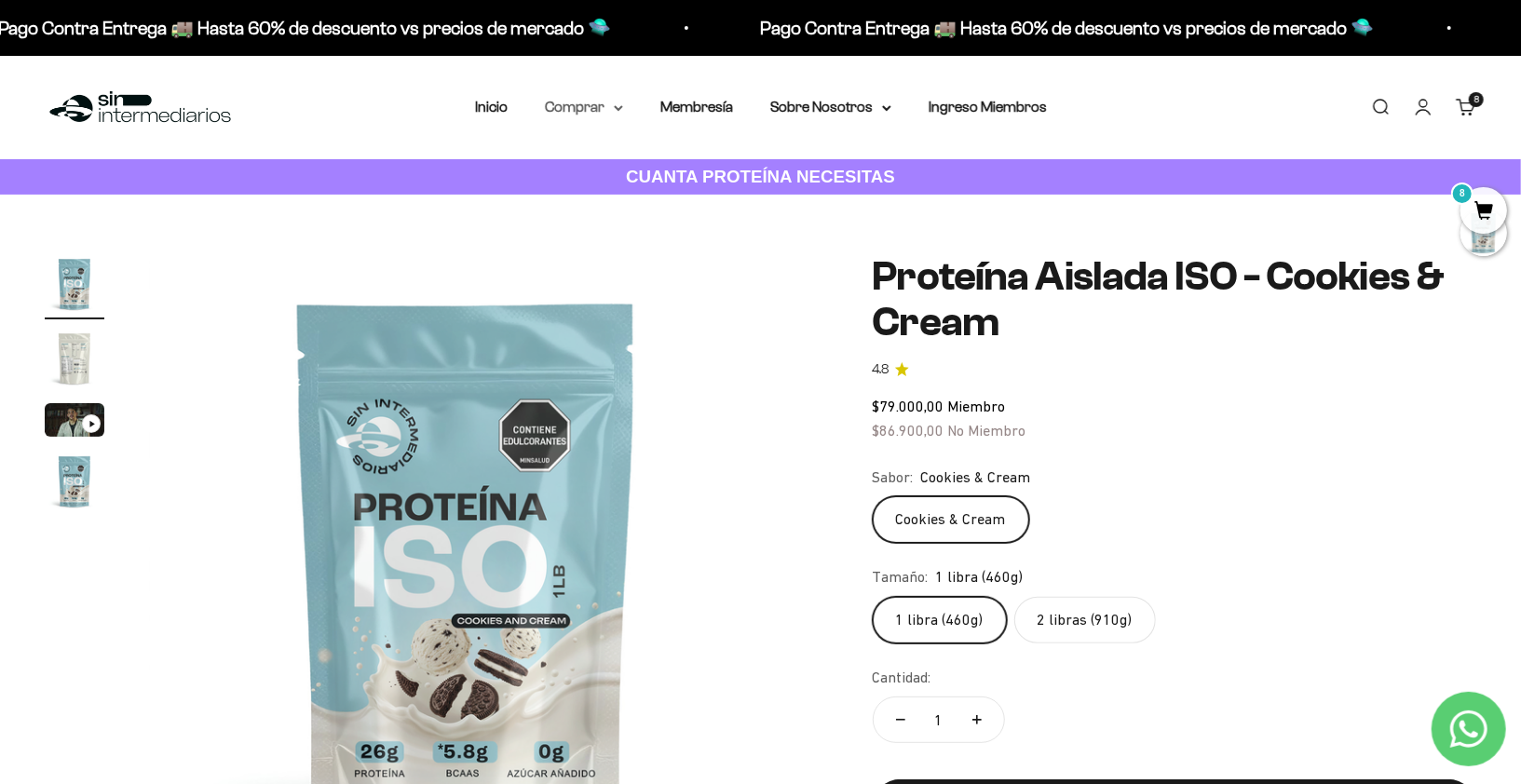 click on "Comprar" at bounding box center [584, 107] 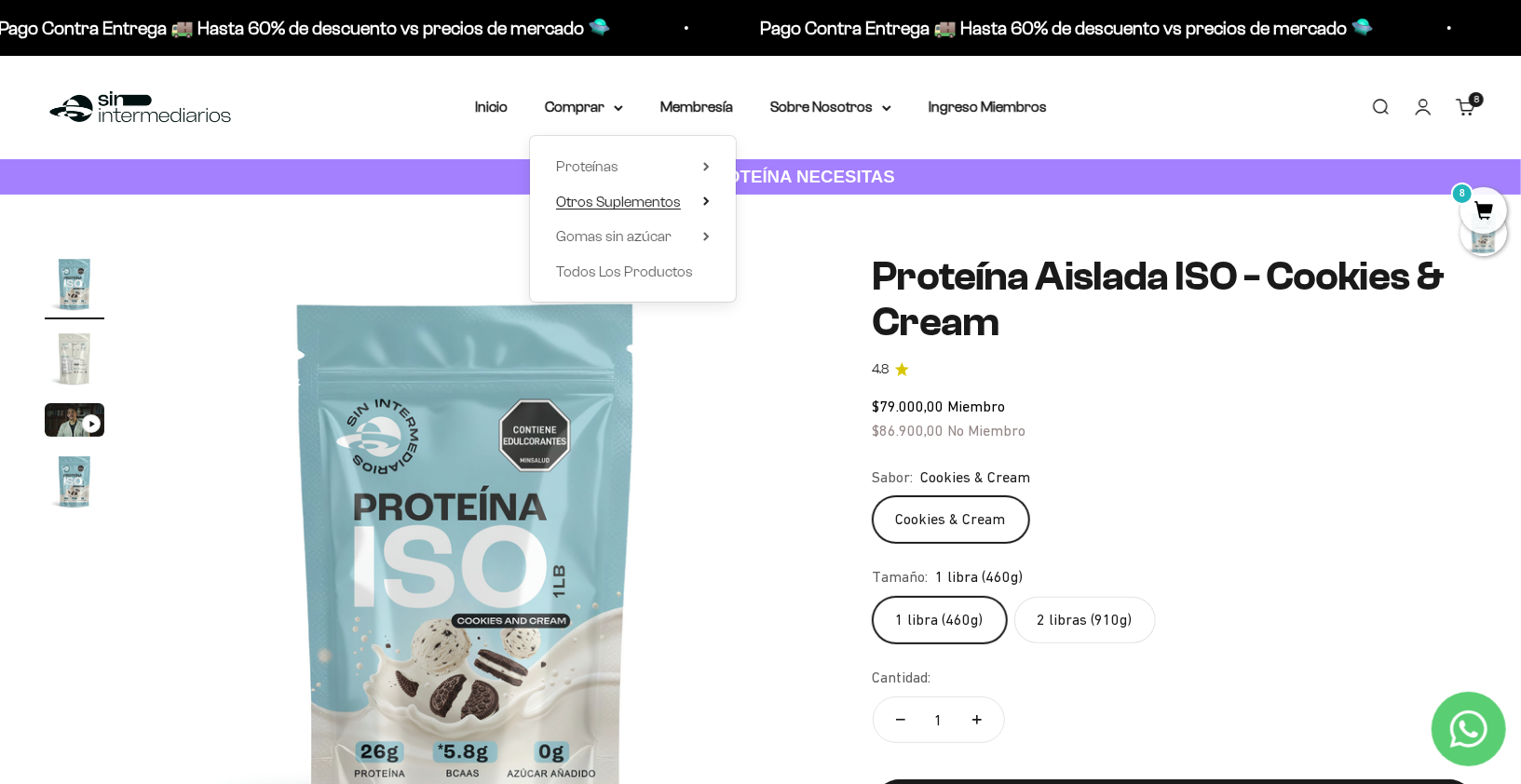 scroll, scrollTop: 0, scrollLeft: 0, axis: both 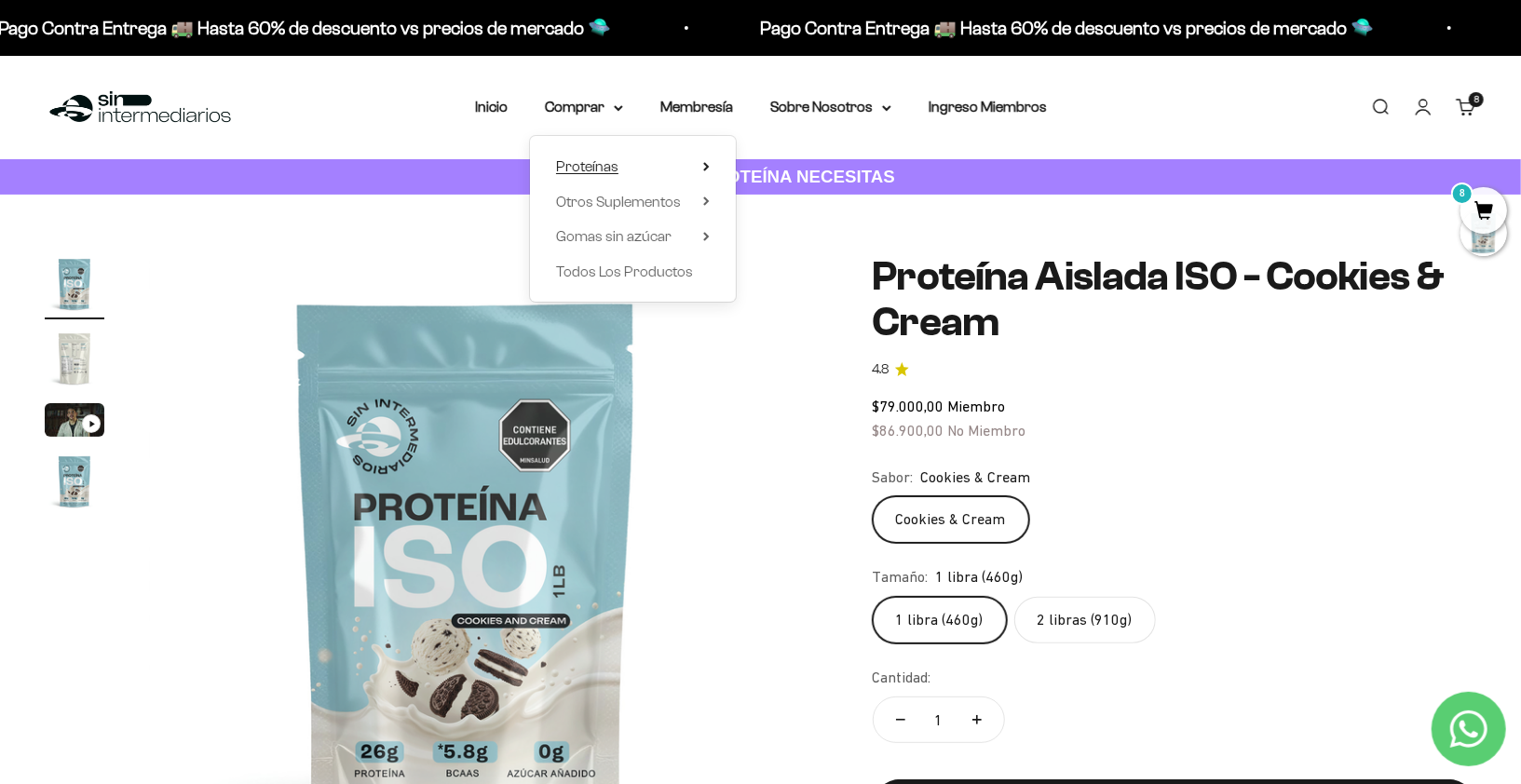 click on "Proteínas" at bounding box center (632, 167) 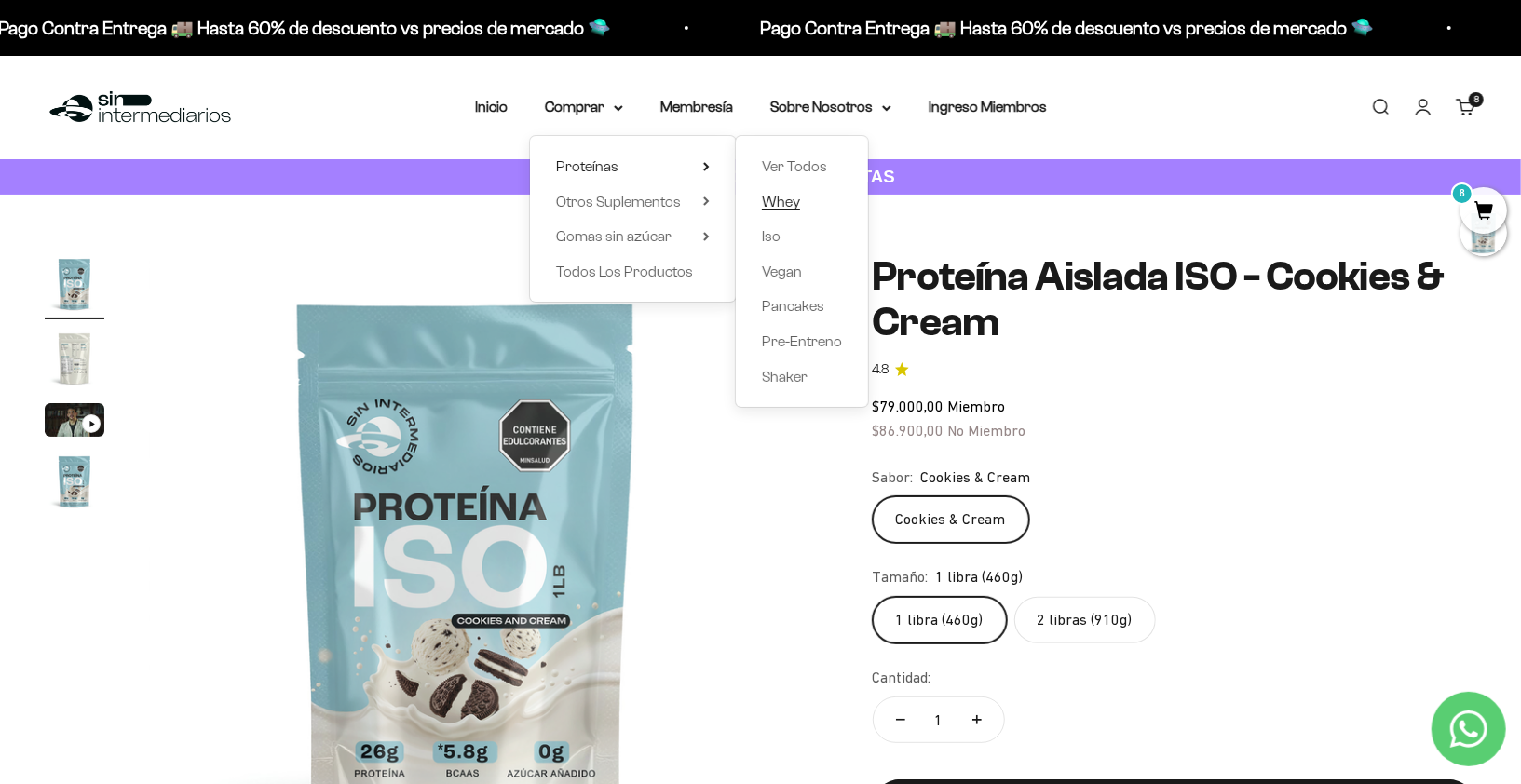 click on "Whey" at bounding box center [781, 201] 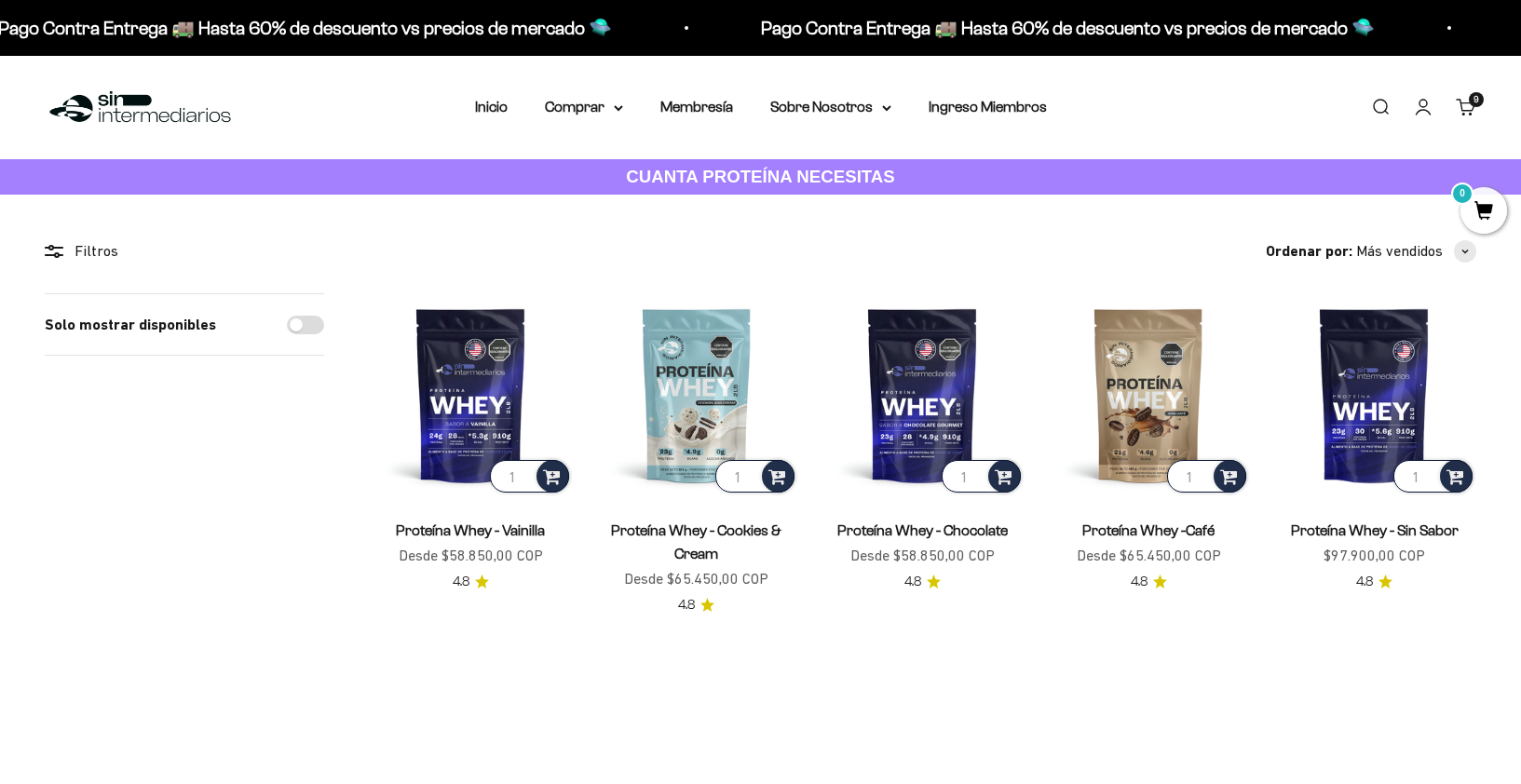 scroll, scrollTop: 0, scrollLeft: 0, axis: both 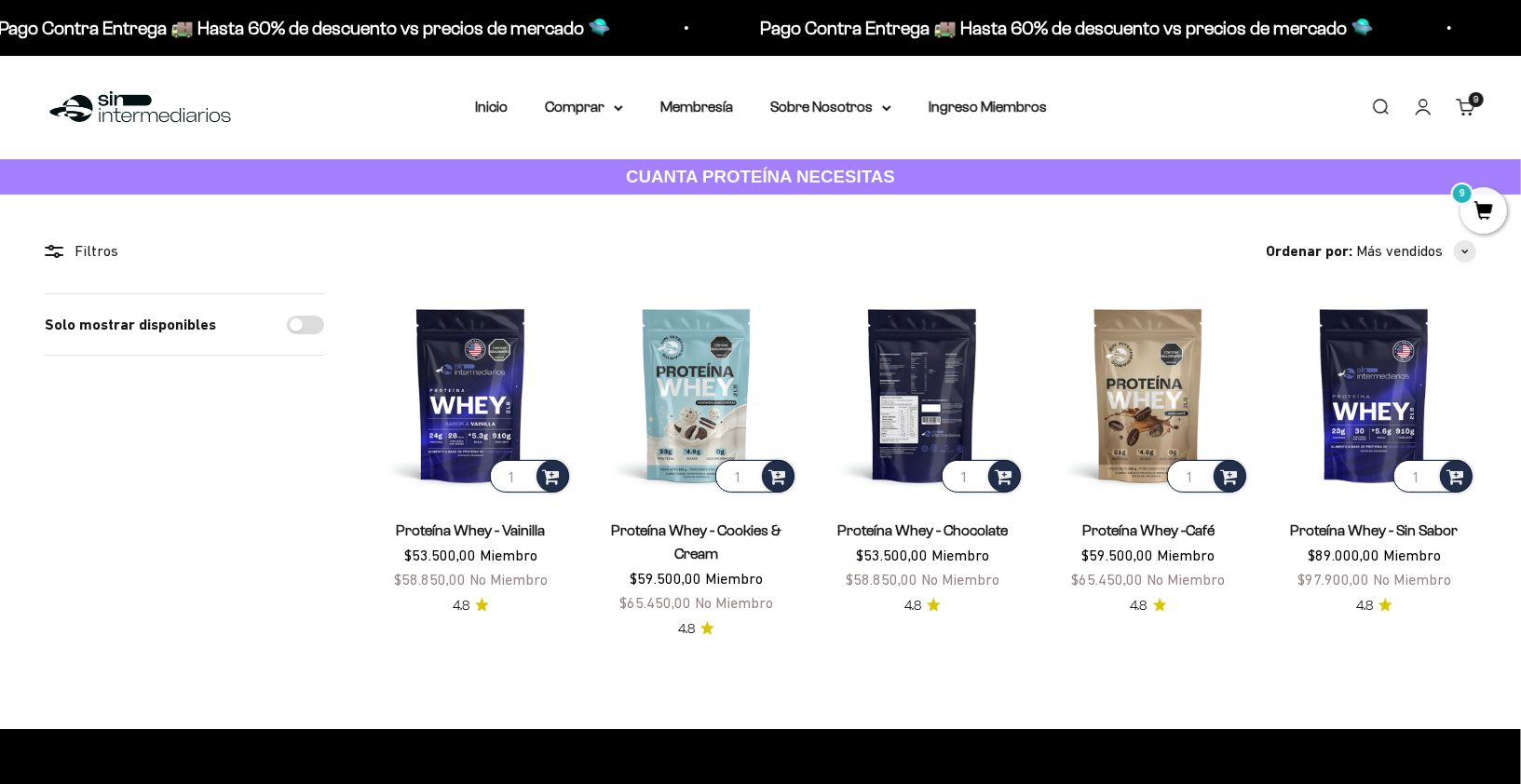click at bounding box center [922, 395] 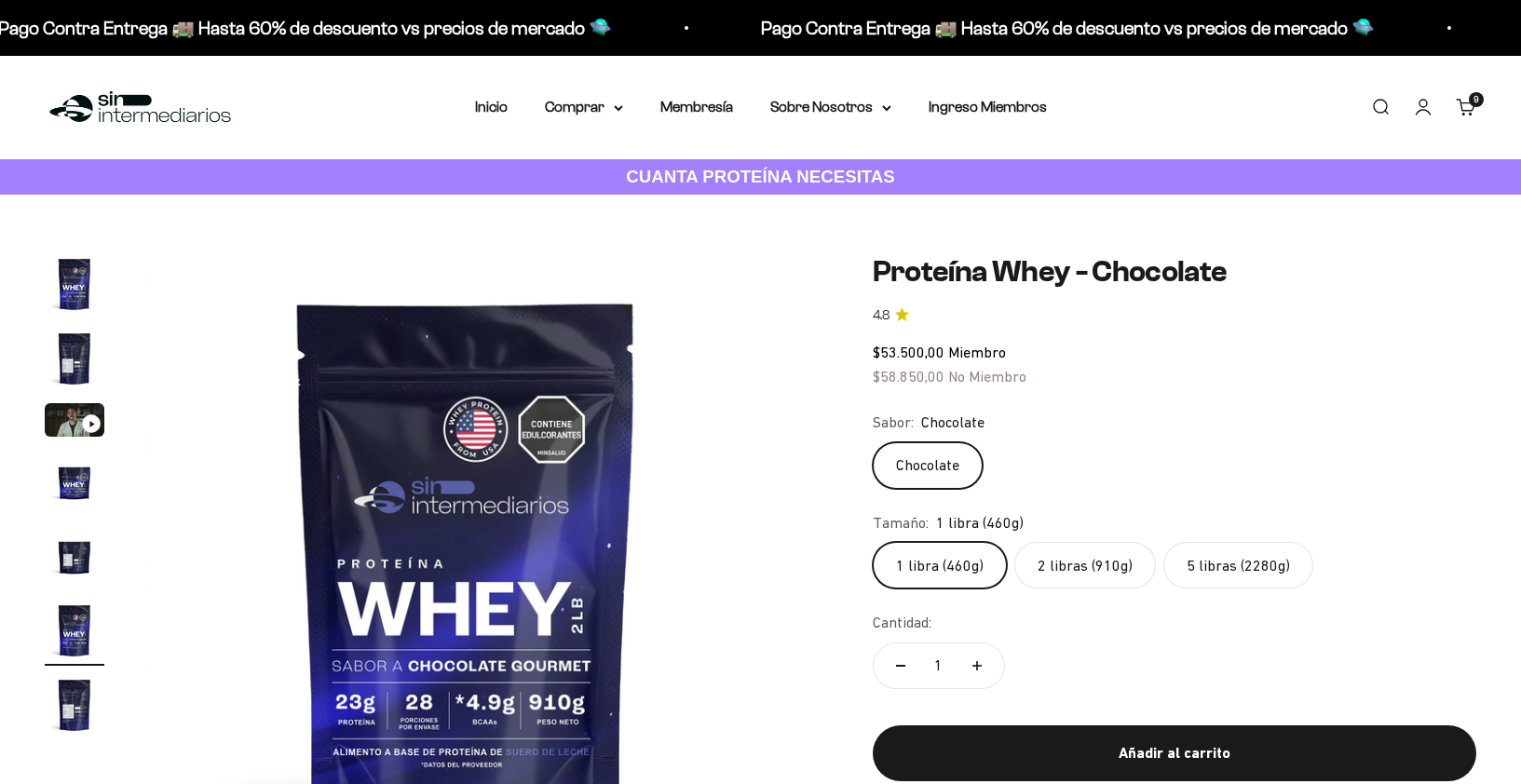 scroll, scrollTop: 0, scrollLeft: 0, axis: both 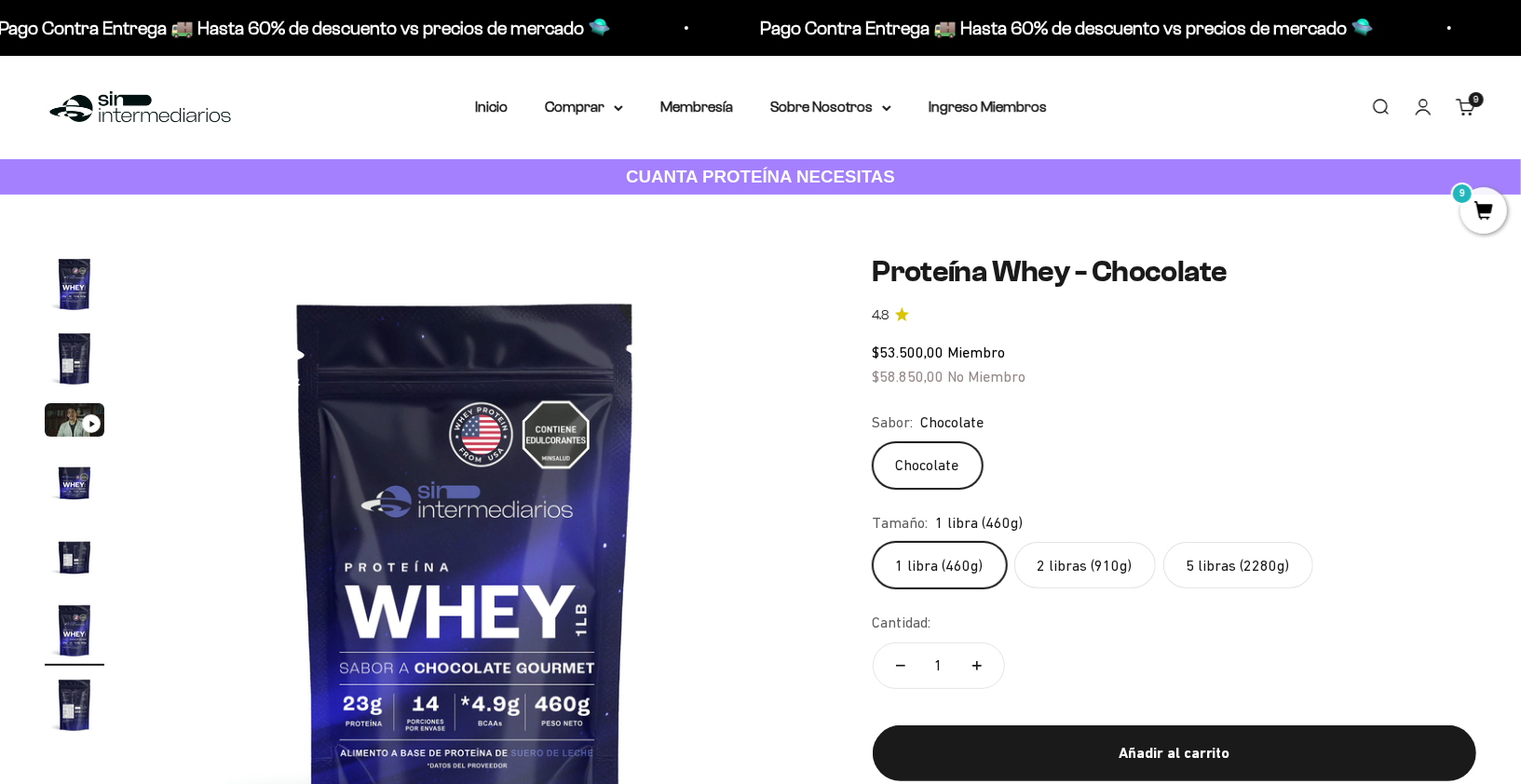 click on "2 libras (910g)" 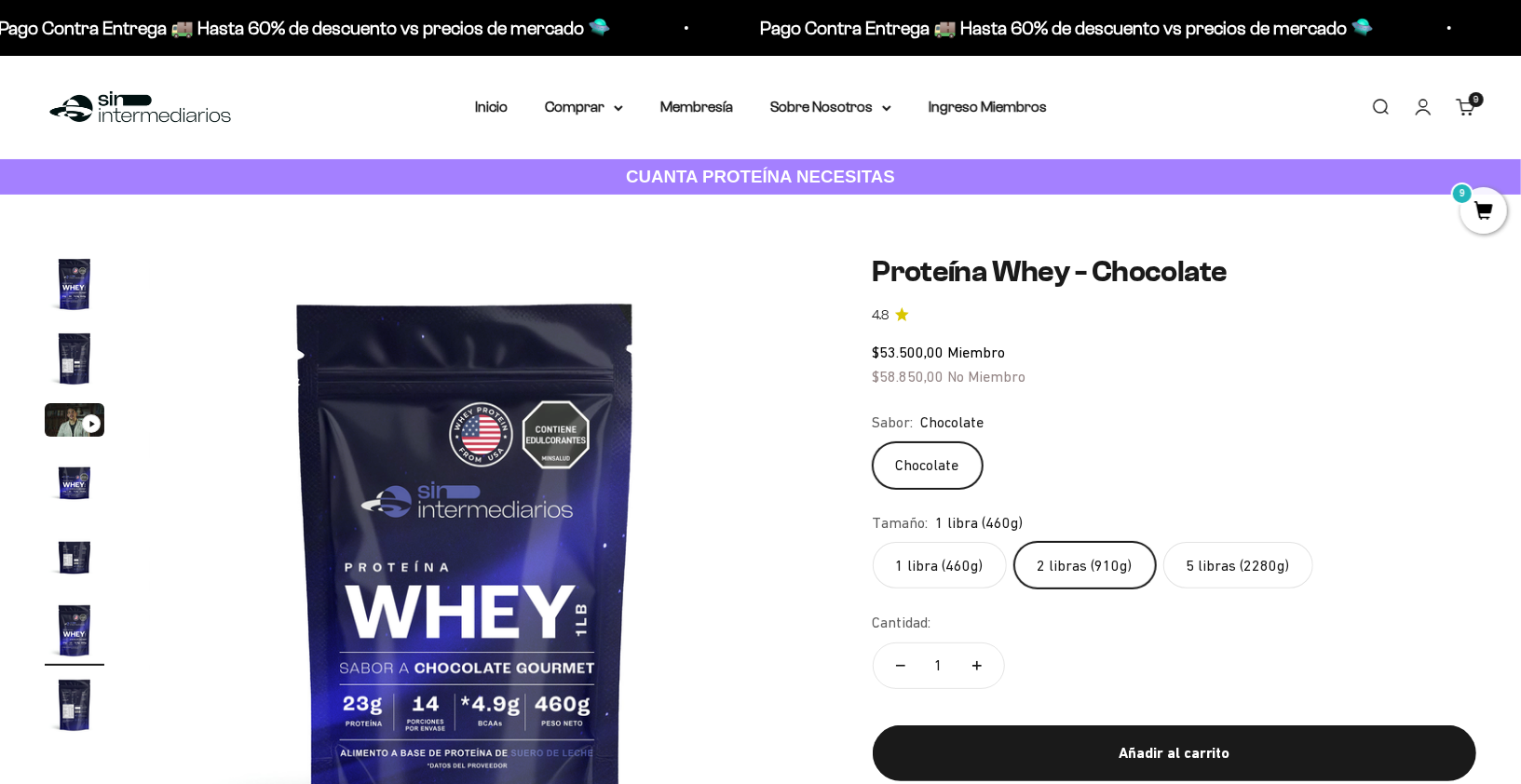 scroll, scrollTop: 0, scrollLeft: 0, axis: both 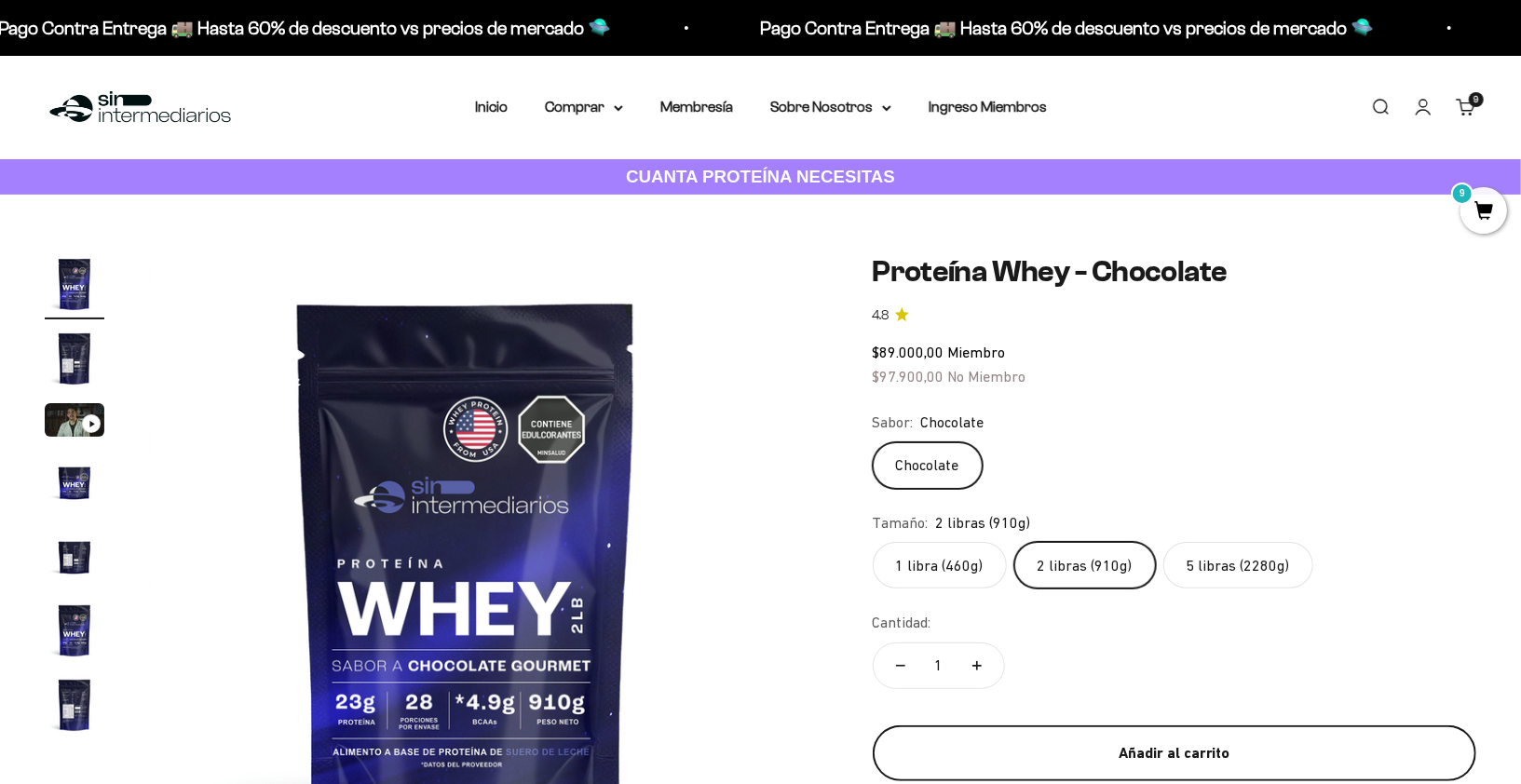 click on "Añadir al carrito" at bounding box center [1175, 753] 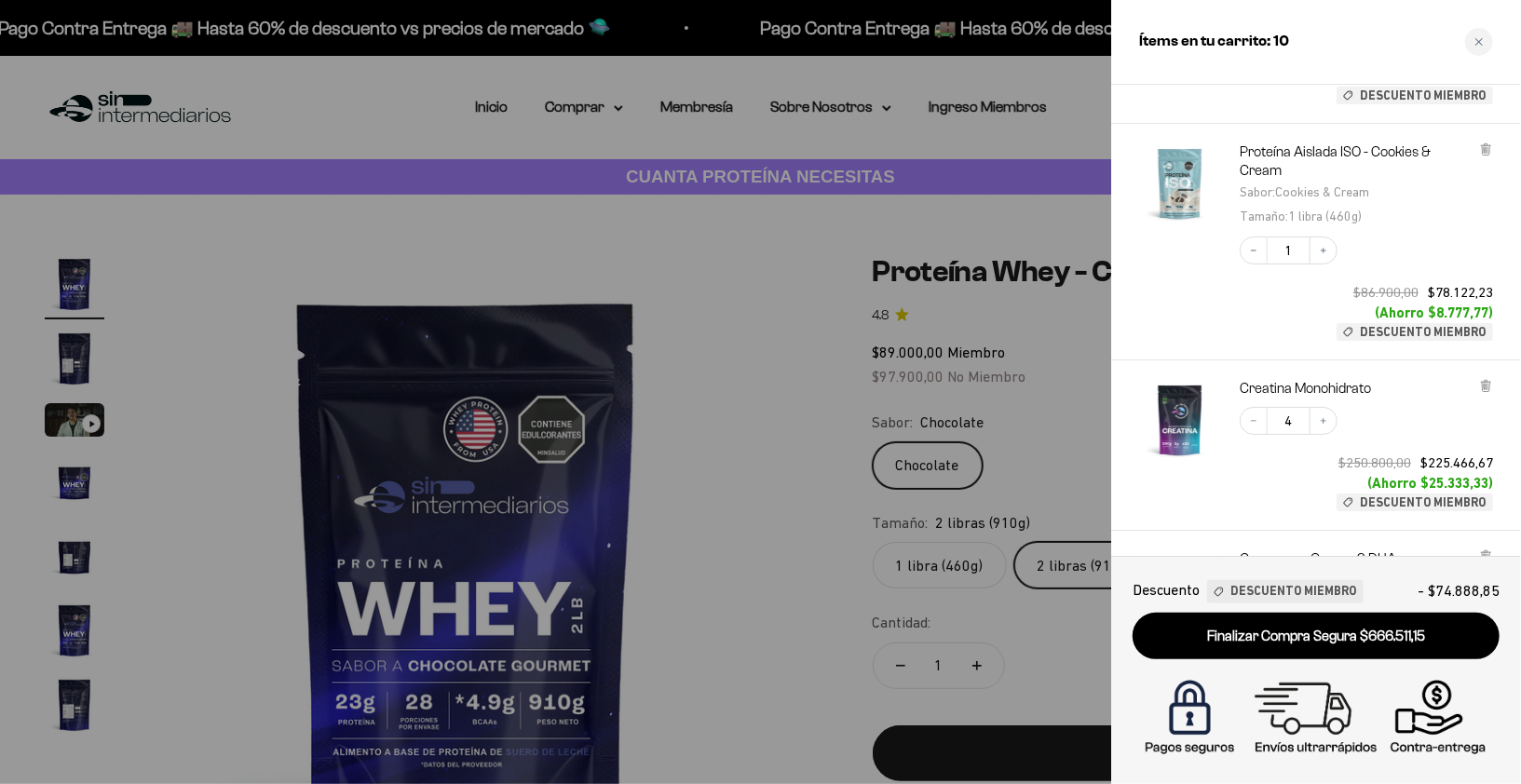 scroll, scrollTop: 0, scrollLeft: 0, axis: both 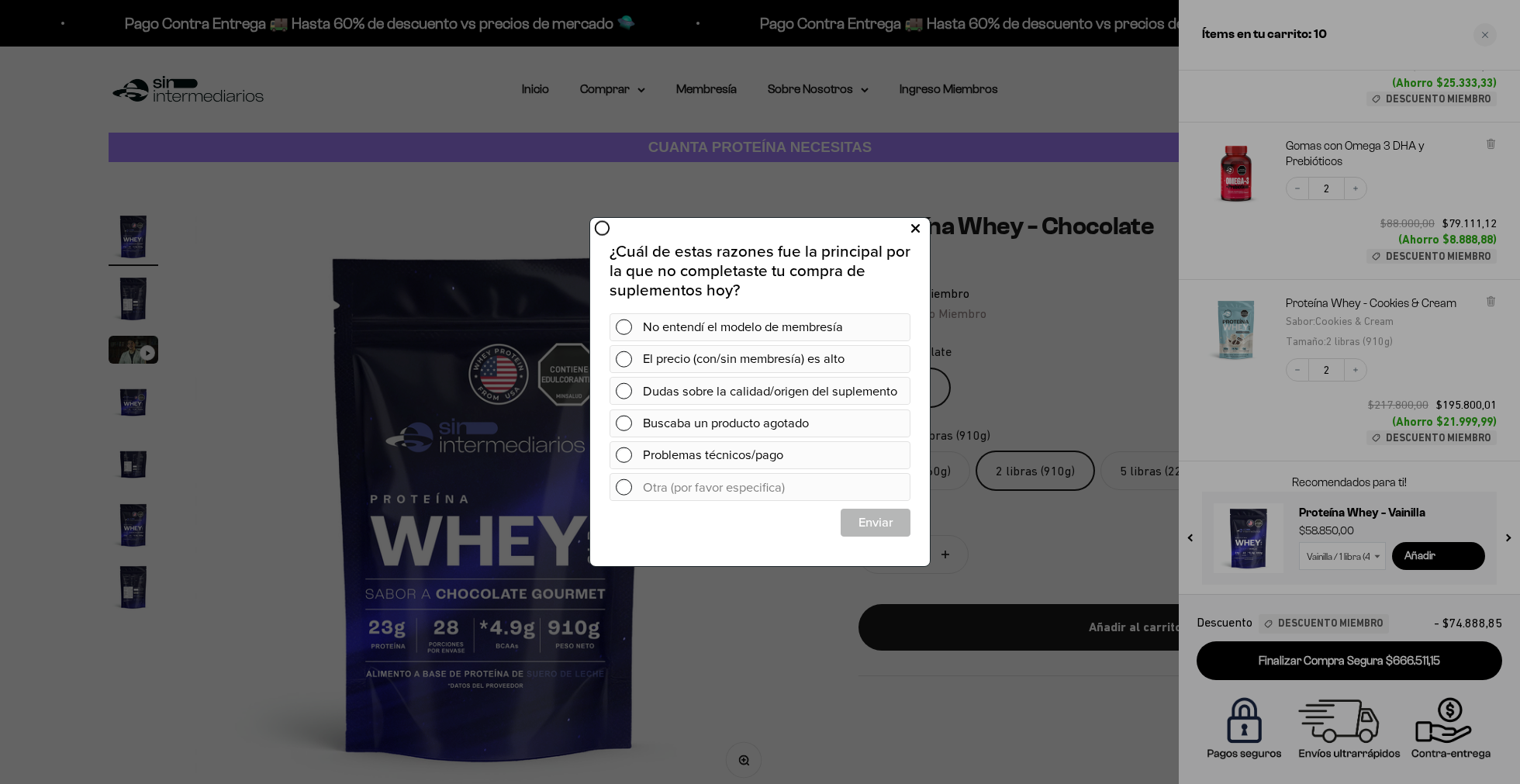 click at bounding box center [915, 228] 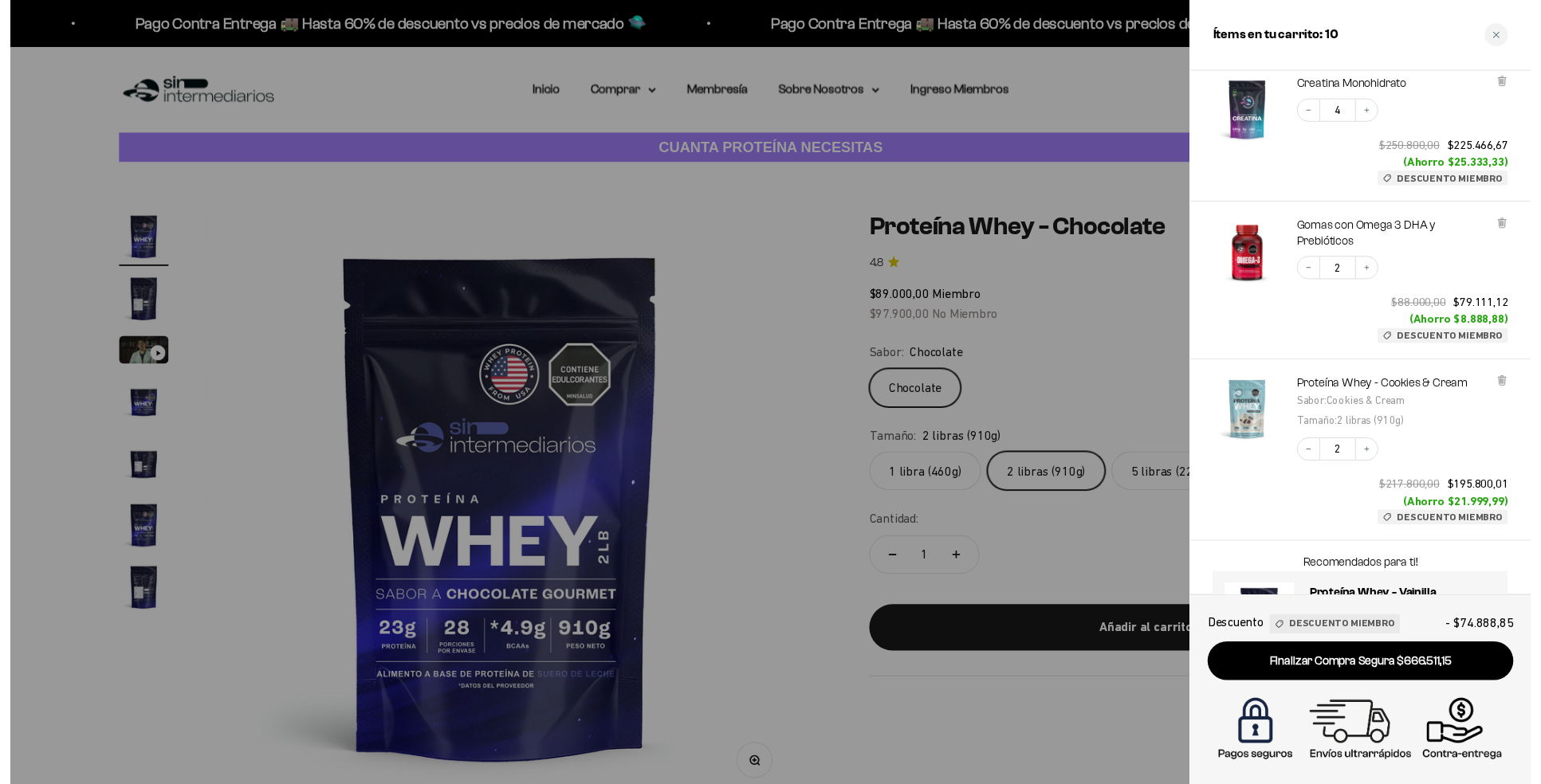 scroll, scrollTop: 459, scrollLeft: 0, axis: vertical 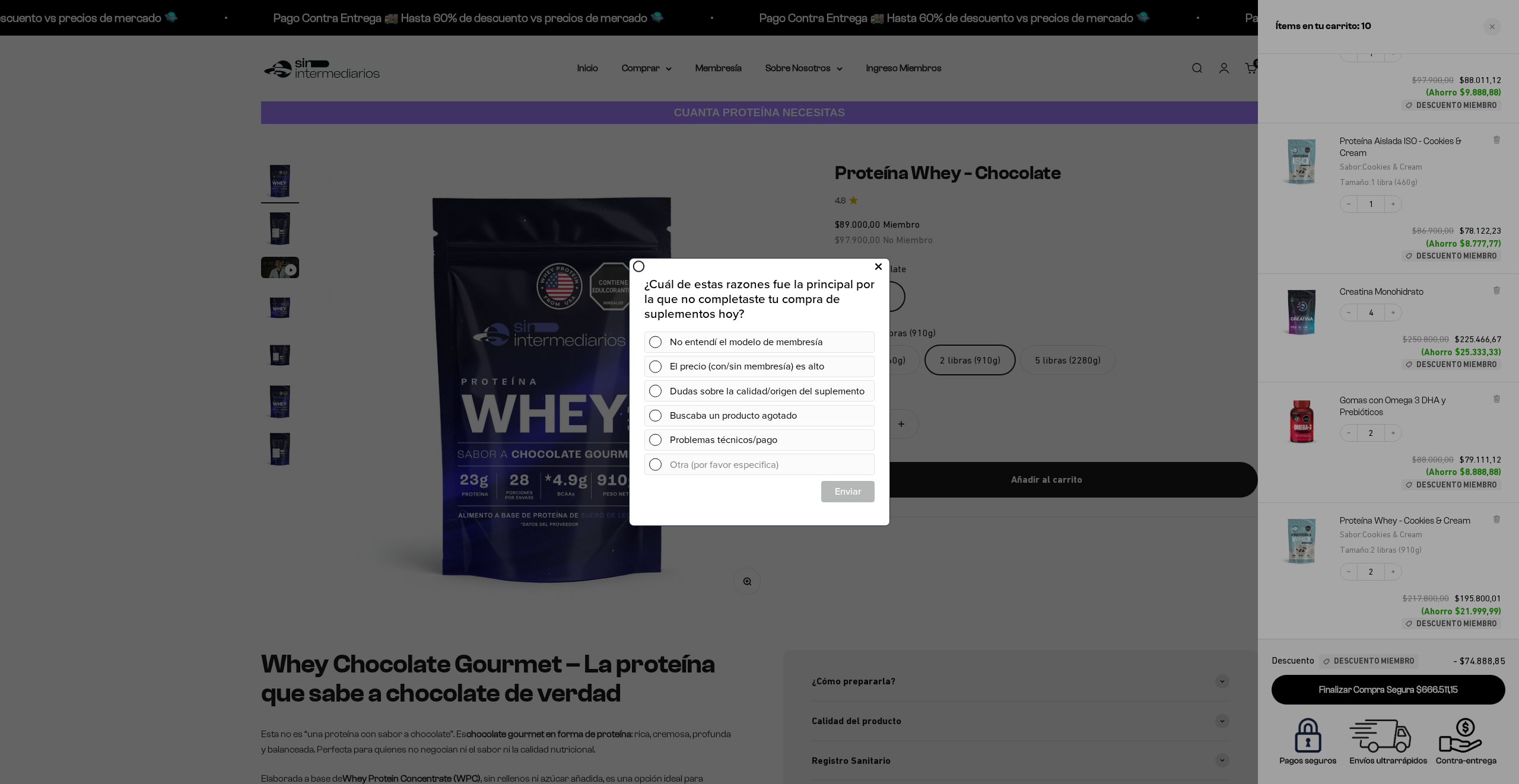 click at bounding box center (878, 266) 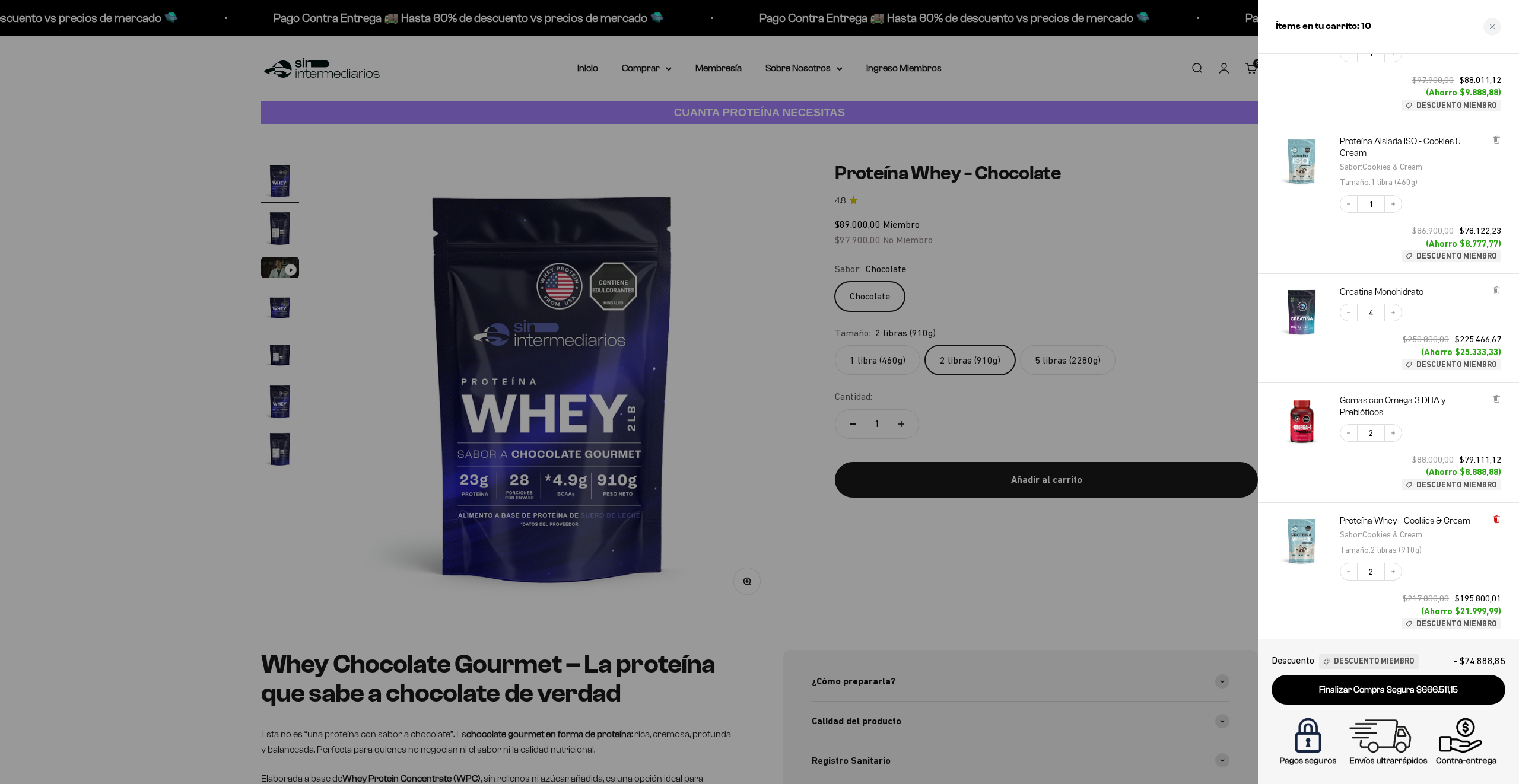 click 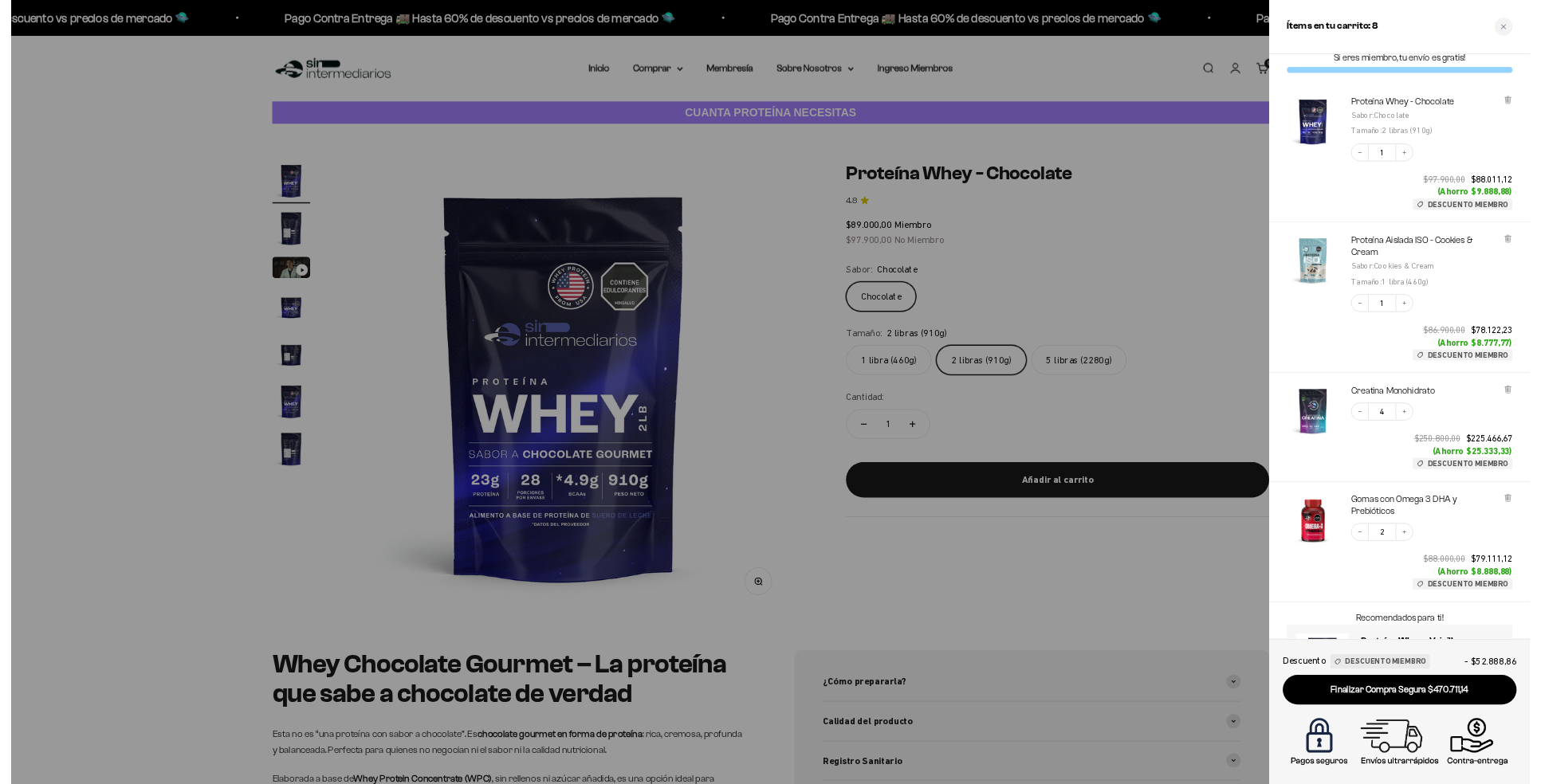 scroll, scrollTop: 0, scrollLeft: 0, axis: both 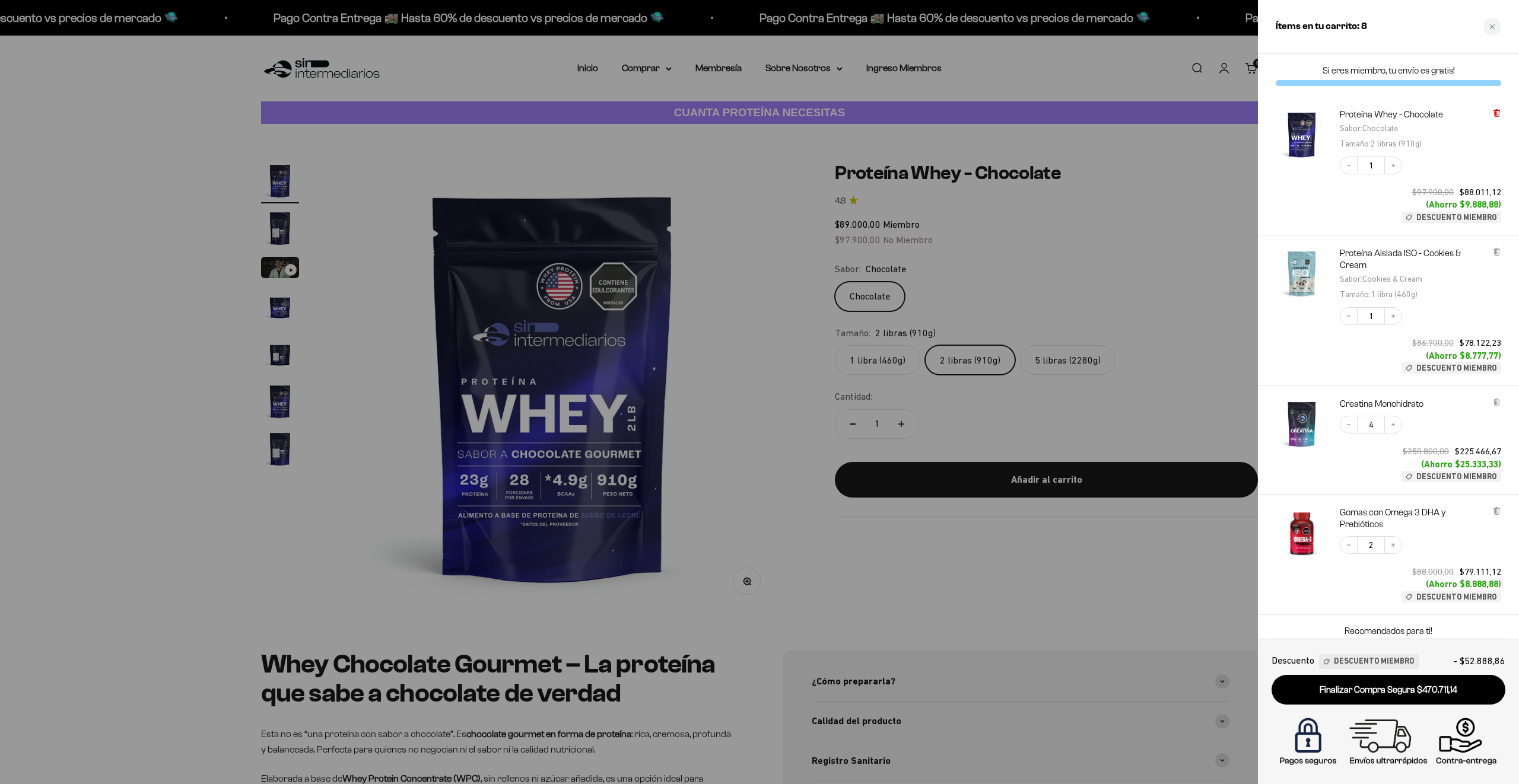 click 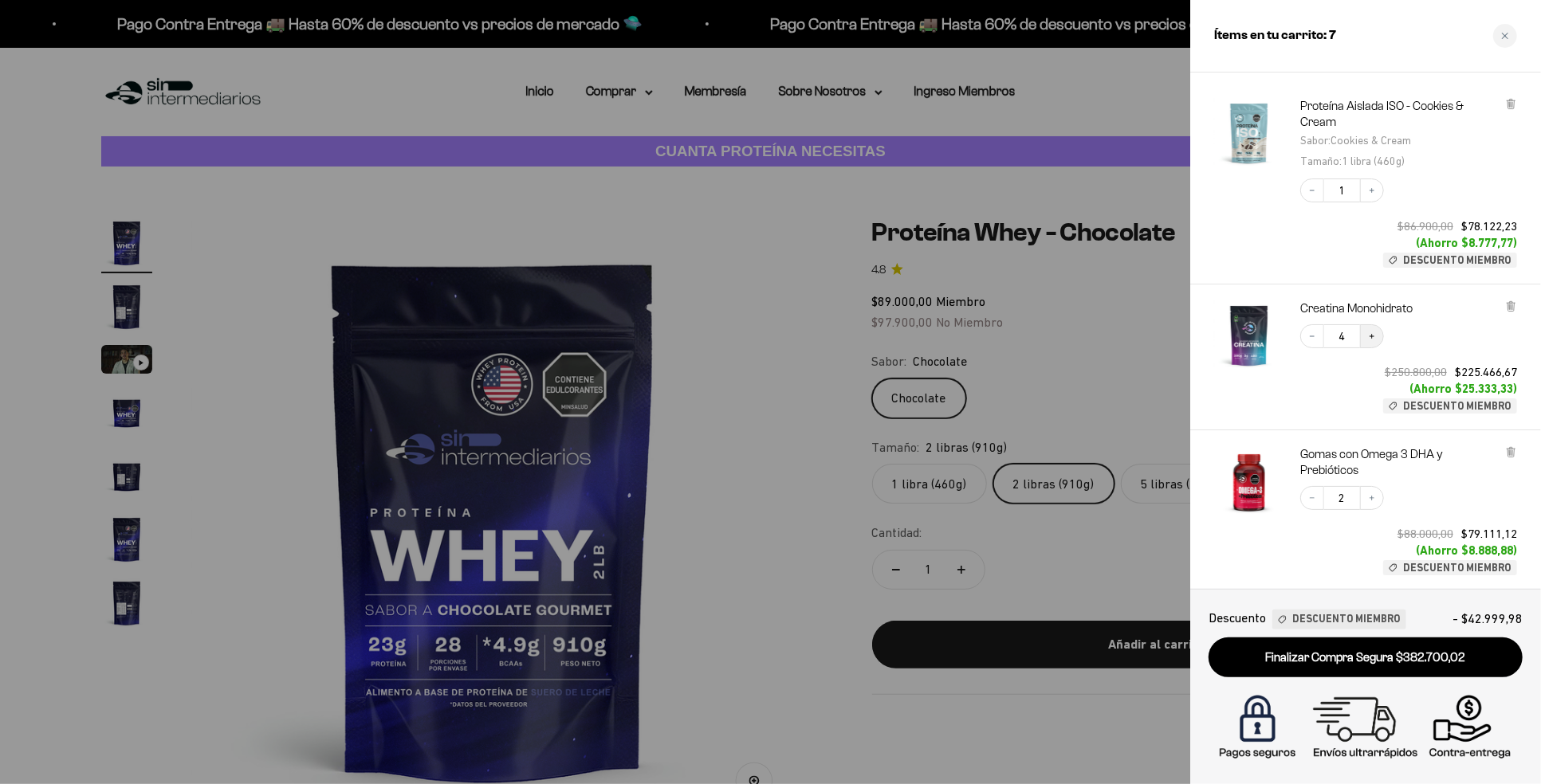 scroll, scrollTop: 45, scrollLeft: 0, axis: vertical 